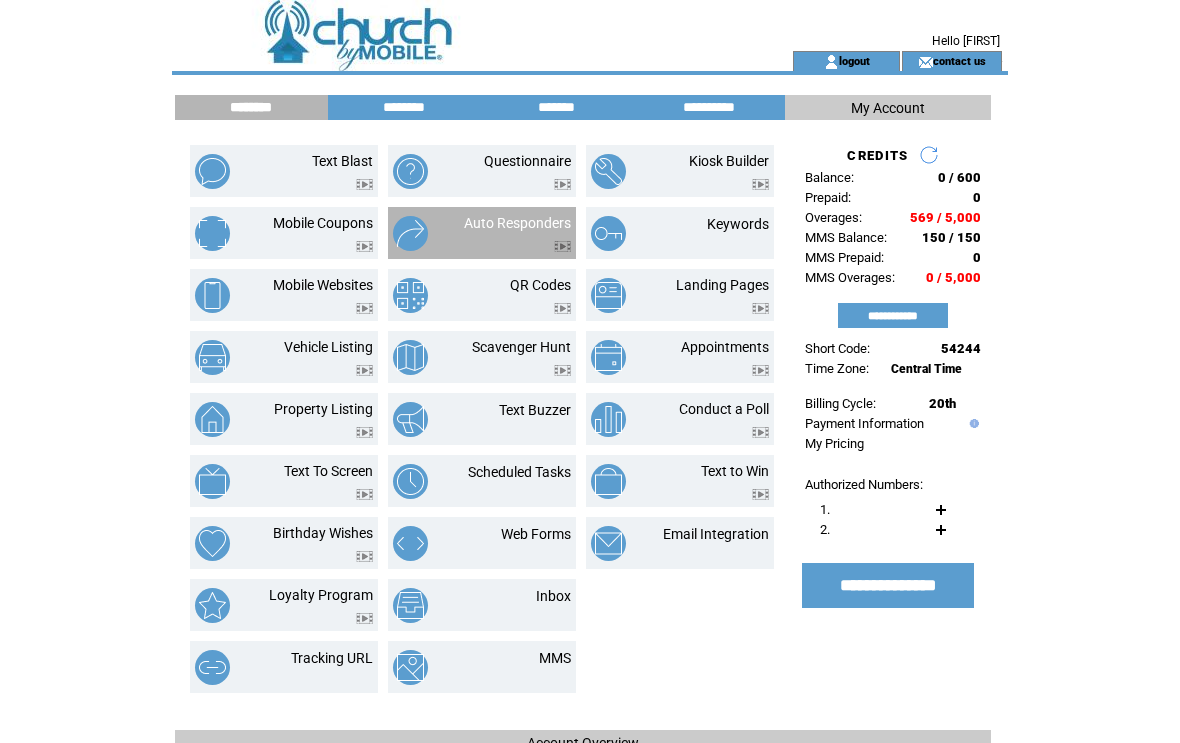 scroll, scrollTop: 0, scrollLeft: 0, axis: both 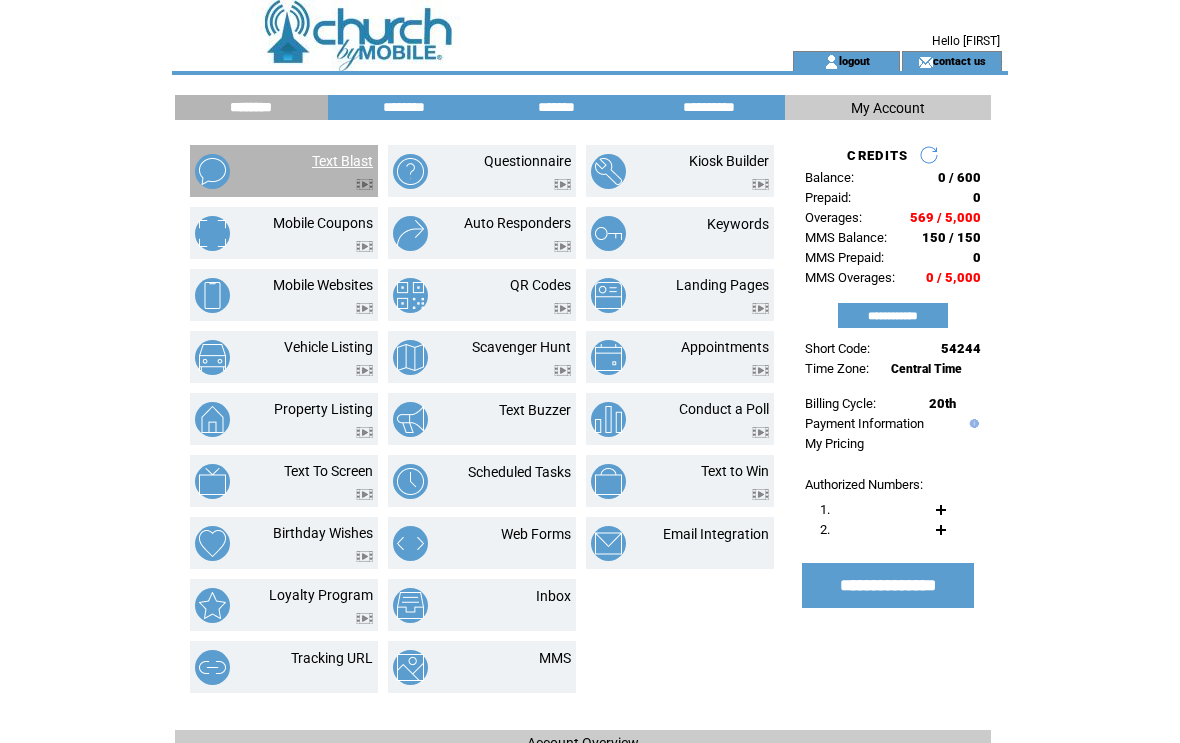 click on "Text Blast" at bounding box center (342, 161) 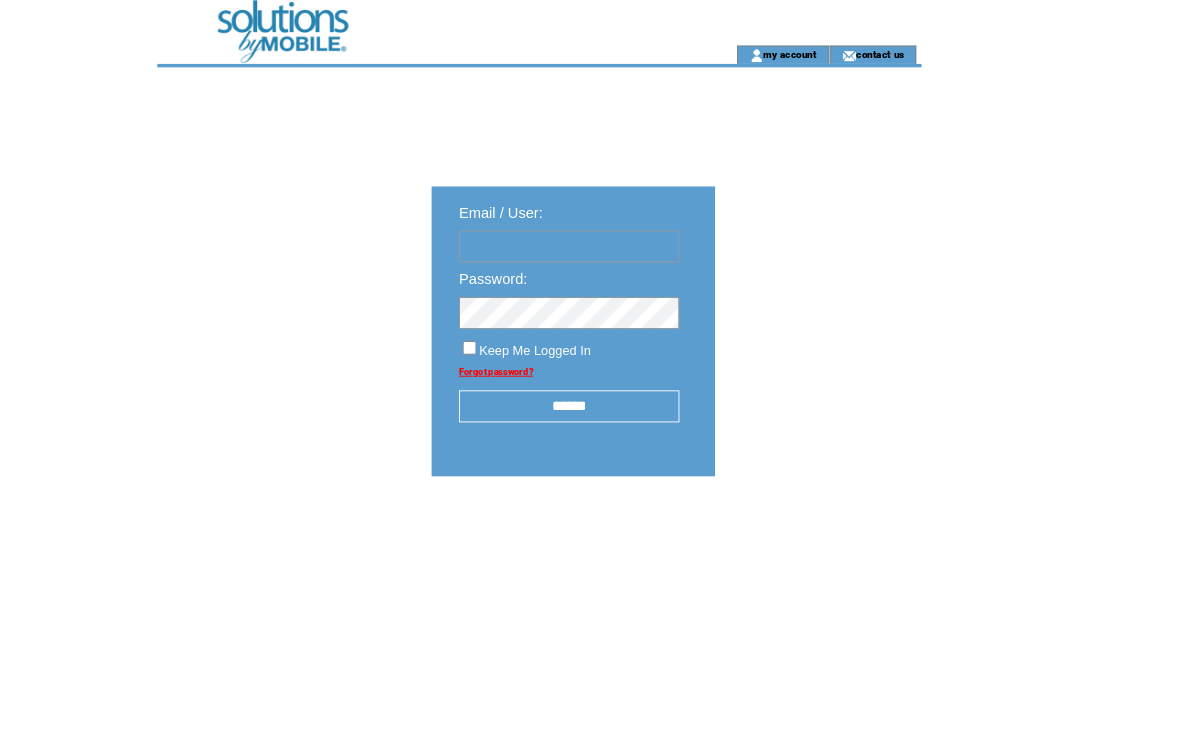 scroll, scrollTop: 1, scrollLeft: 0, axis: vertical 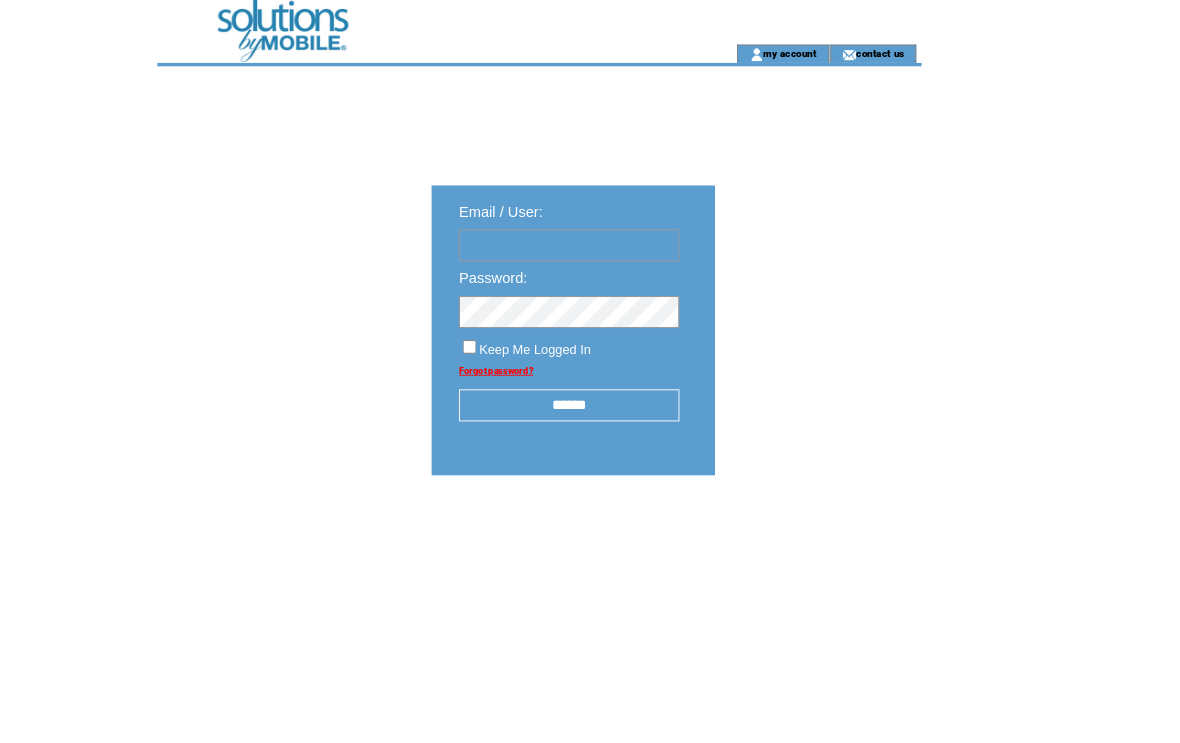 type on "**********" 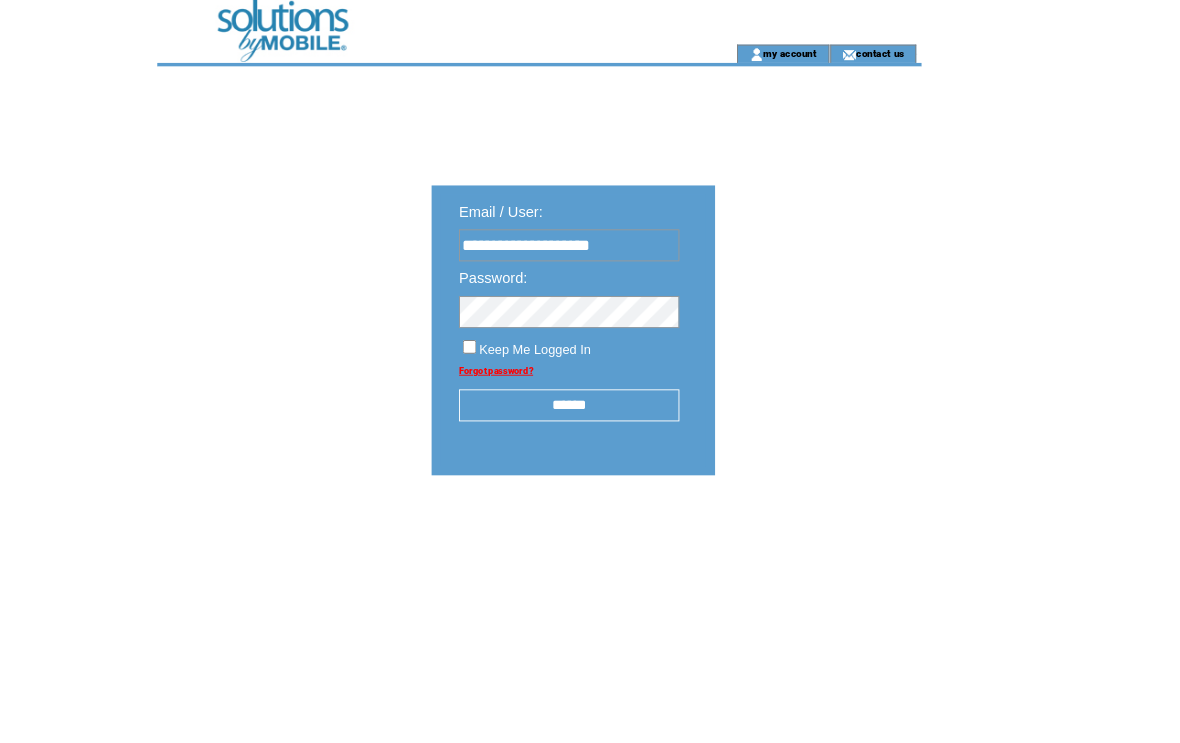 click at bounding box center (0, 0) 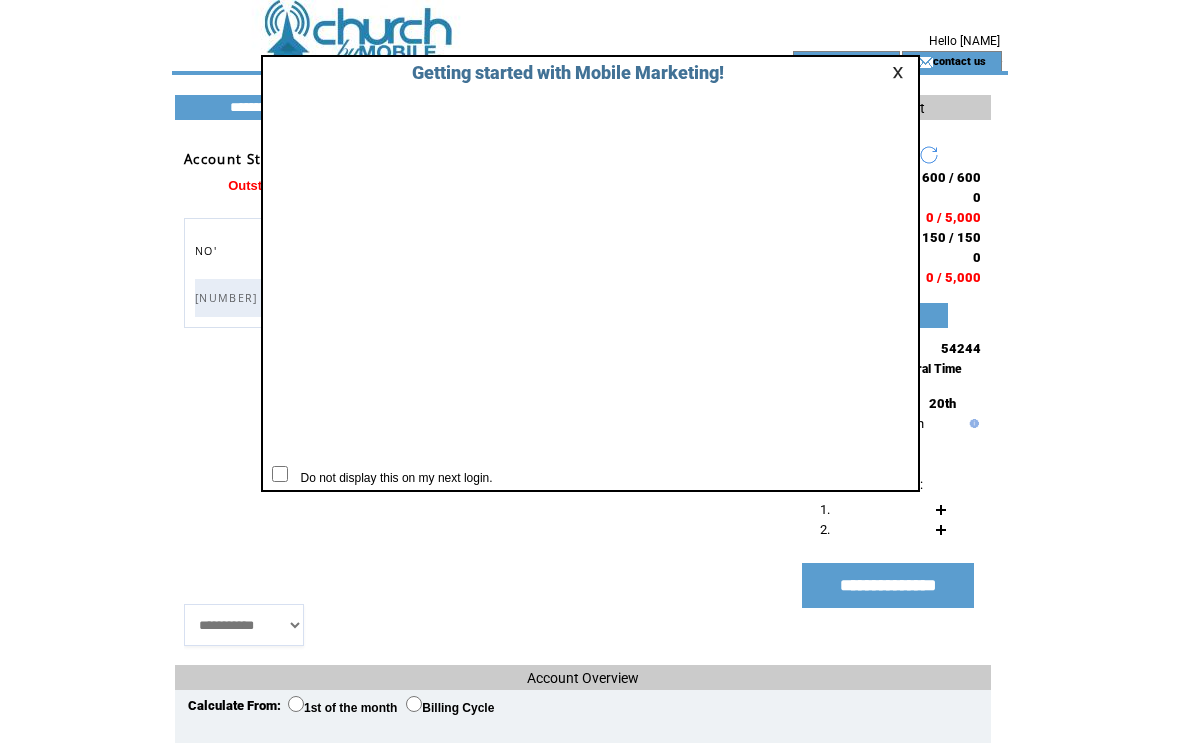 scroll, scrollTop: 0, scrollLeft: 0, axis: both 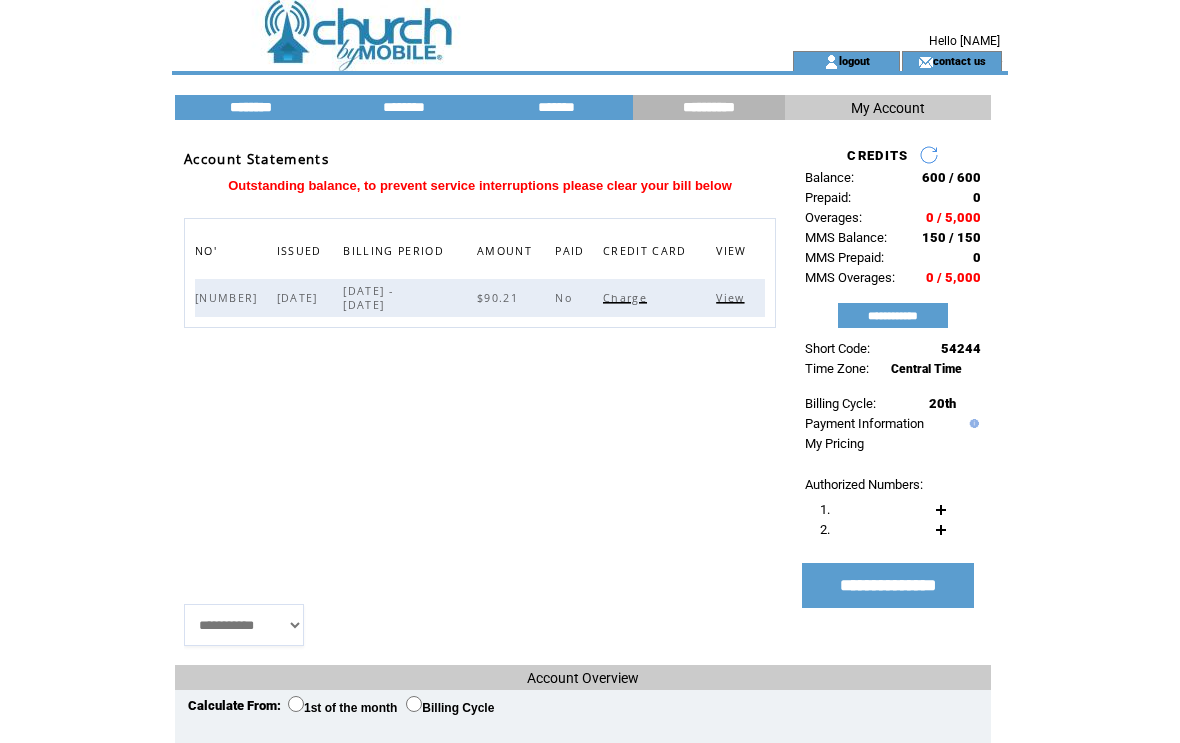 click on "********" at bounding box center (251, 107) 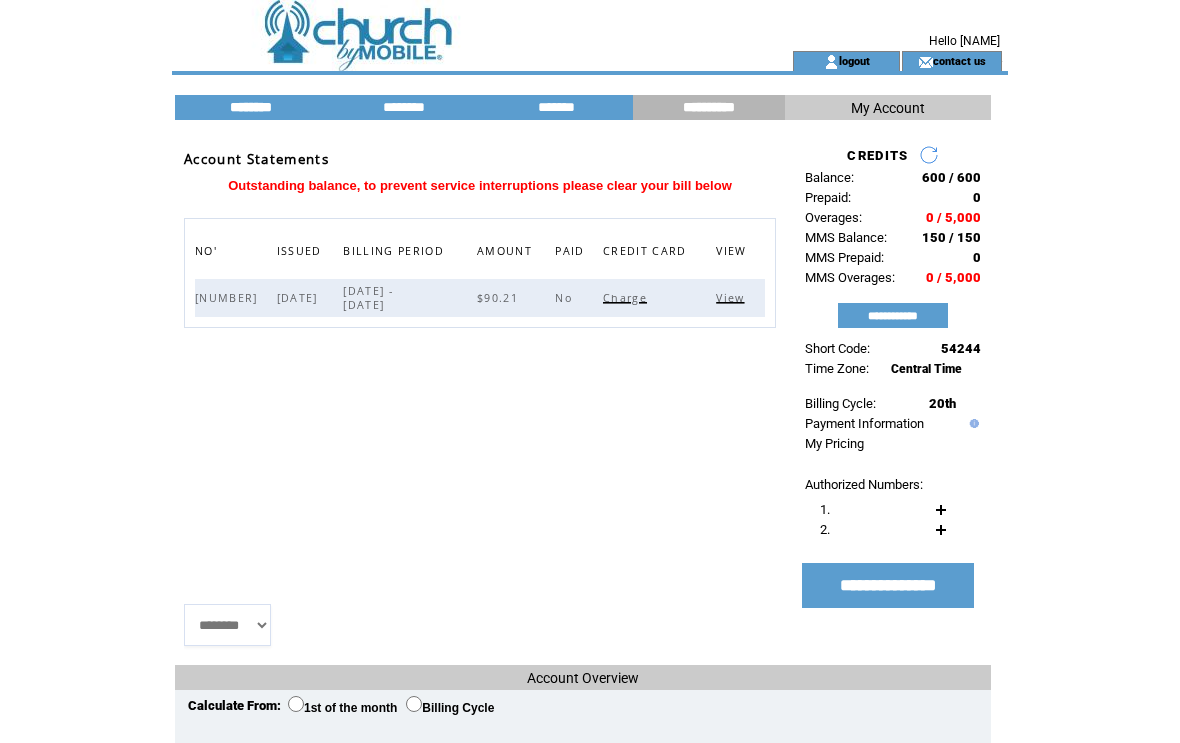 click on "********" at bounding box center [251, 107] 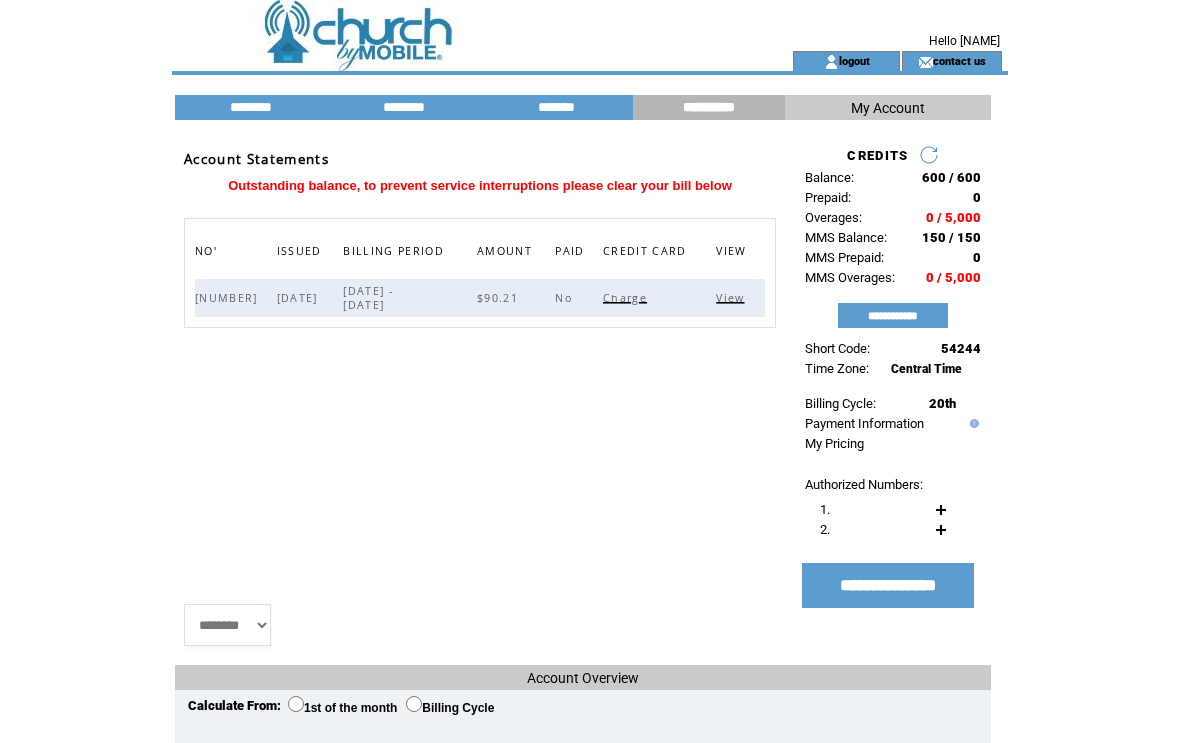 click on "********" at bounding box center [251, 107] 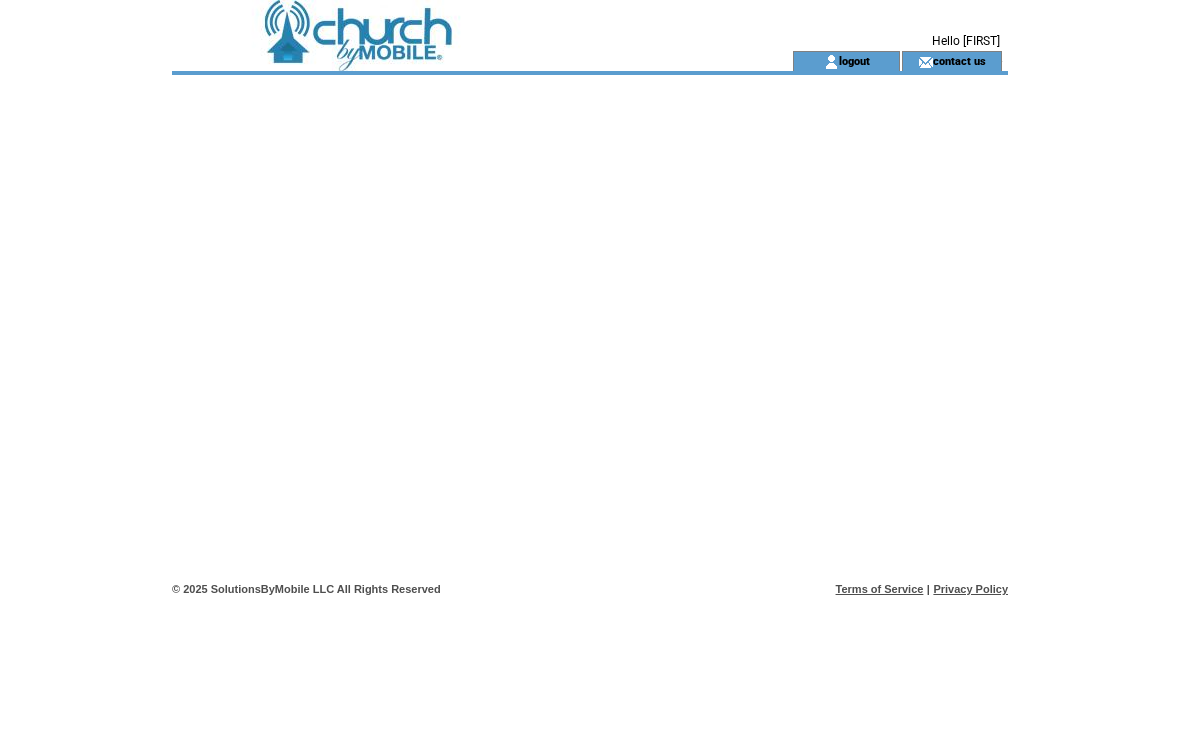 scroll, scrollTop: 0, scrollLeft: 0, axis: both 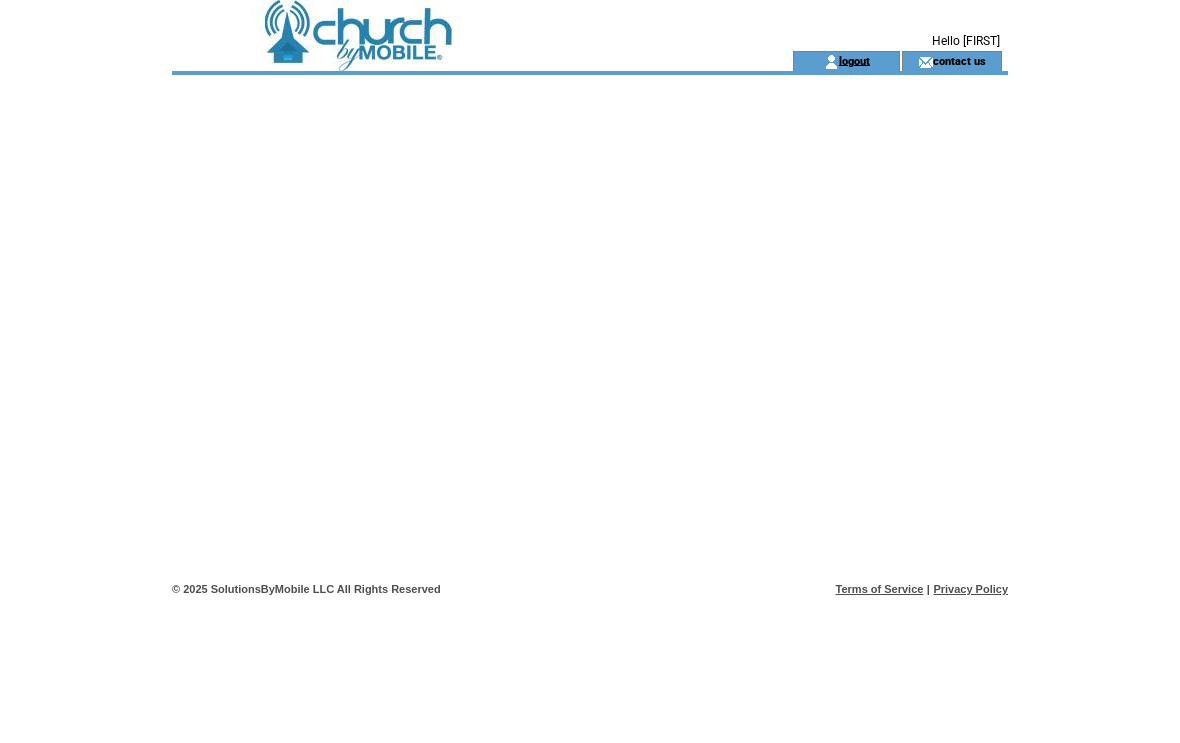 click on "logout" at bounding box center [854, 60] 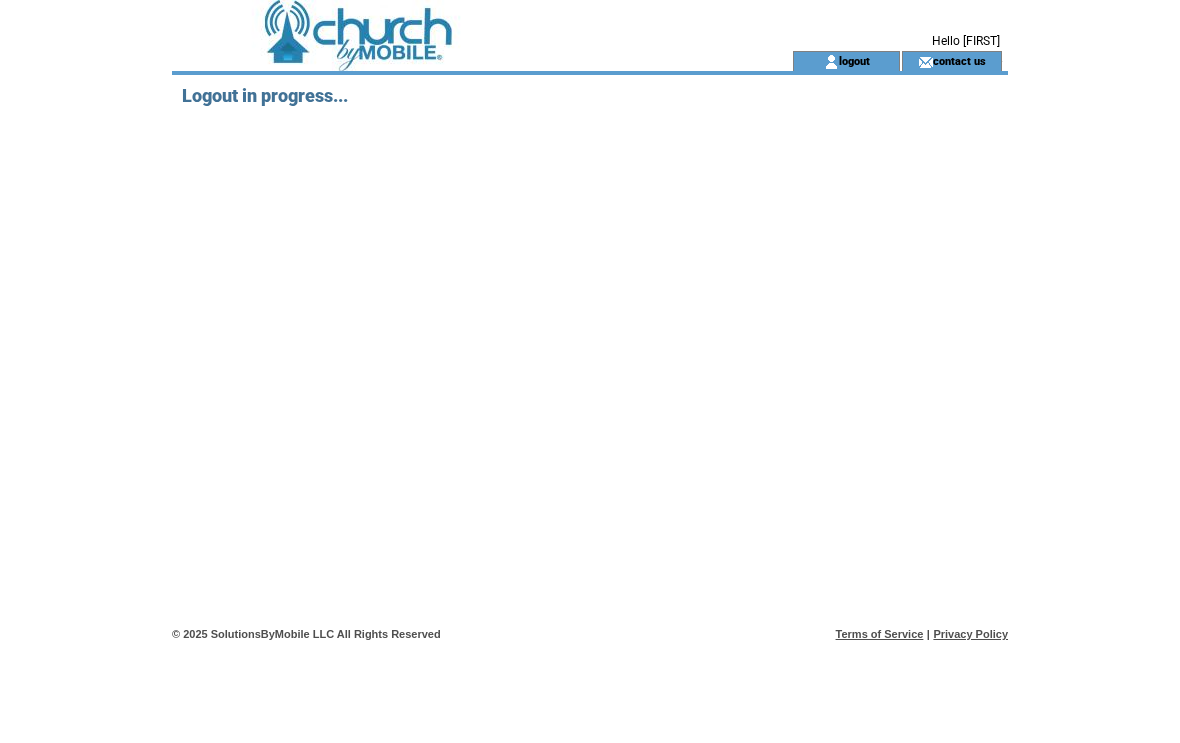 scroll, scrollTop: 0, scrollLeft: 0, axis: both 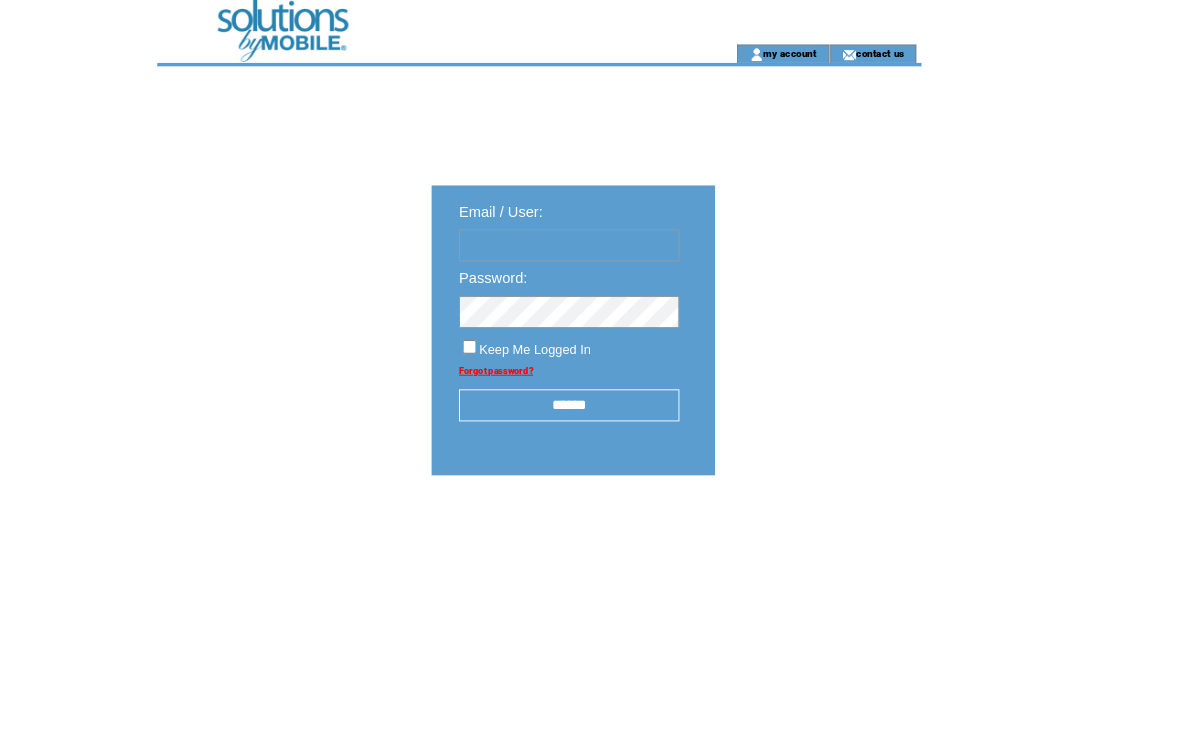 type on "**********" 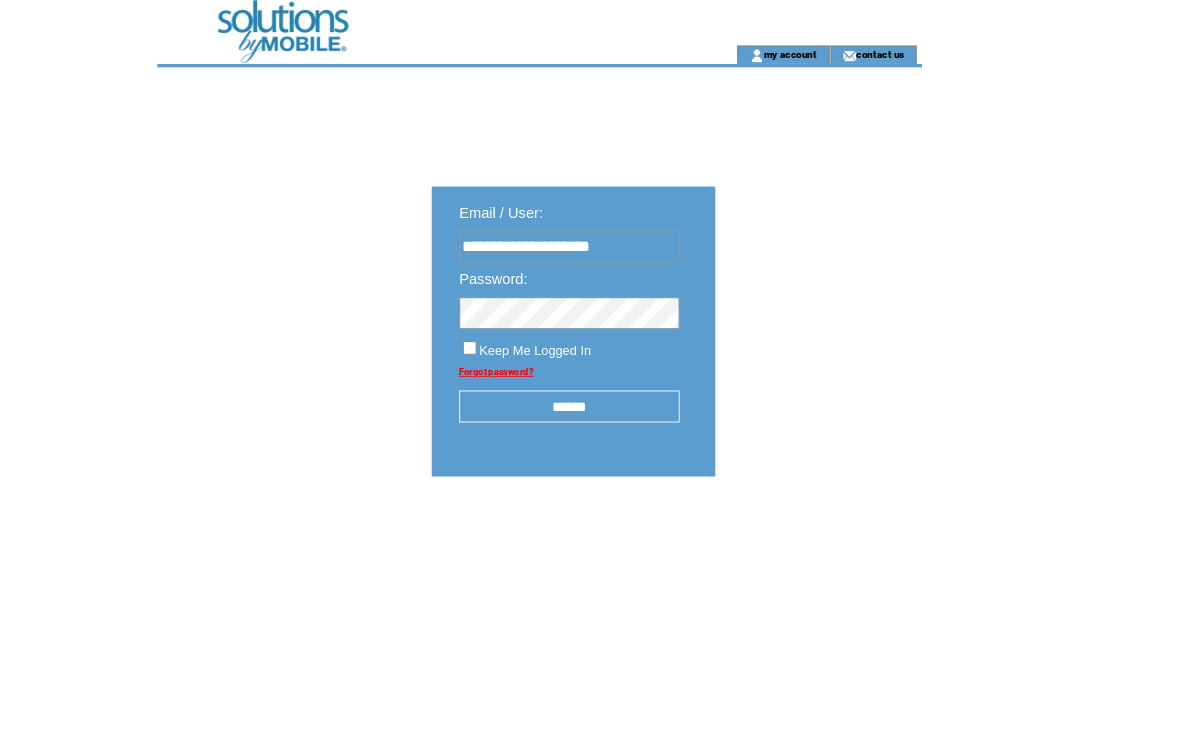 click on "******" at bounding box center (622, 444) 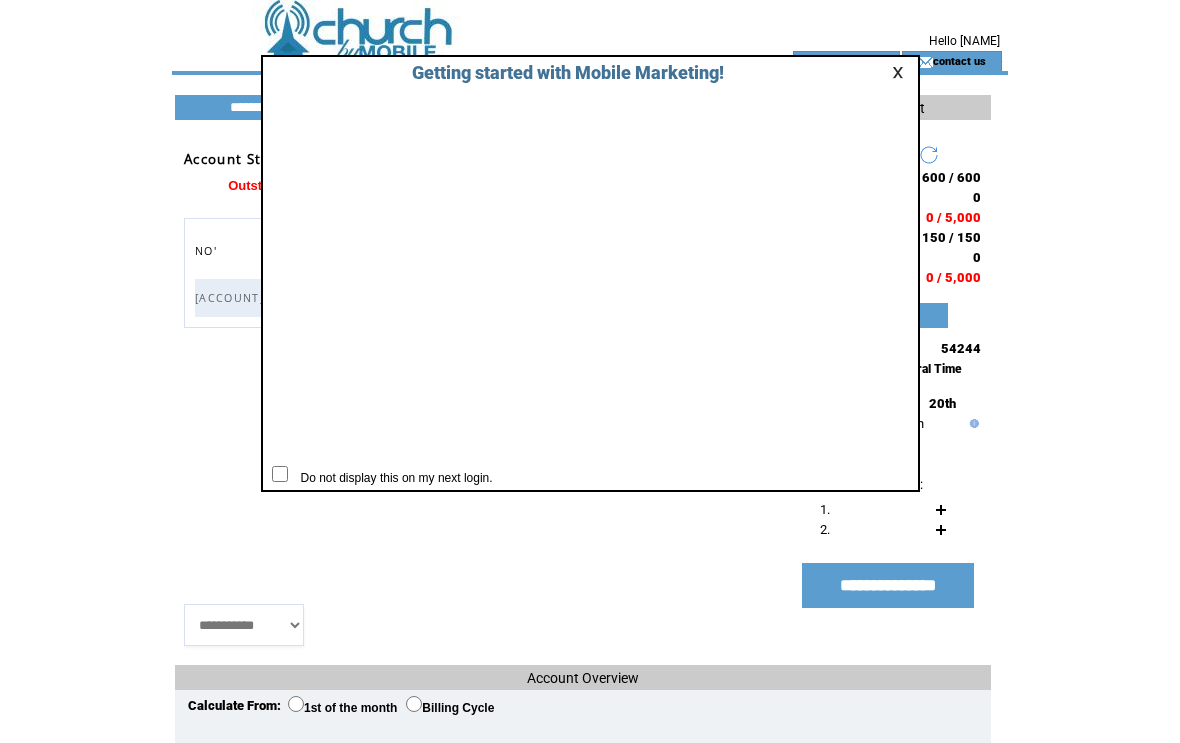 scroll, scrollTop: 0, scrollLeft: 0, axis: both 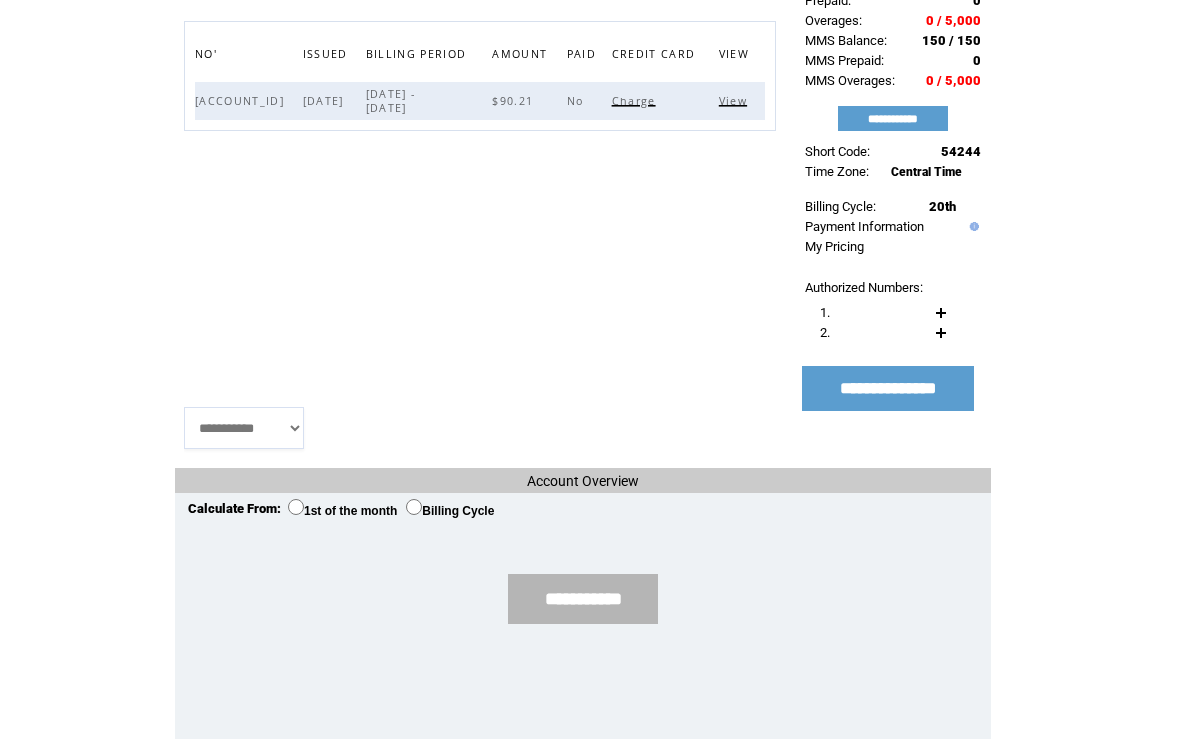 click on "**********" at bounding box center (583, 600) 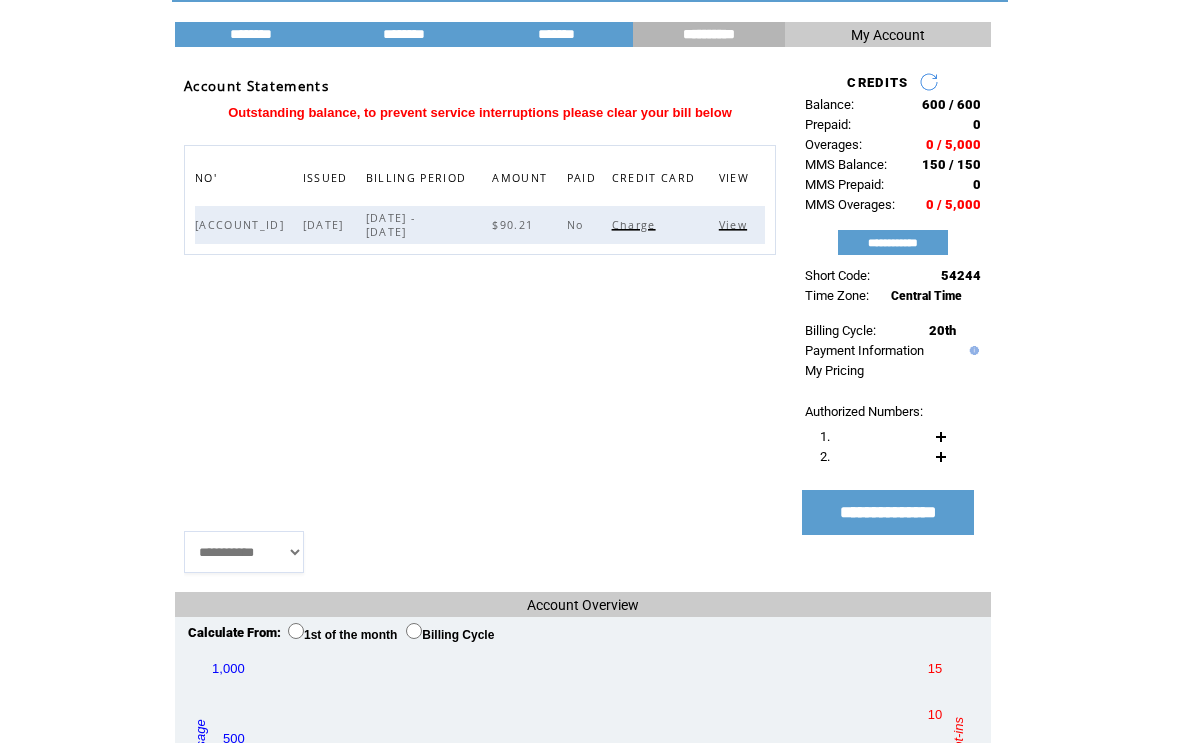 scroll, scrollTop: 0, scrollLeft: 0, axis: both 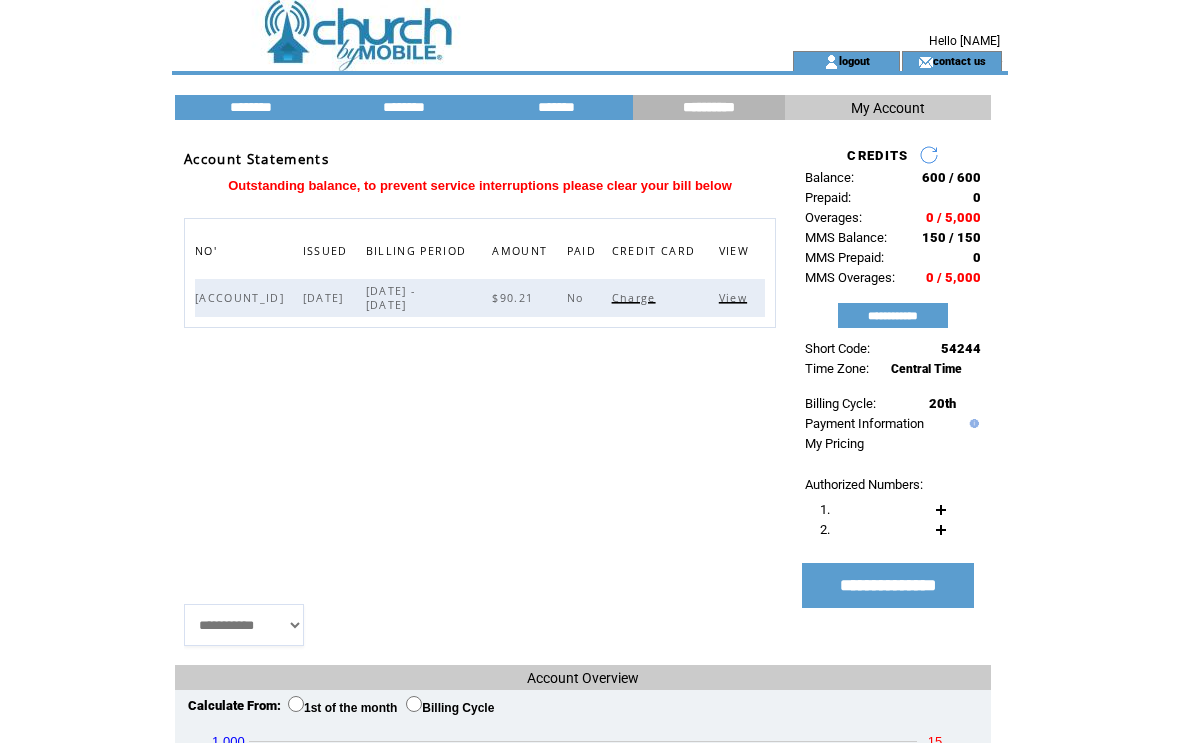 click on "View" at bounding box center [735, 298] 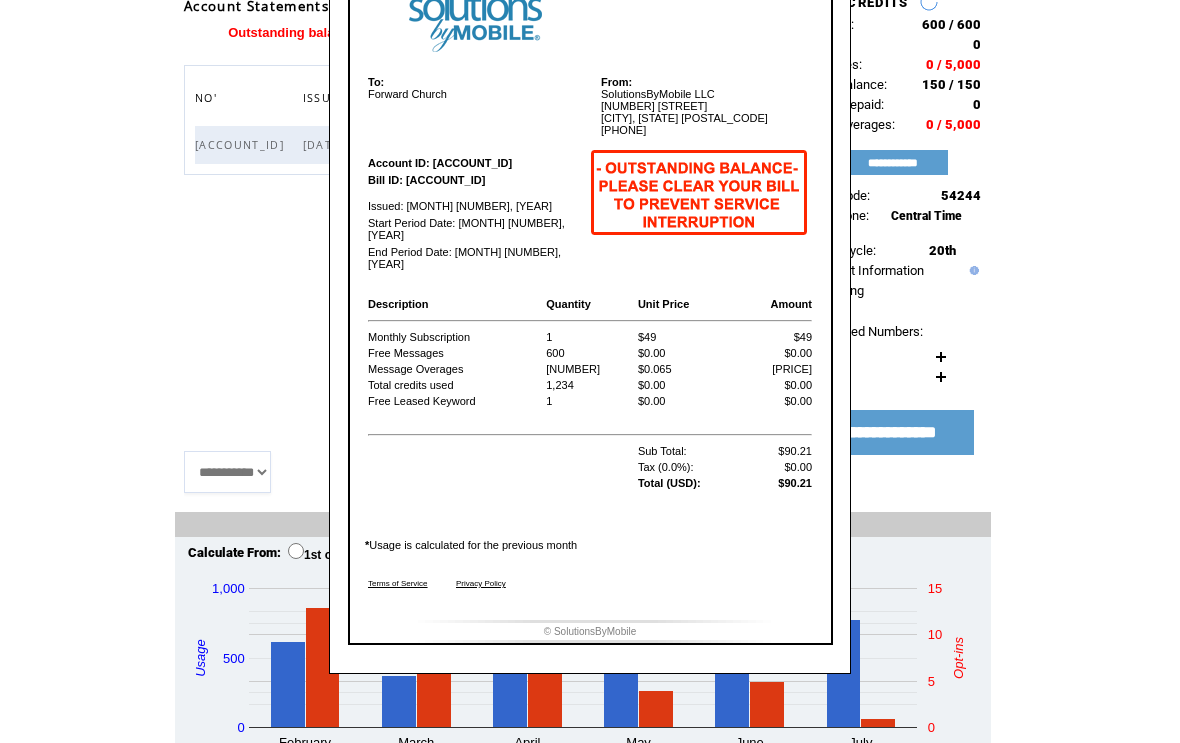 scroll, scrollTop: 0, scrollLeft: 0, axis: both 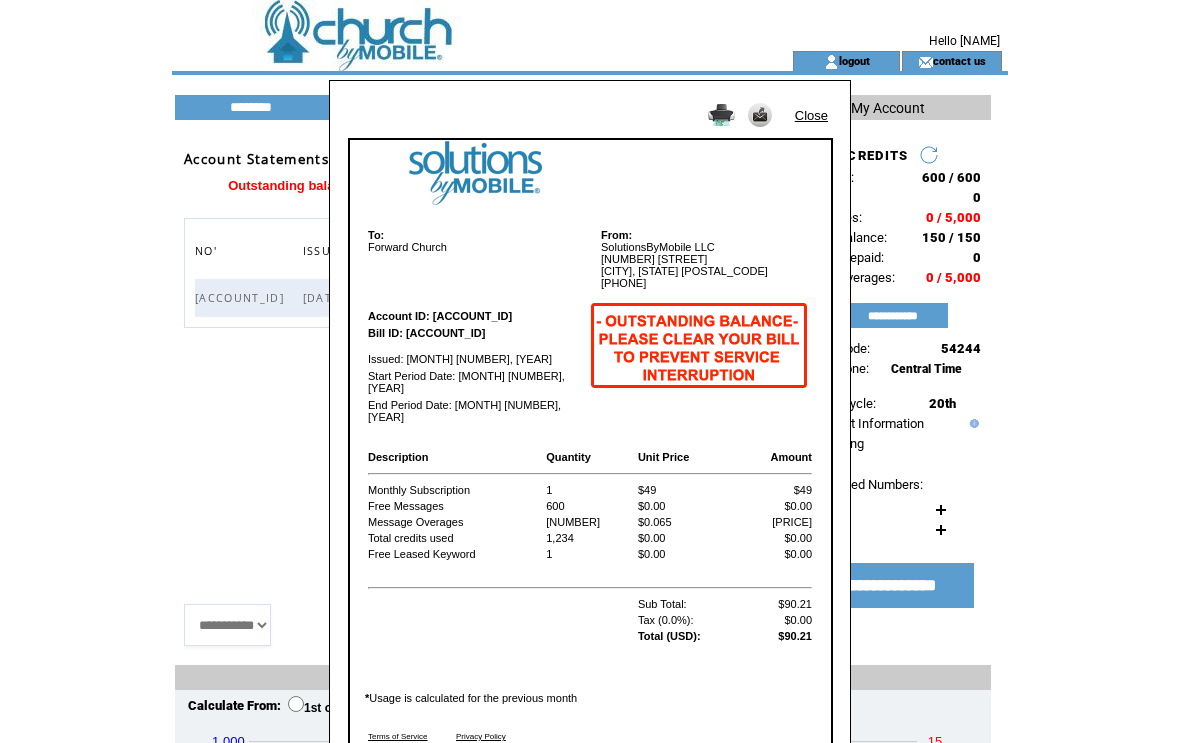 click on "Close" at bounding box center [811, 115] 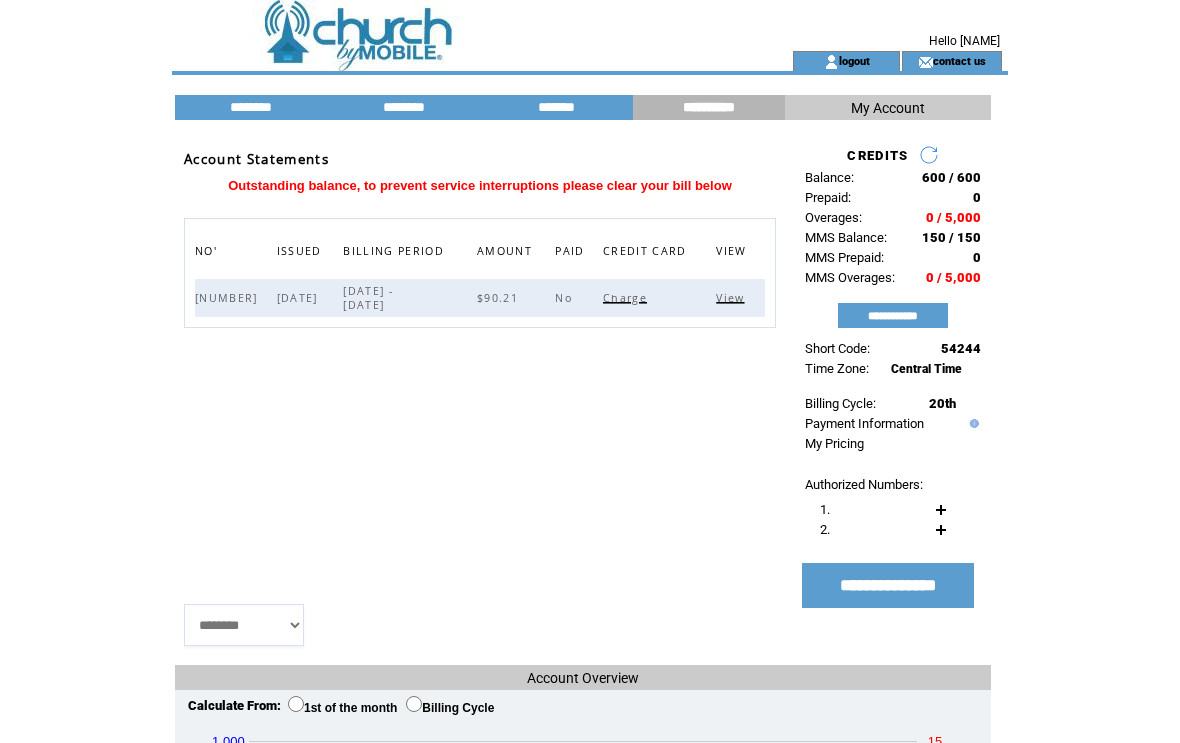 scroll, scrollTop: 0, scrollLeft: 0, axis: both 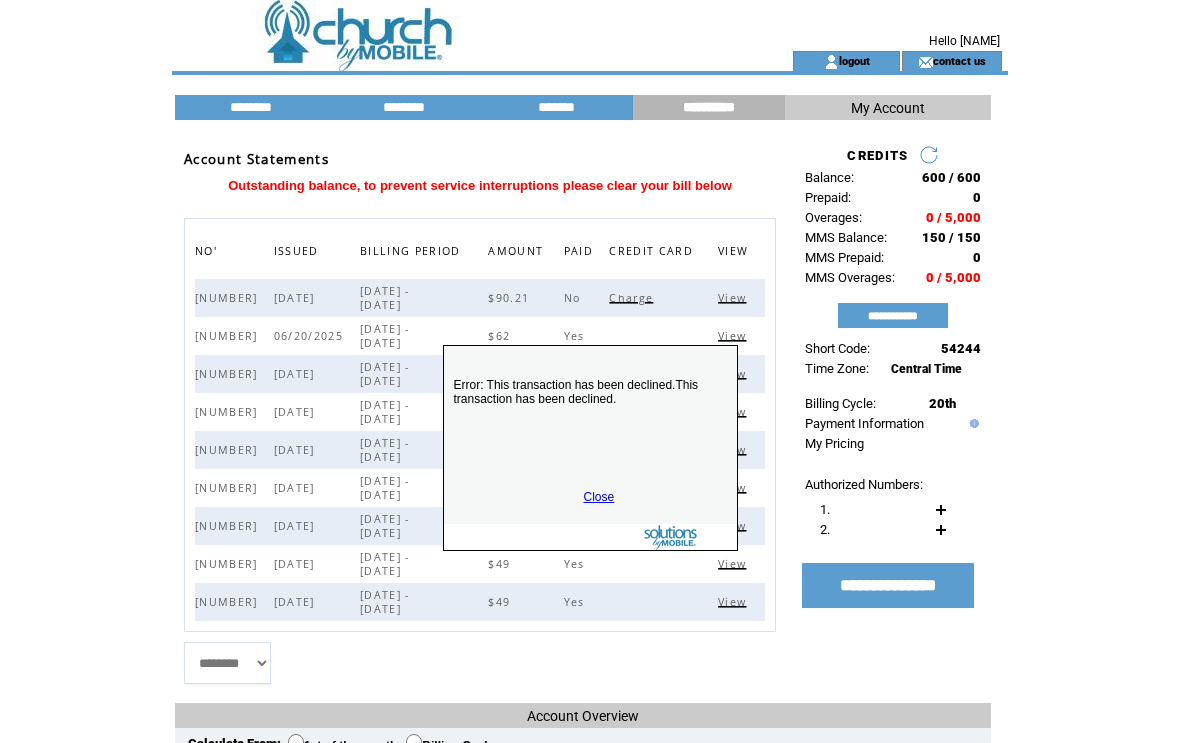 click on "Close" at bounding box center [599, 497] 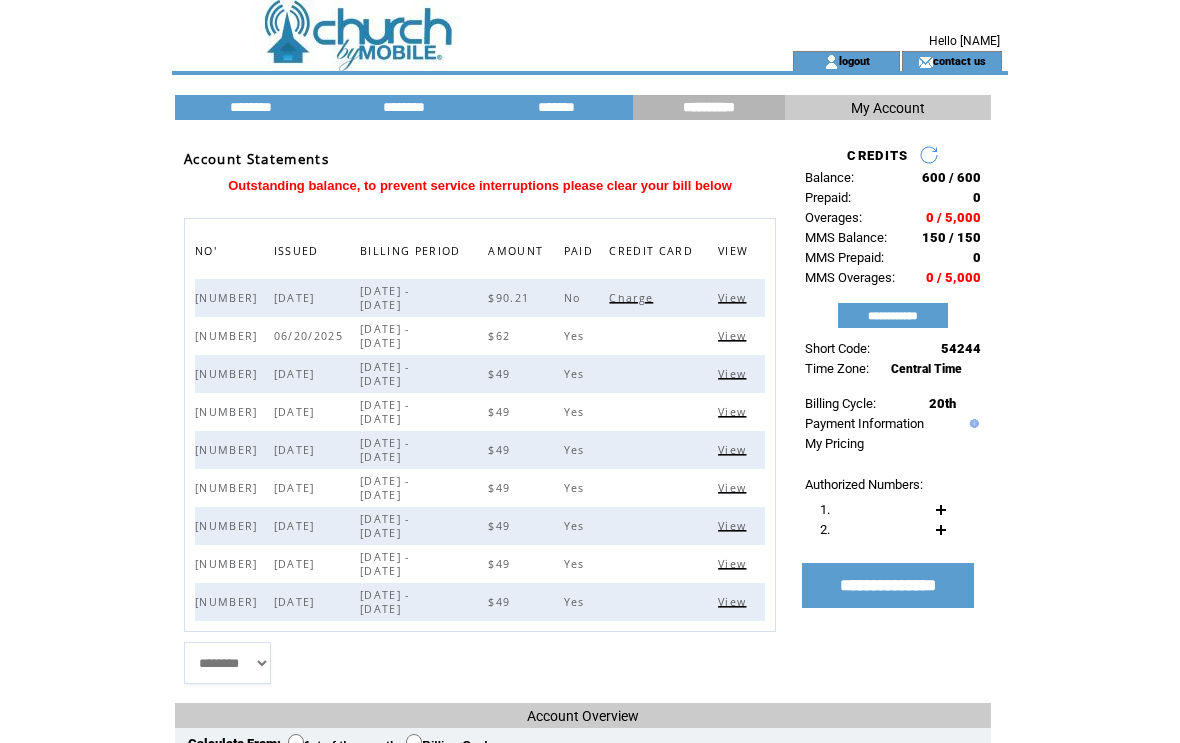 click on "My Account" at bounding box center (888, 108) 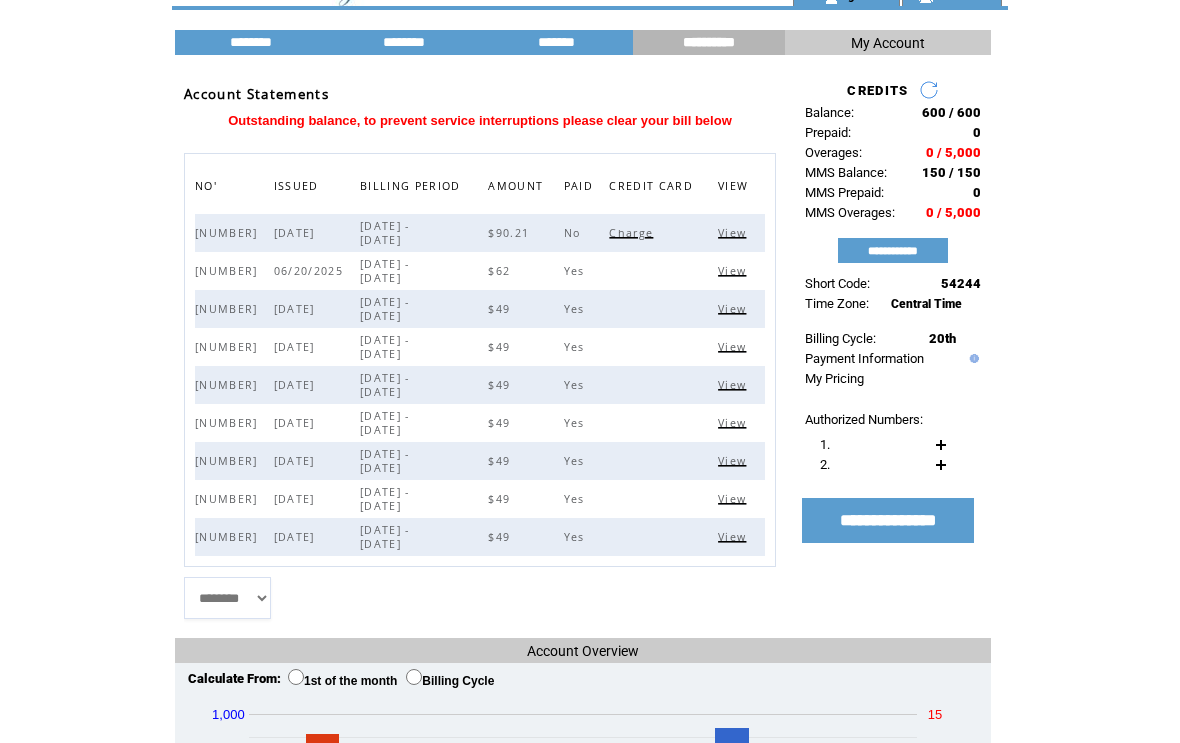 scroll, scrollTop: 0, scrollLeft: 0, axis: both 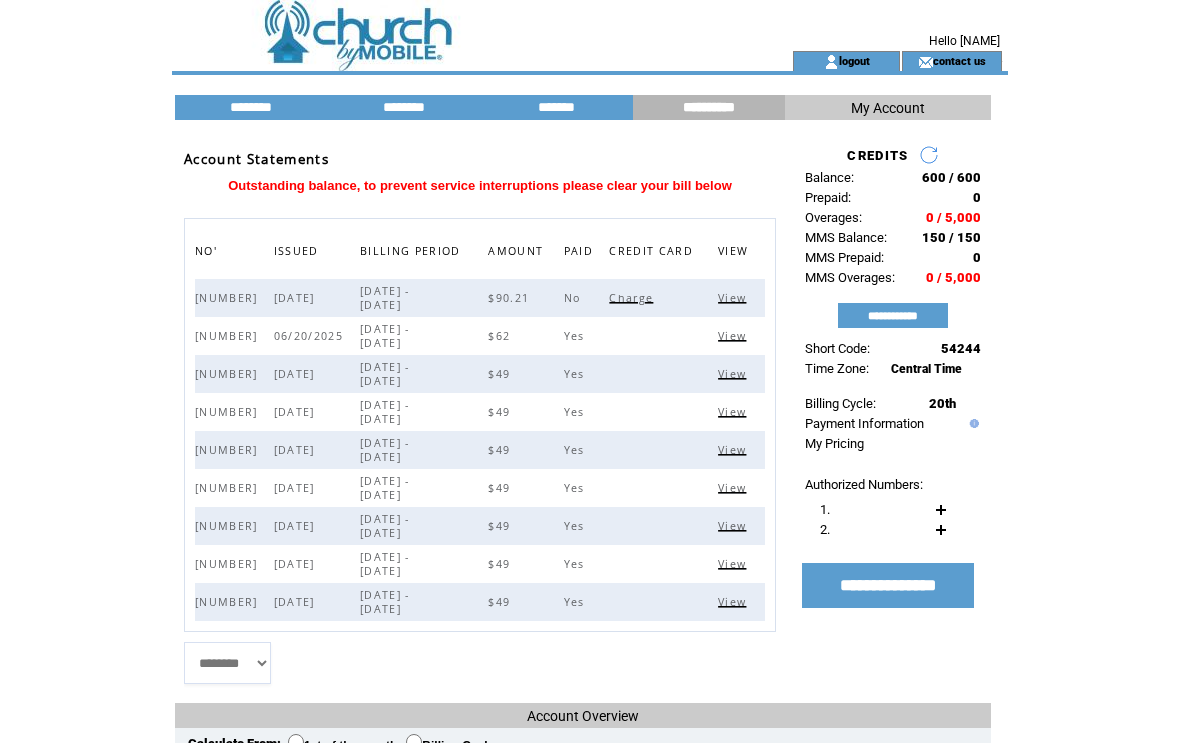 click on "View" at bounding box center [734, 298] 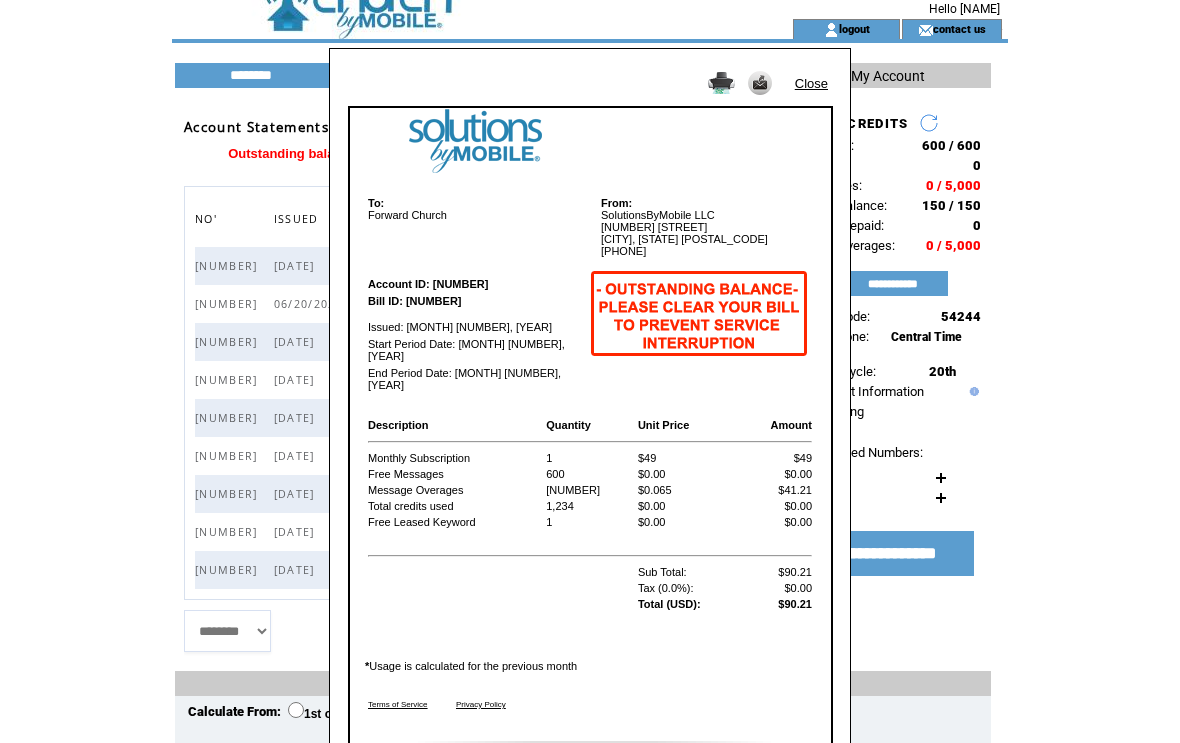 scroll, scrollTop: 0, scrollLeft: 0, axis: both 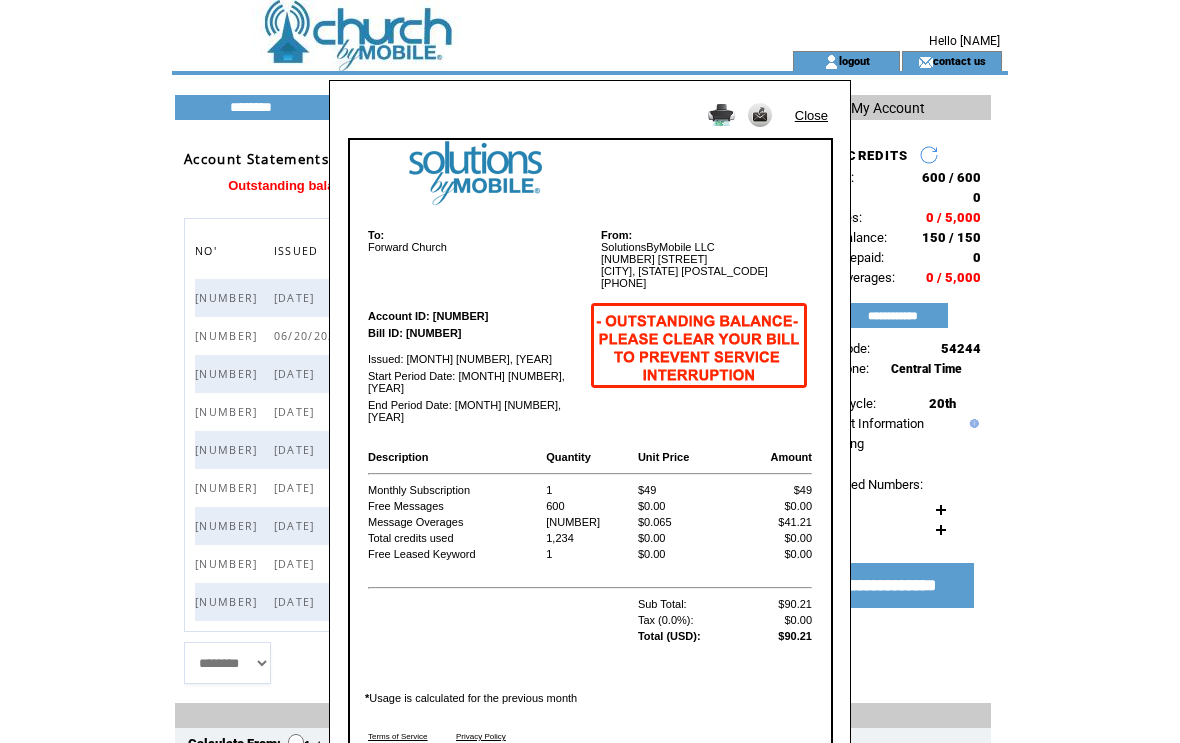 click on "Close" at bounding box center [811, 115] 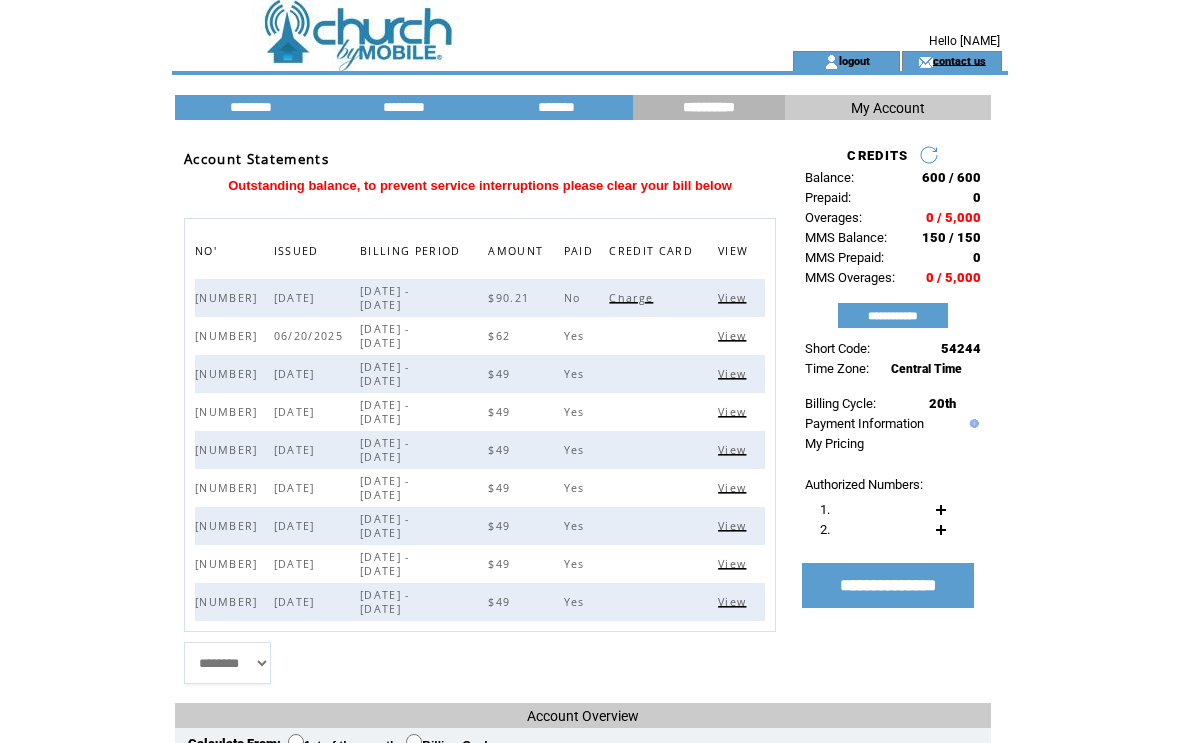 click on "contact us" at bounding box center [959, 60] 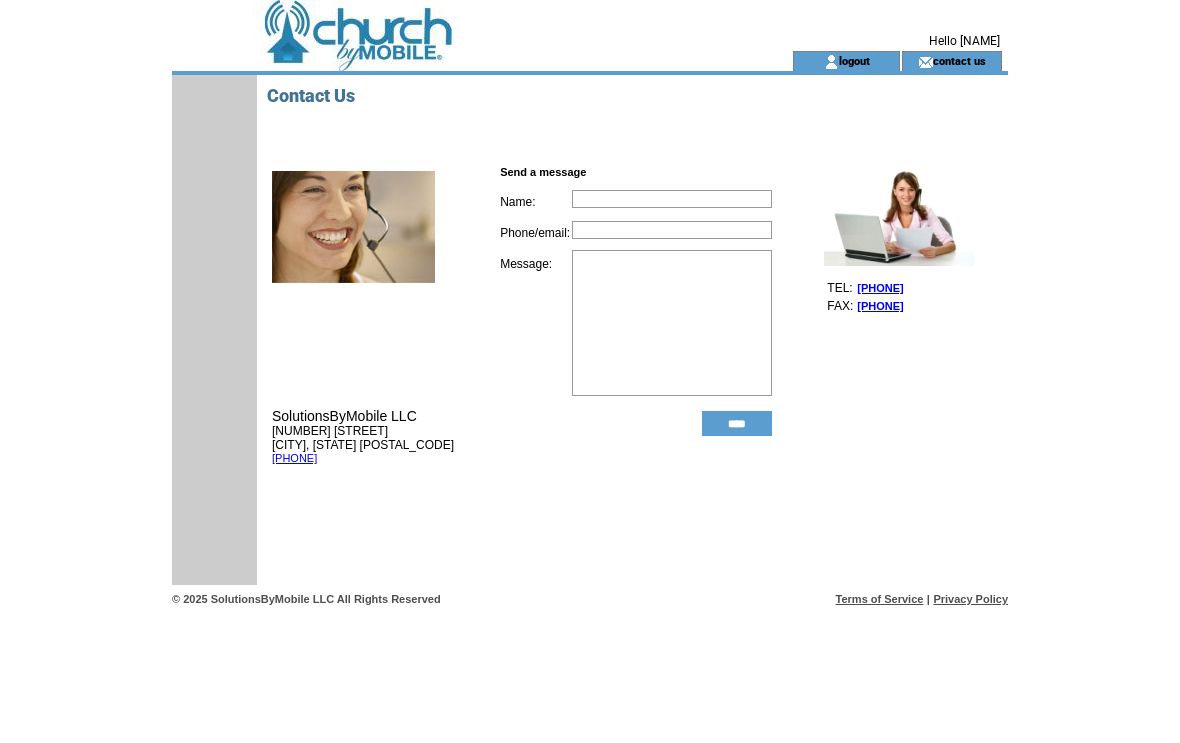 scroll, scrollTop: 0, scrollLeft: 0, axis: both 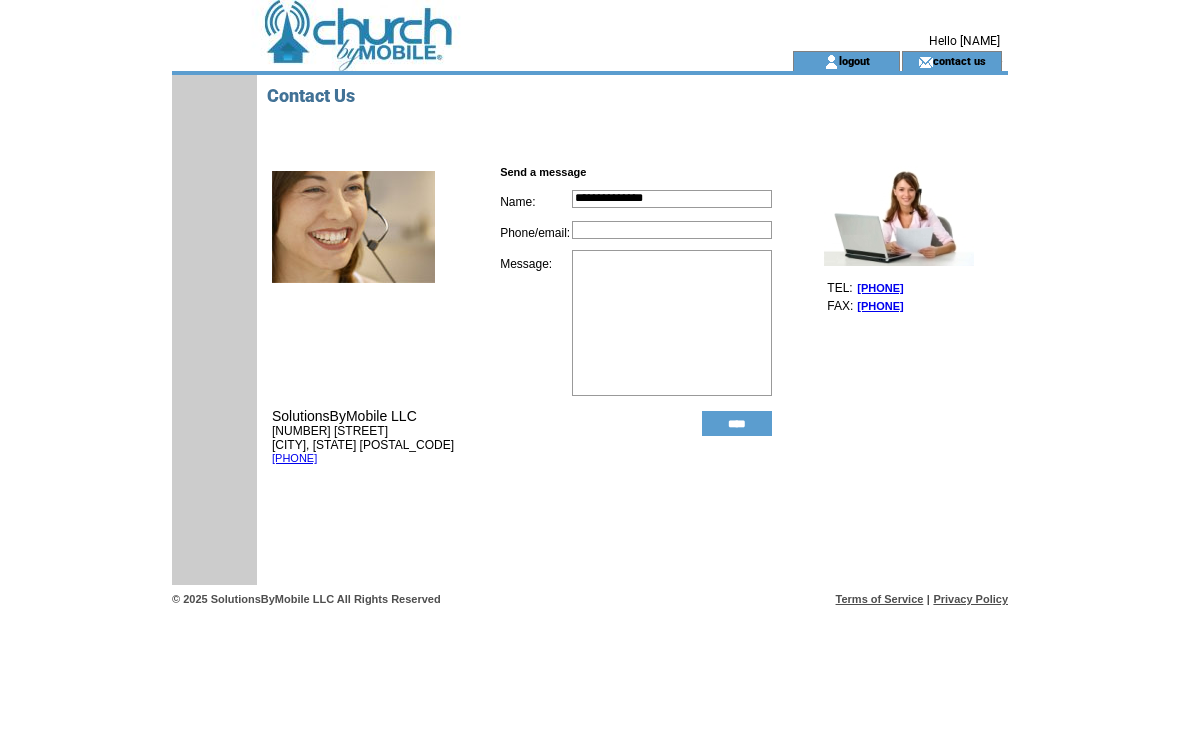 type on "**********" 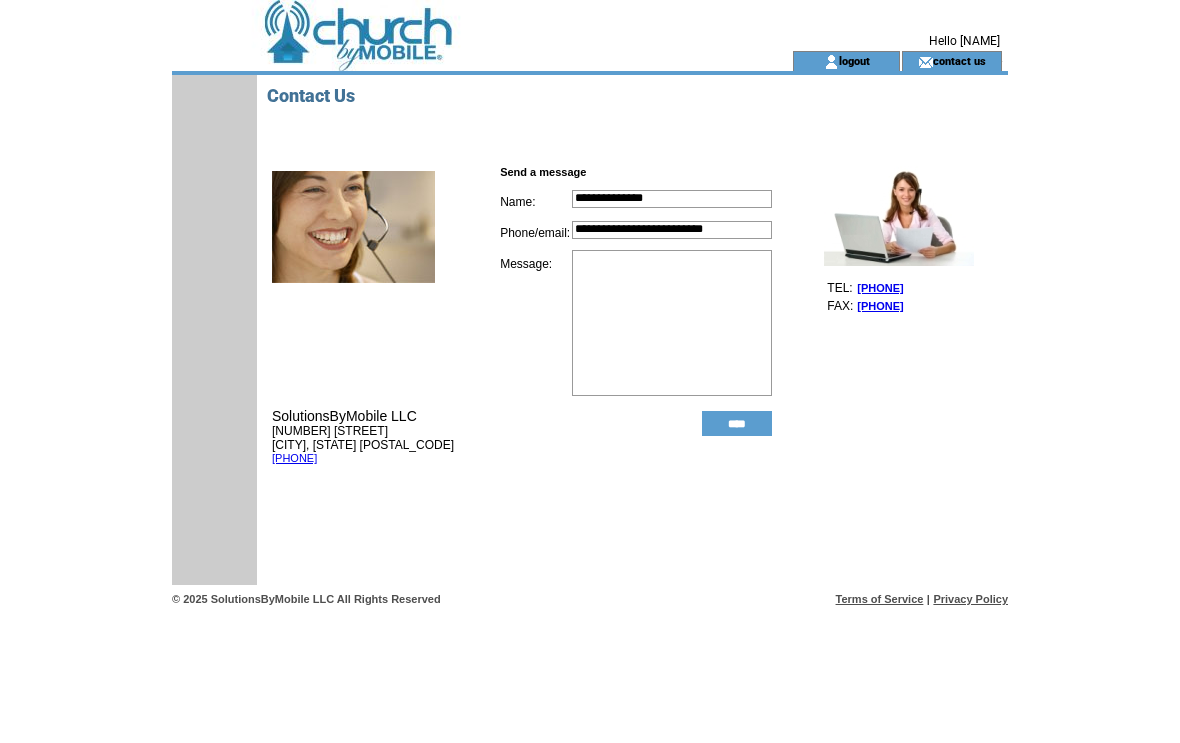 type on "**********" 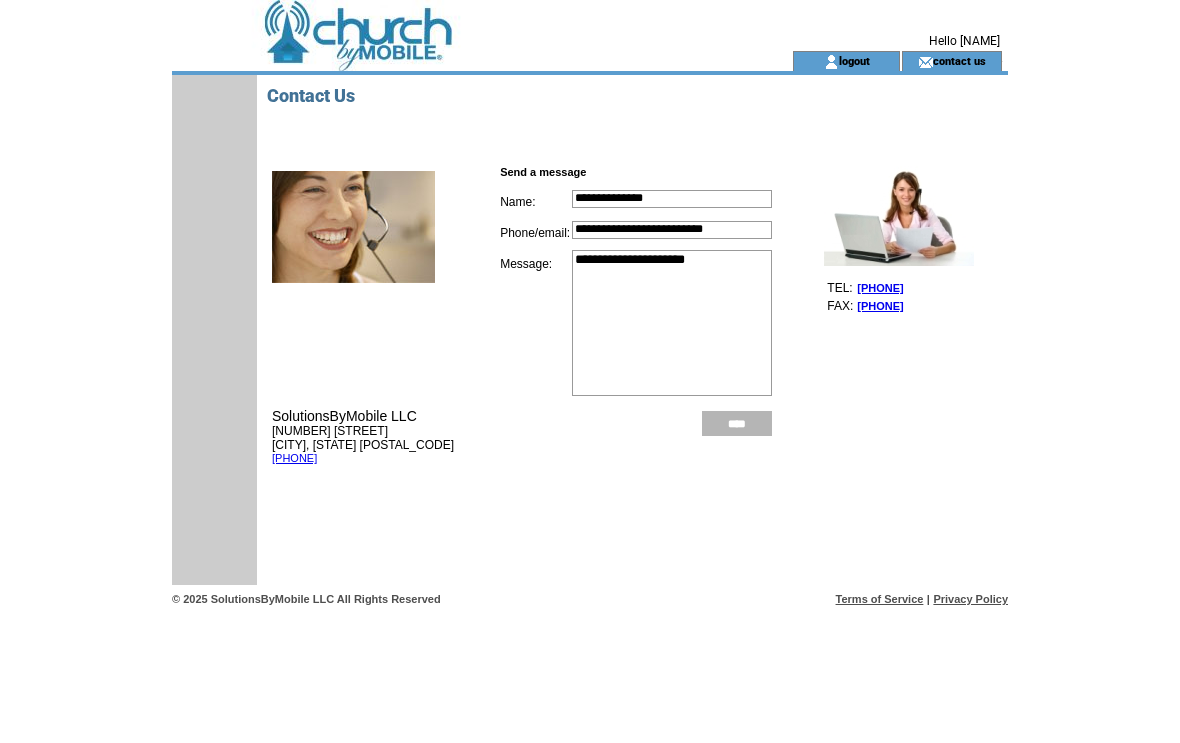 type on "**********" 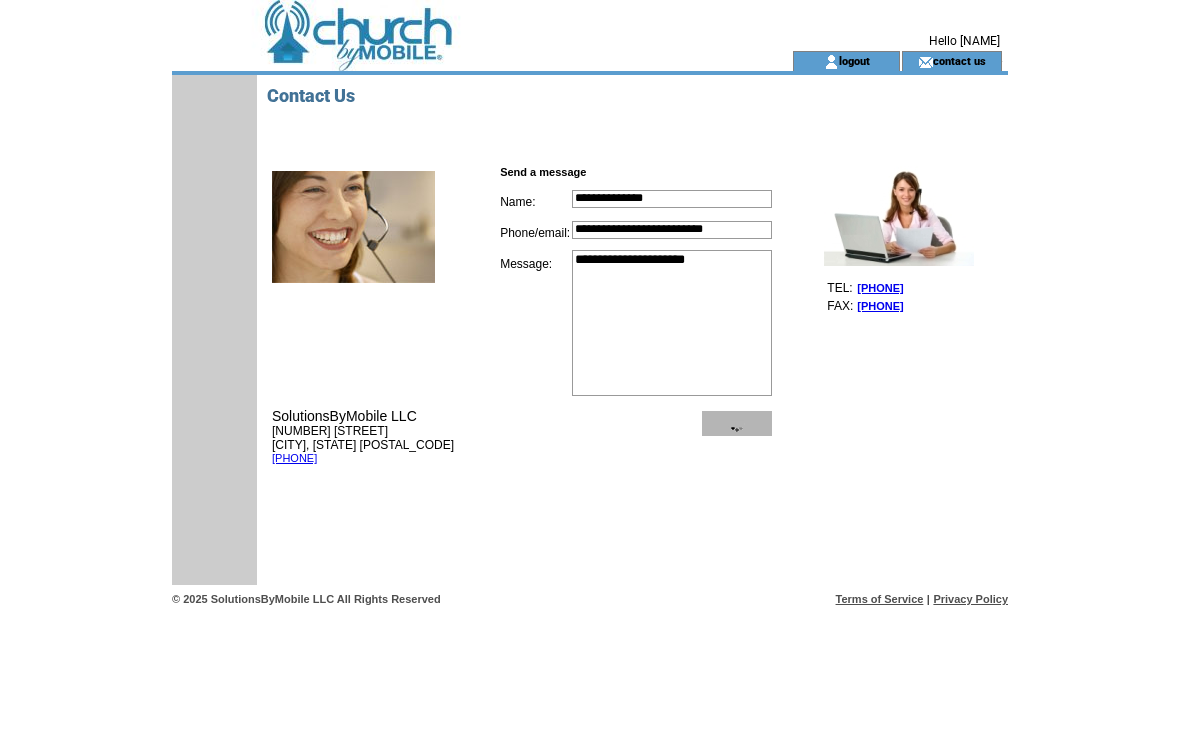 click on "****" at bounding box center [737, 423] 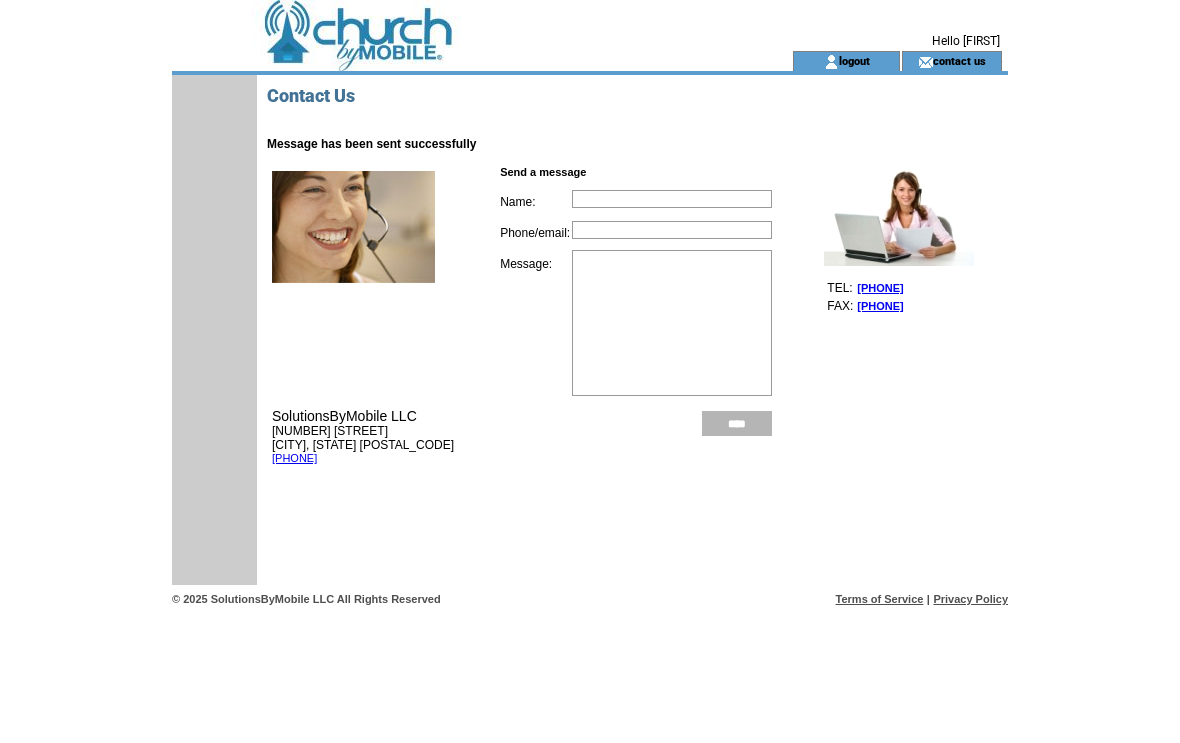 scroll, scrollTop: 0, scrollLeft: 0, axis: both 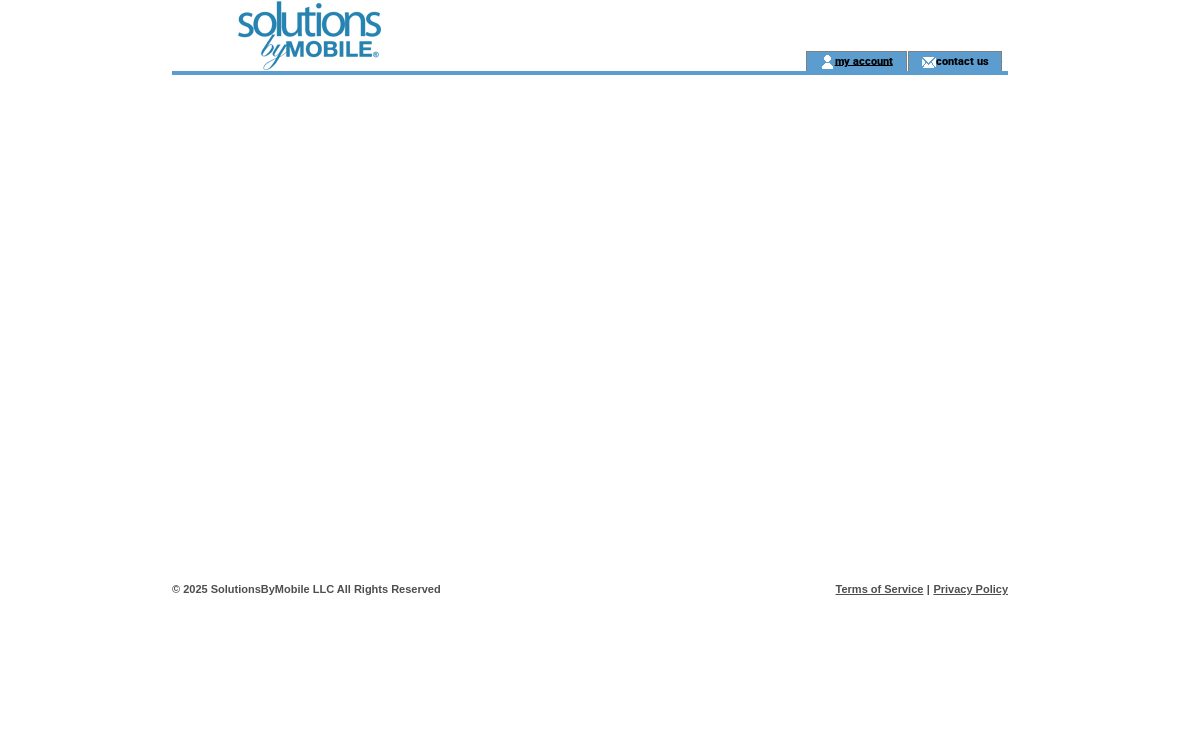 click on "my account" at bounding box center [864, 60] 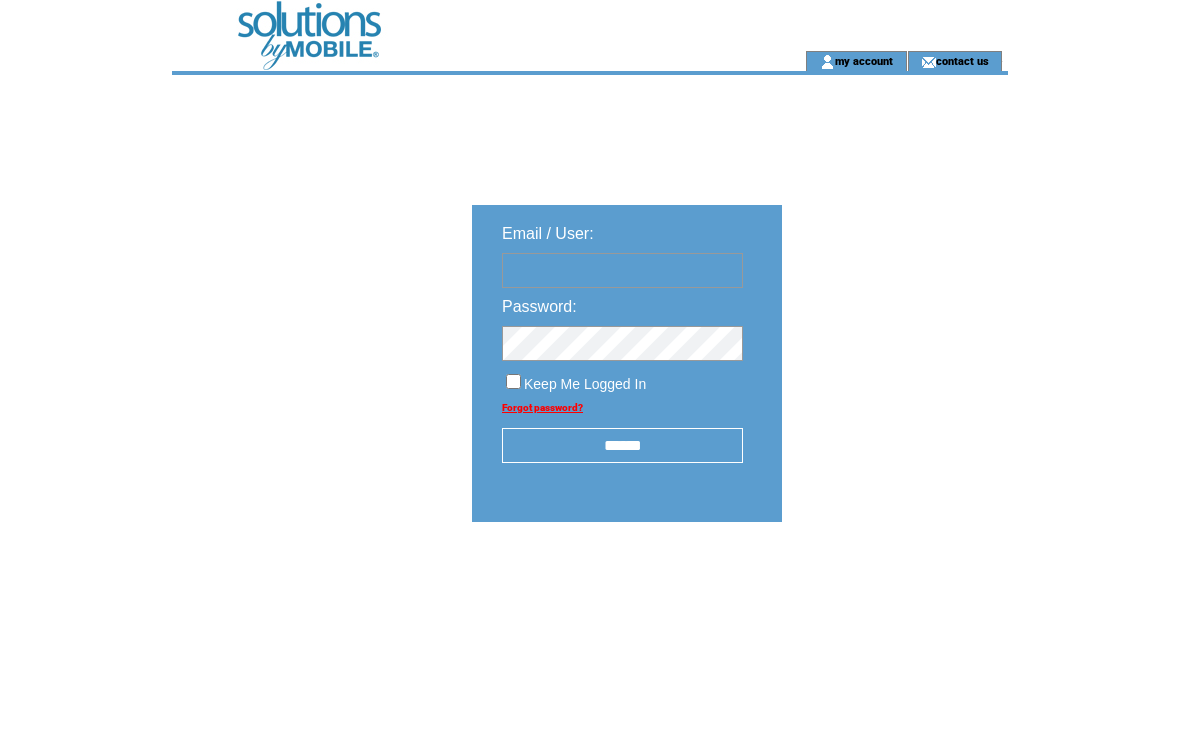 scroll, scrollTop: 1, scrollLeft: 0, axis: vertical 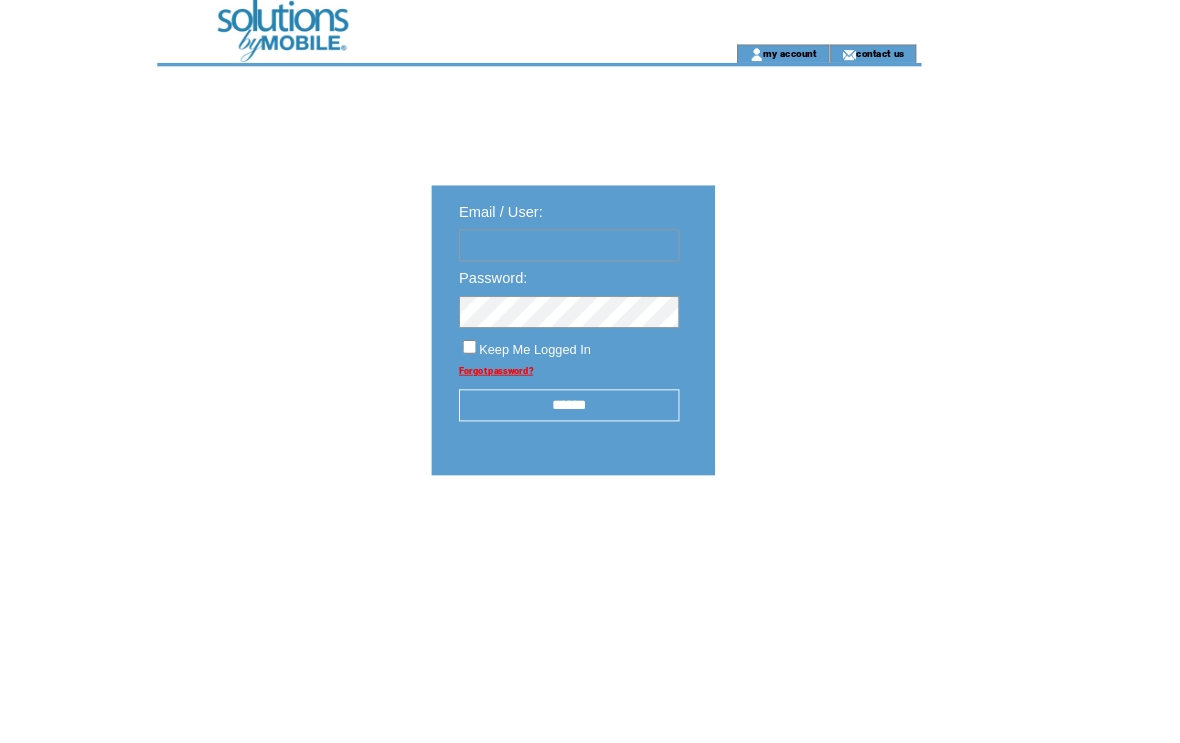 type on "**********" 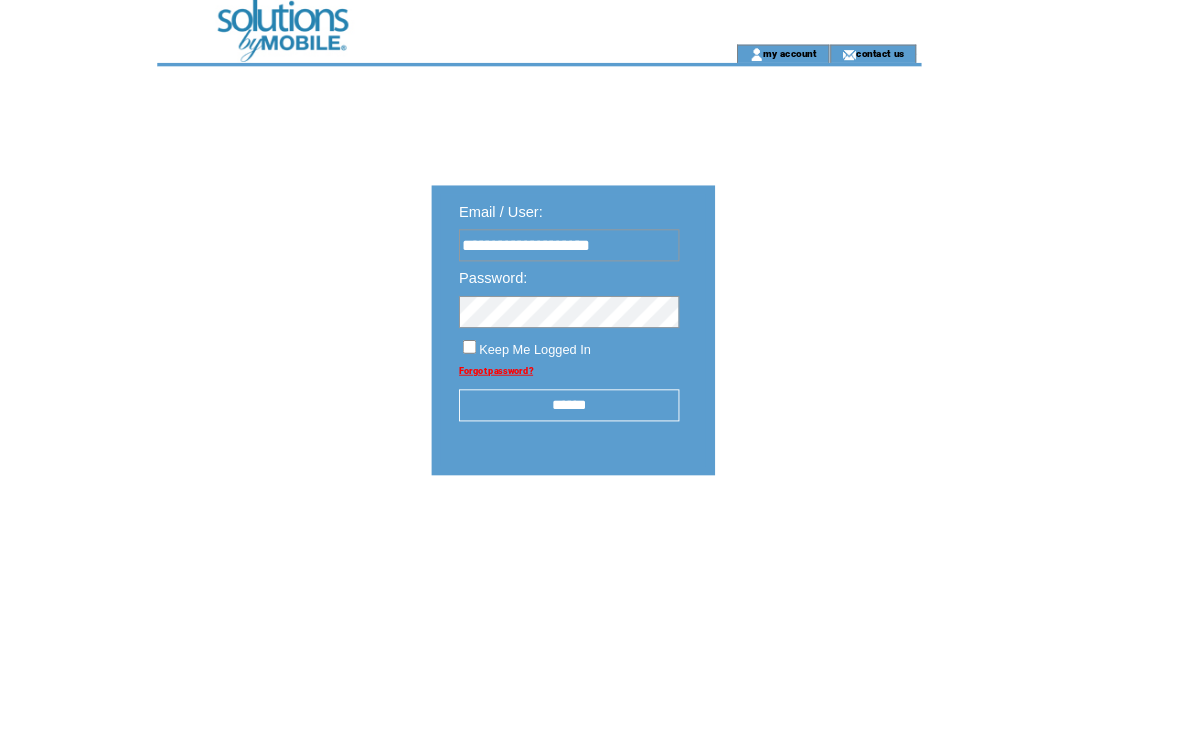 click at bounding box center [0, 0] 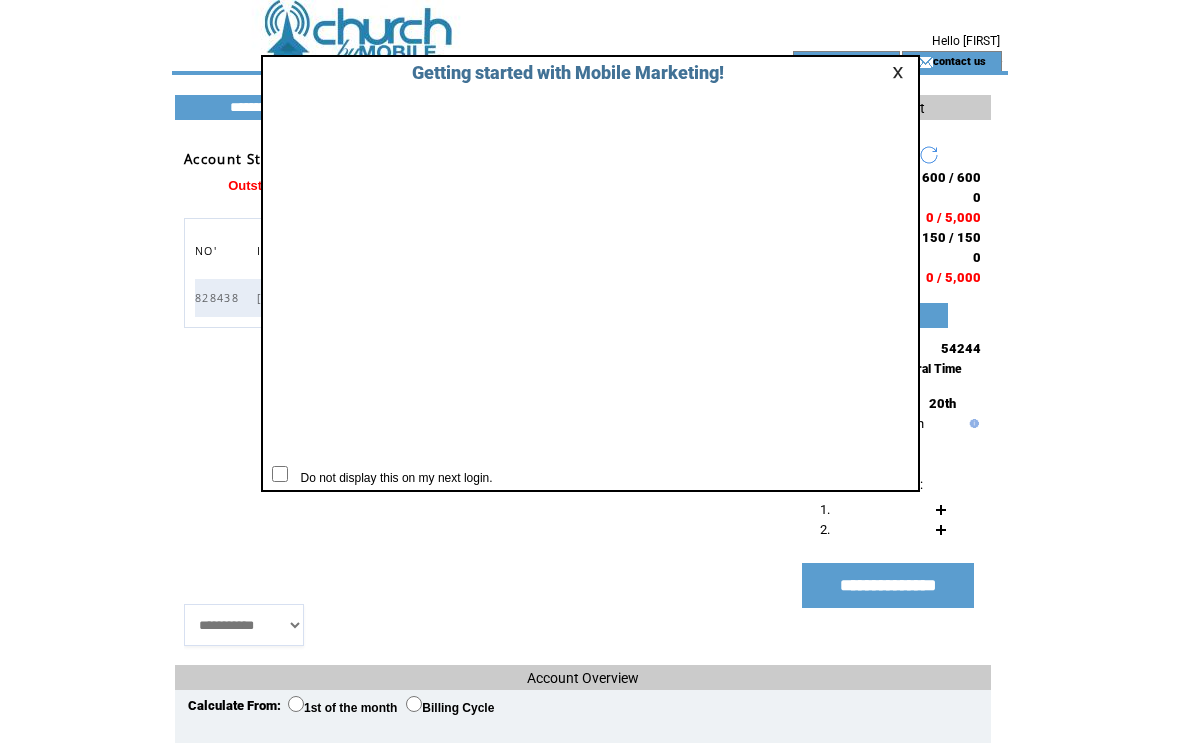 scroll, scrollTop: 0, scrollLeft: 0, axis: both 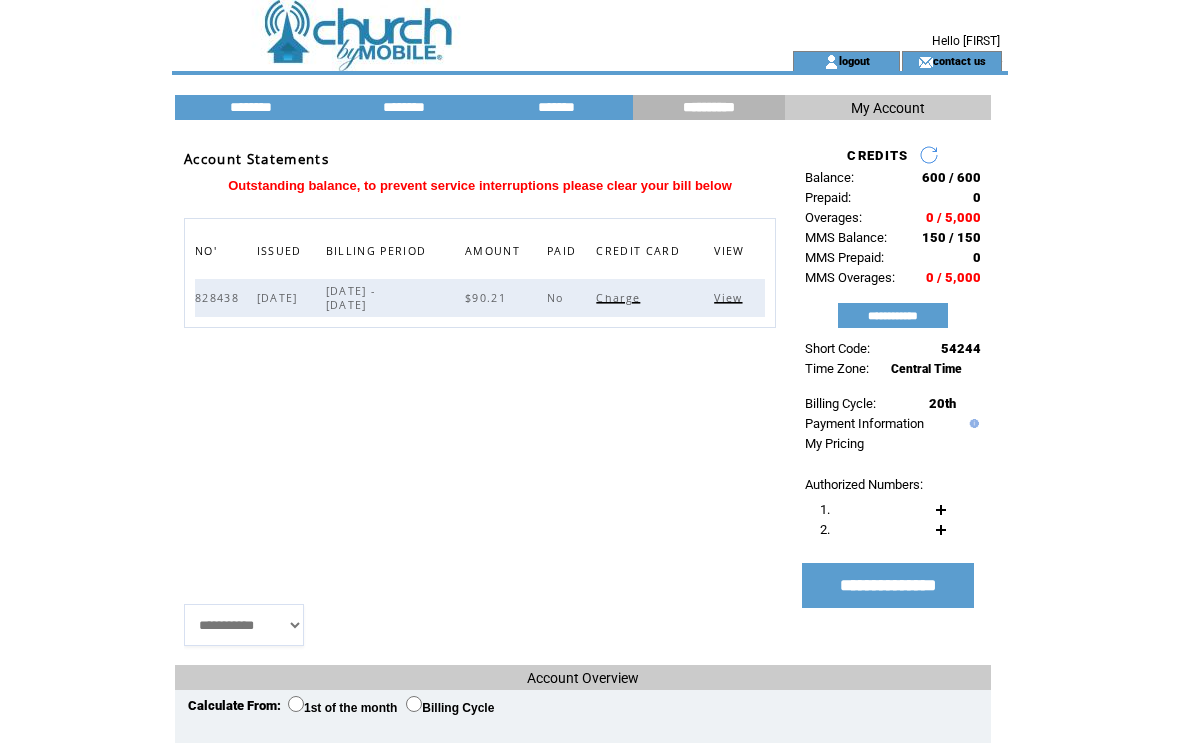 click on "My Account" at bounding box center [888, 108] 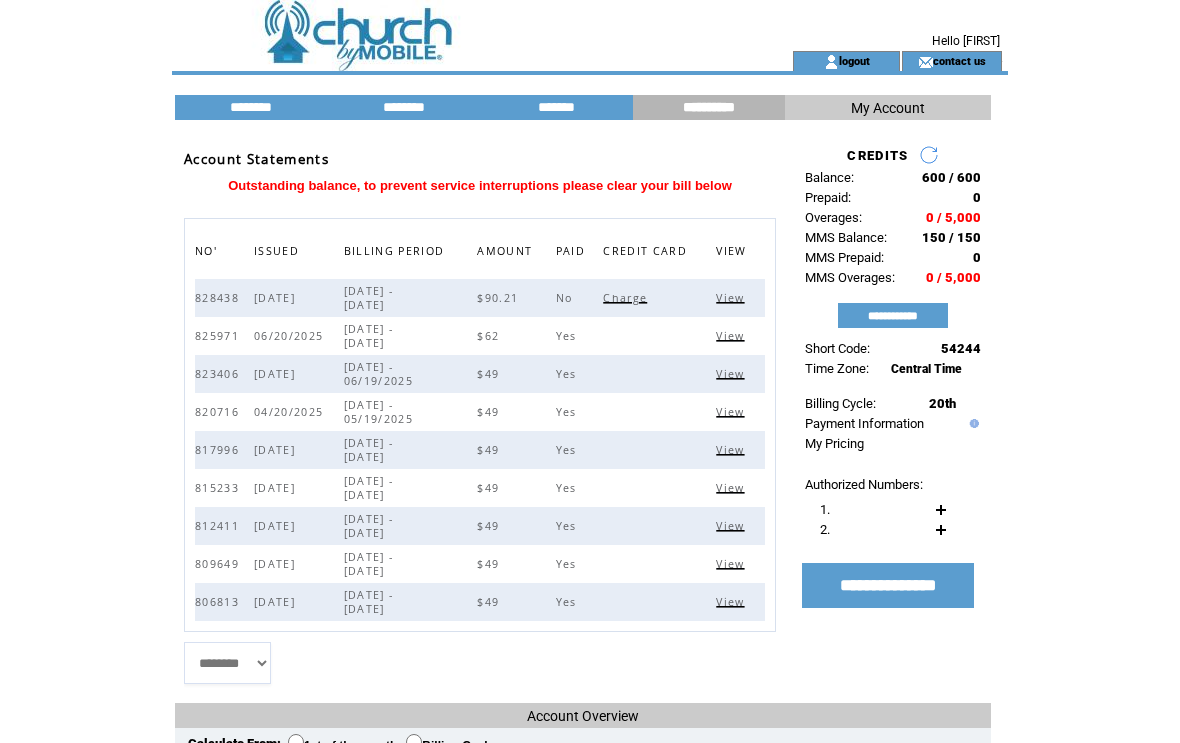 click on "My Account" at bounding box center [888, 108] 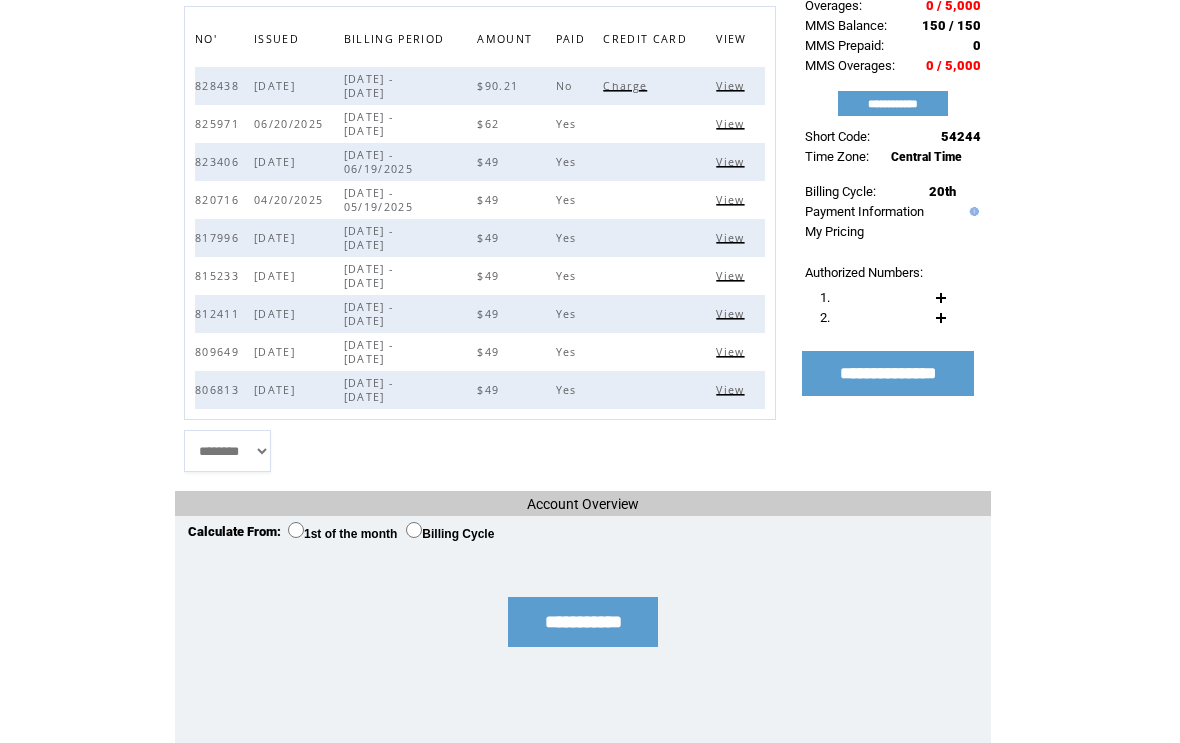 scroll, scrollTop: 234, scrollLeft: 0, axis: vertical 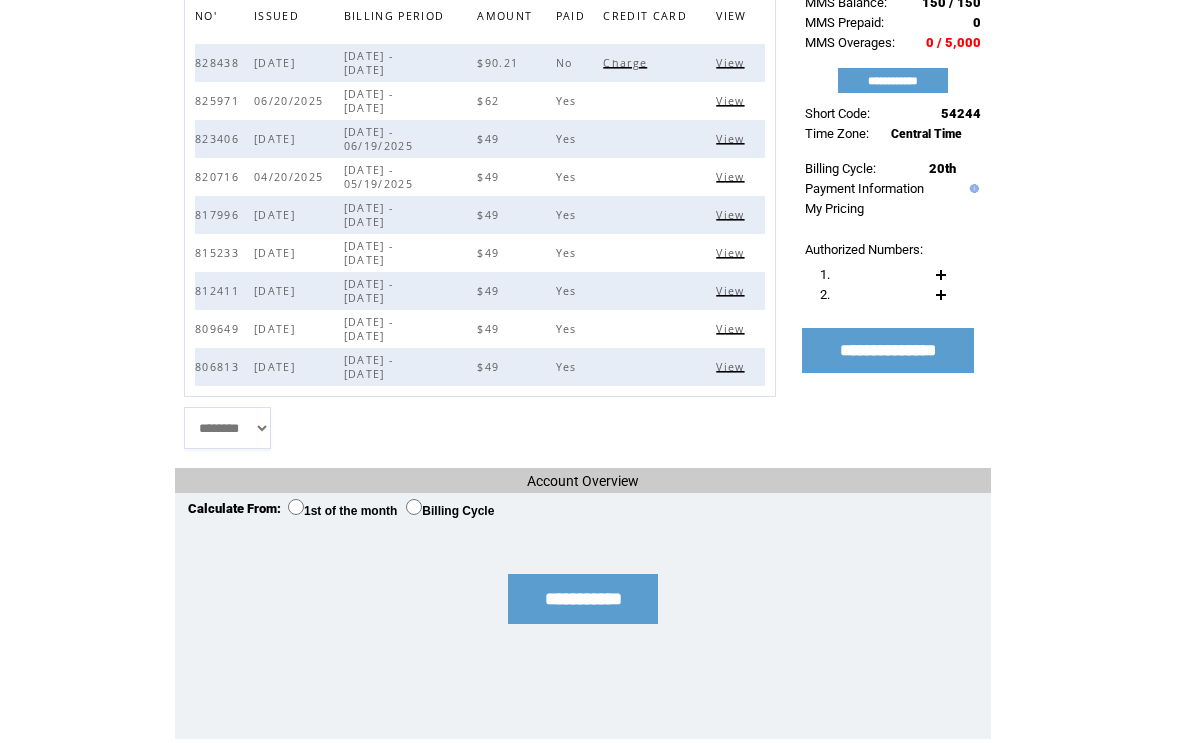 click on "**********" at bounding box center (583, 600) 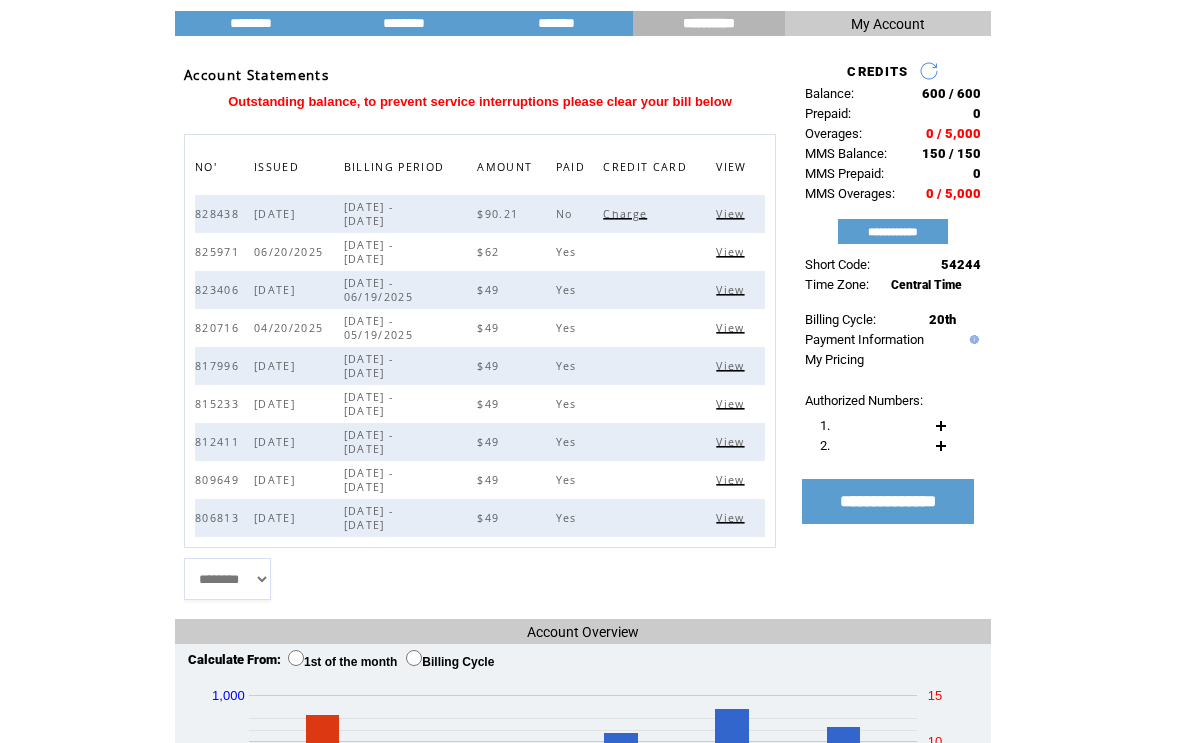 scroll, scrollTop: 0, scrollLeft: 0, axis: both 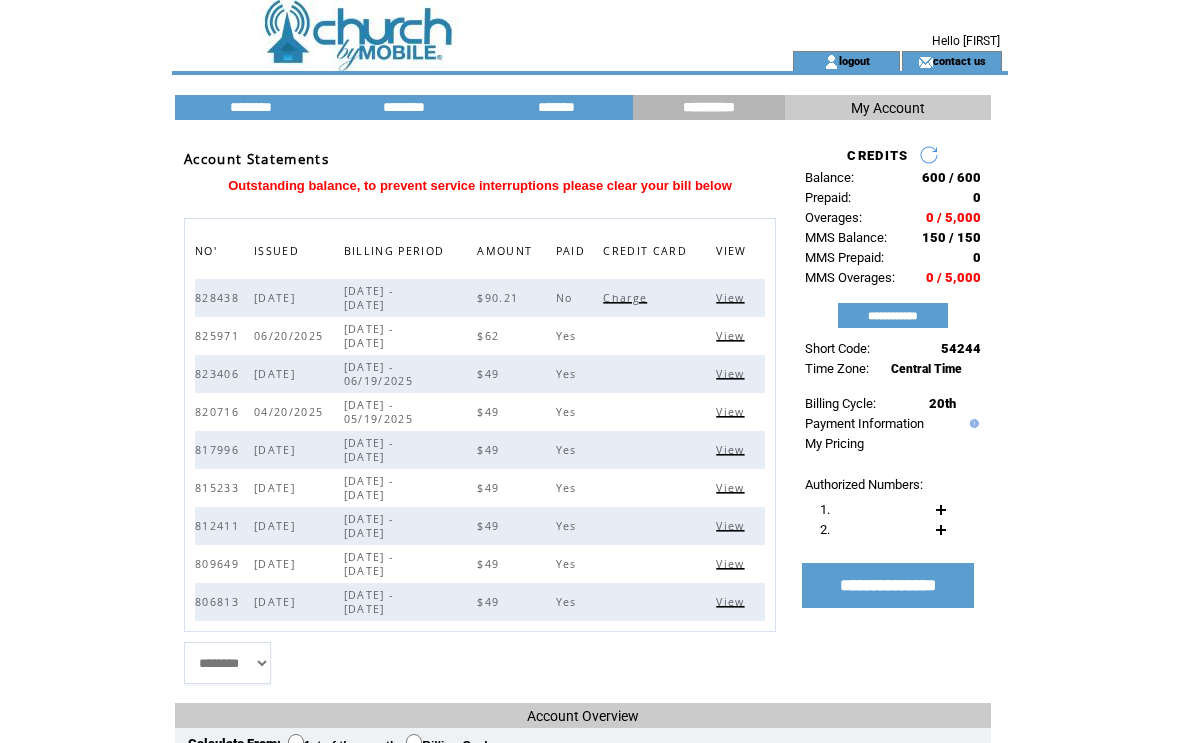 click at bounding box center (929, 155) 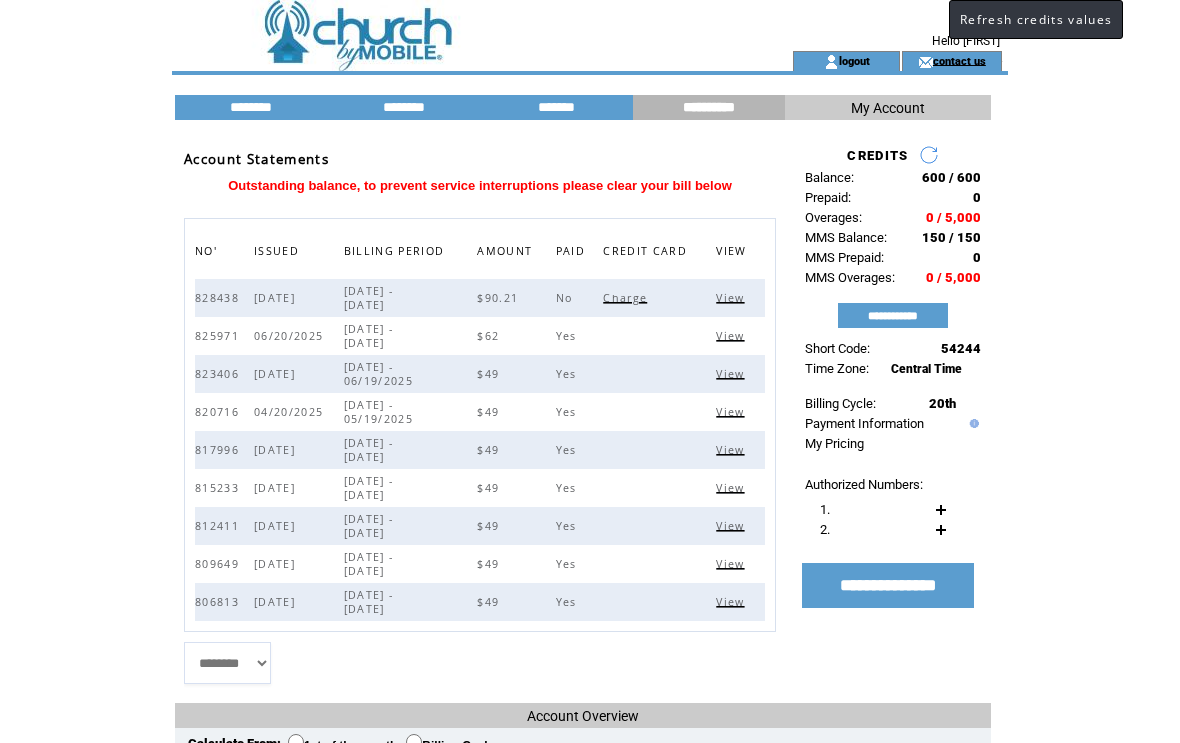 click on "contact us" at bounding box center (959, 60) 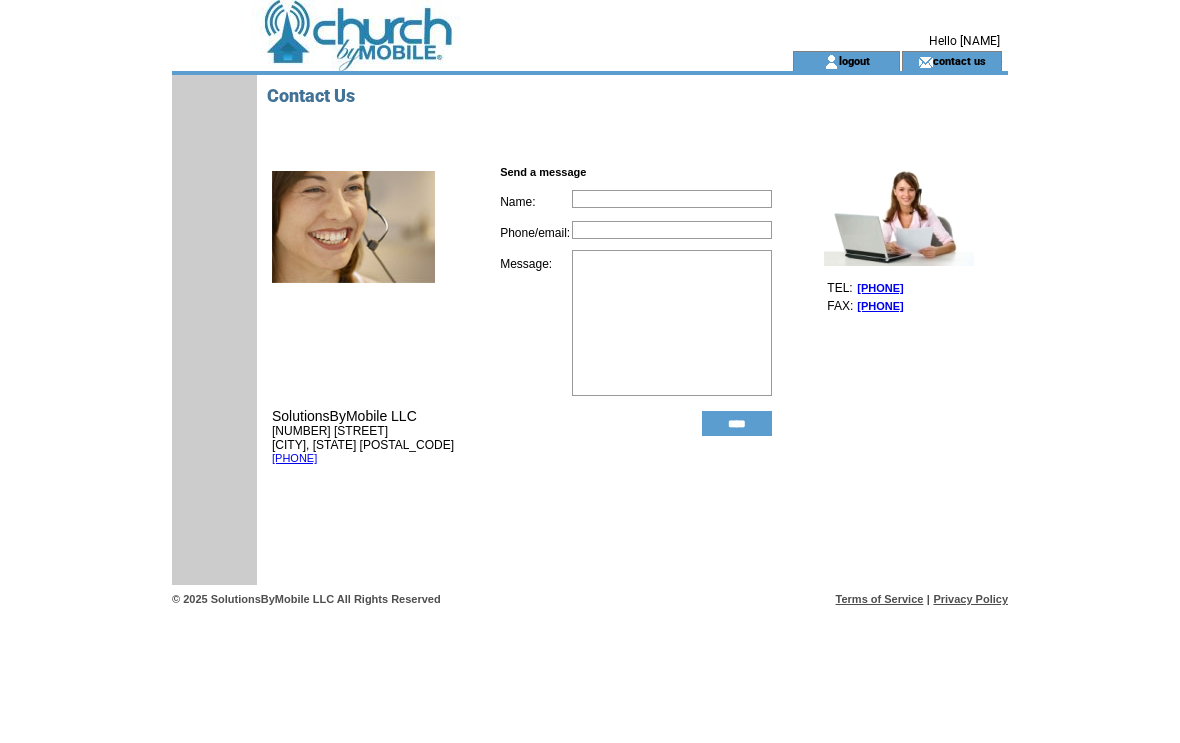 scroll, scrollTop: 0, scrollLeft: 0, axis: both 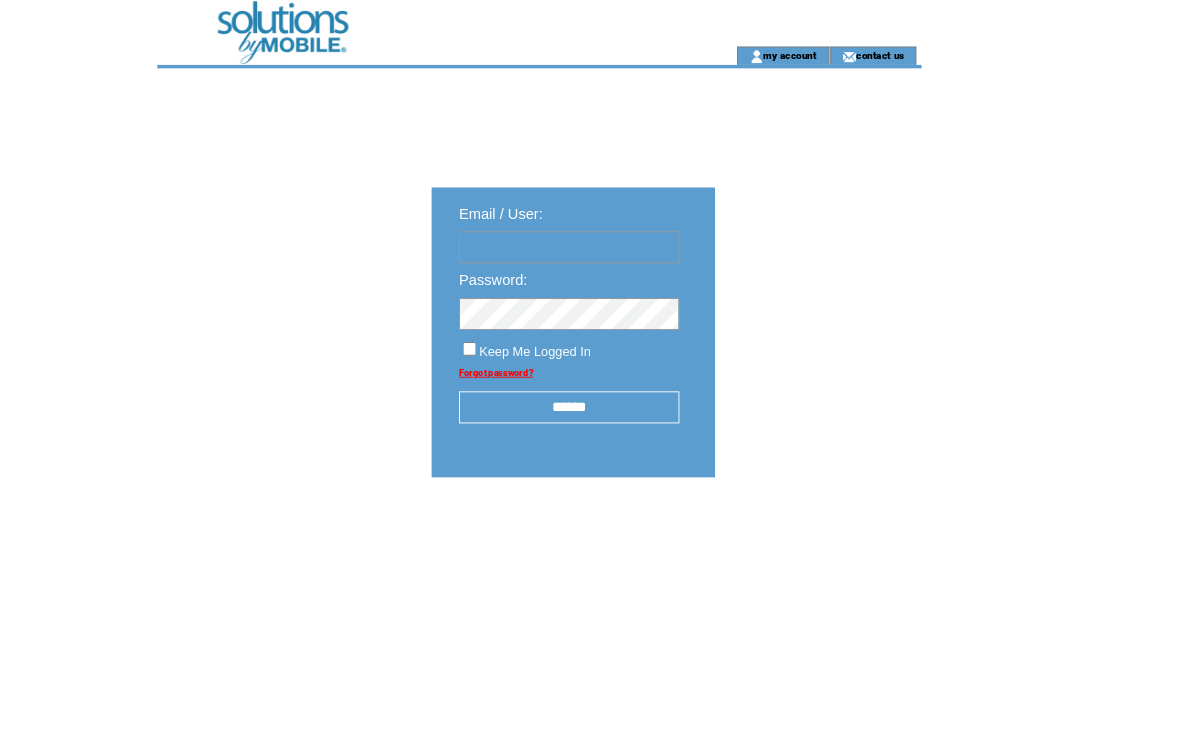 type on "**********" 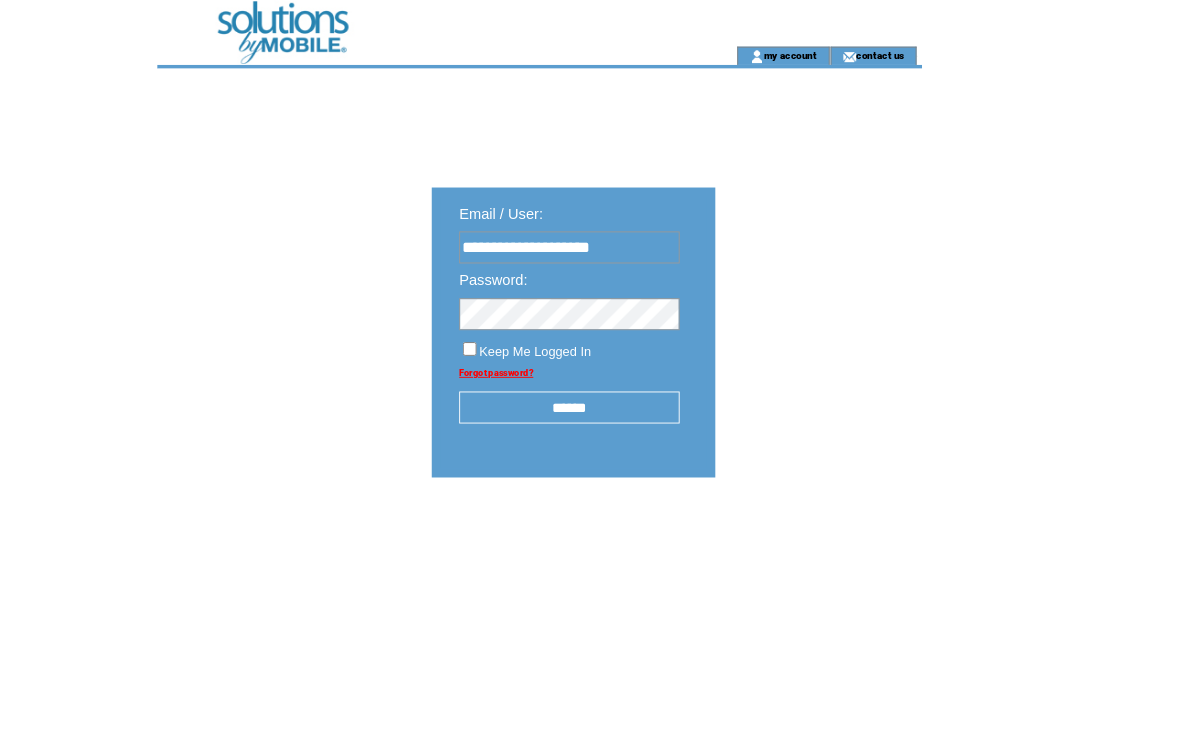 click on "******" at bounding box center [622, 445] 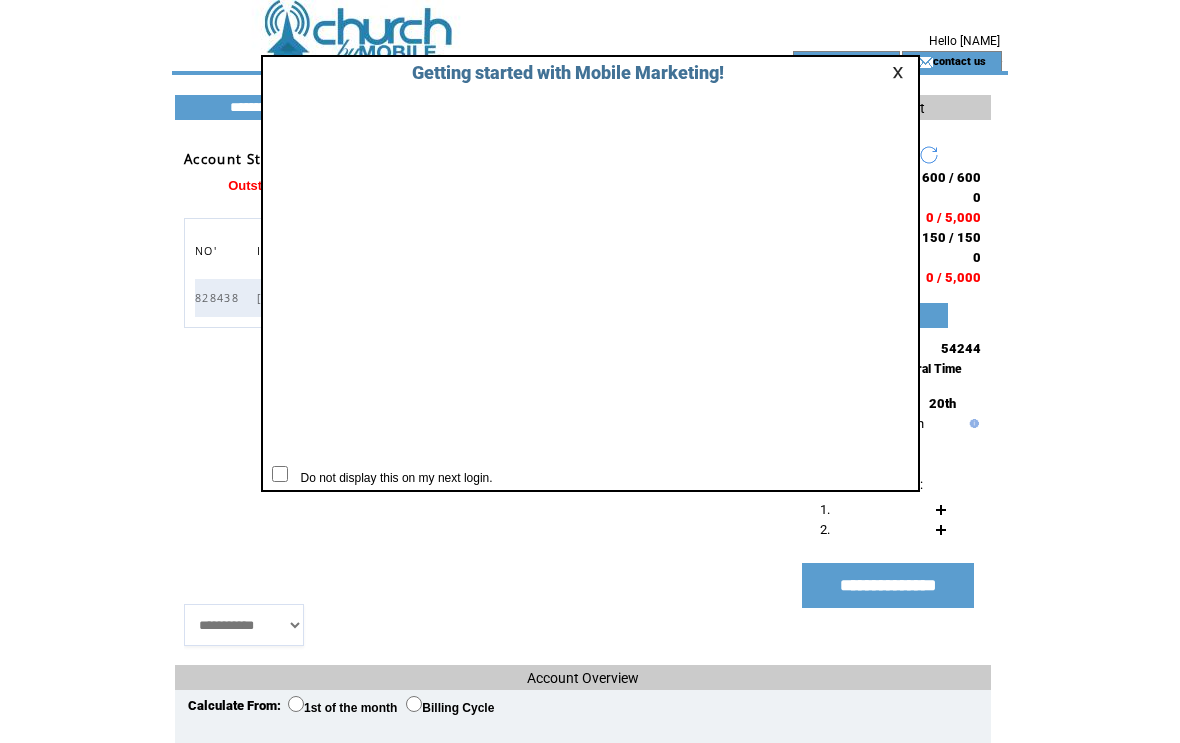 scroll, scrollTop: 0, scrollLeft: 0, axis: both 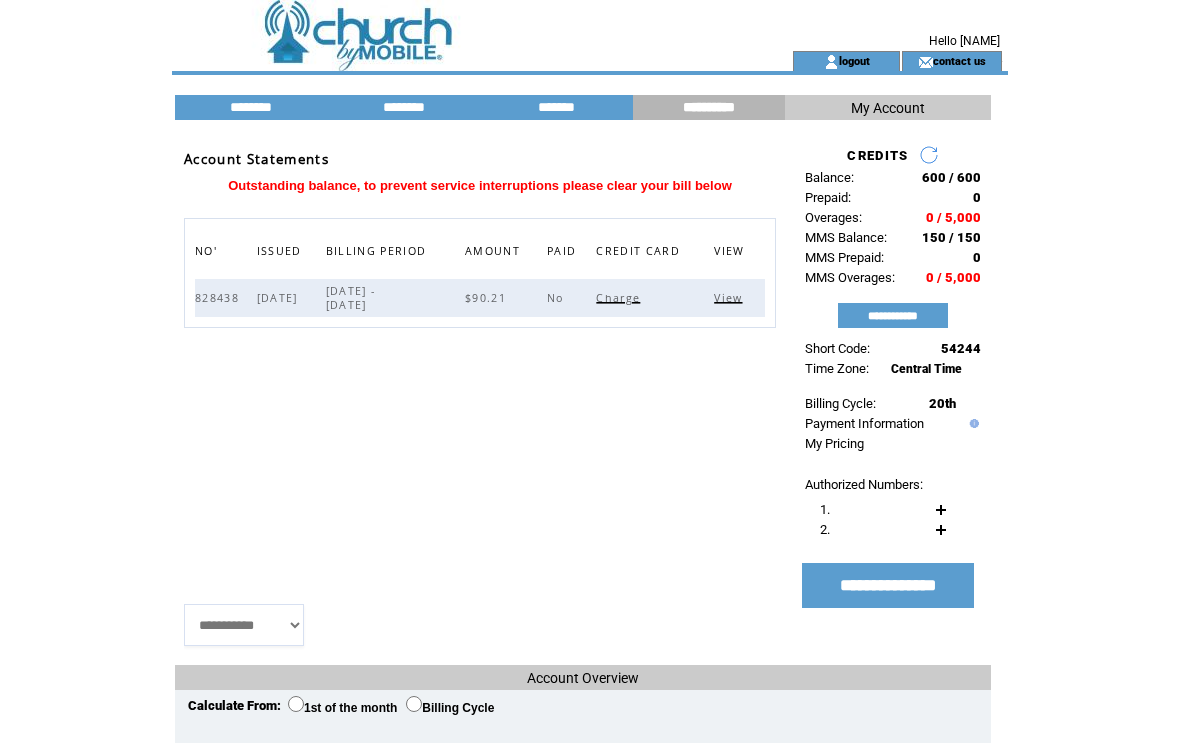 click on "My Account" at bounding box center [888, 108] 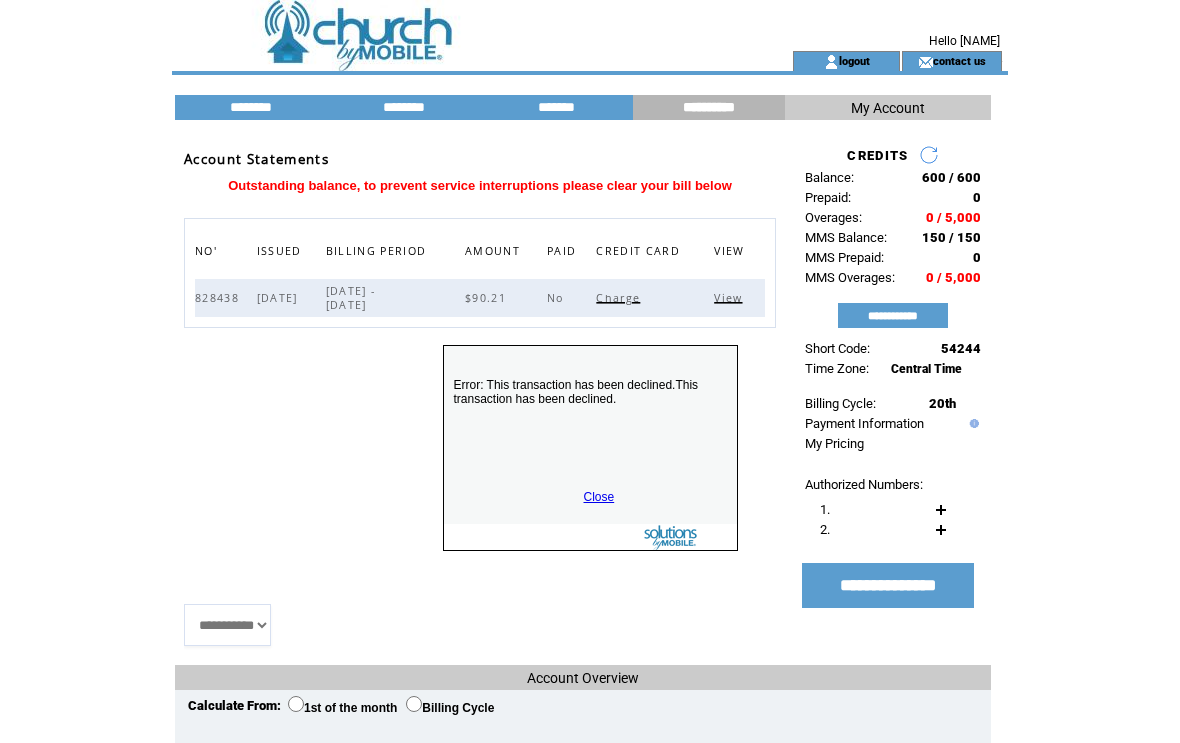 click on "Error: This transaction has been declined.This transaction has been declined. Close" at bounding box center [590, 448] 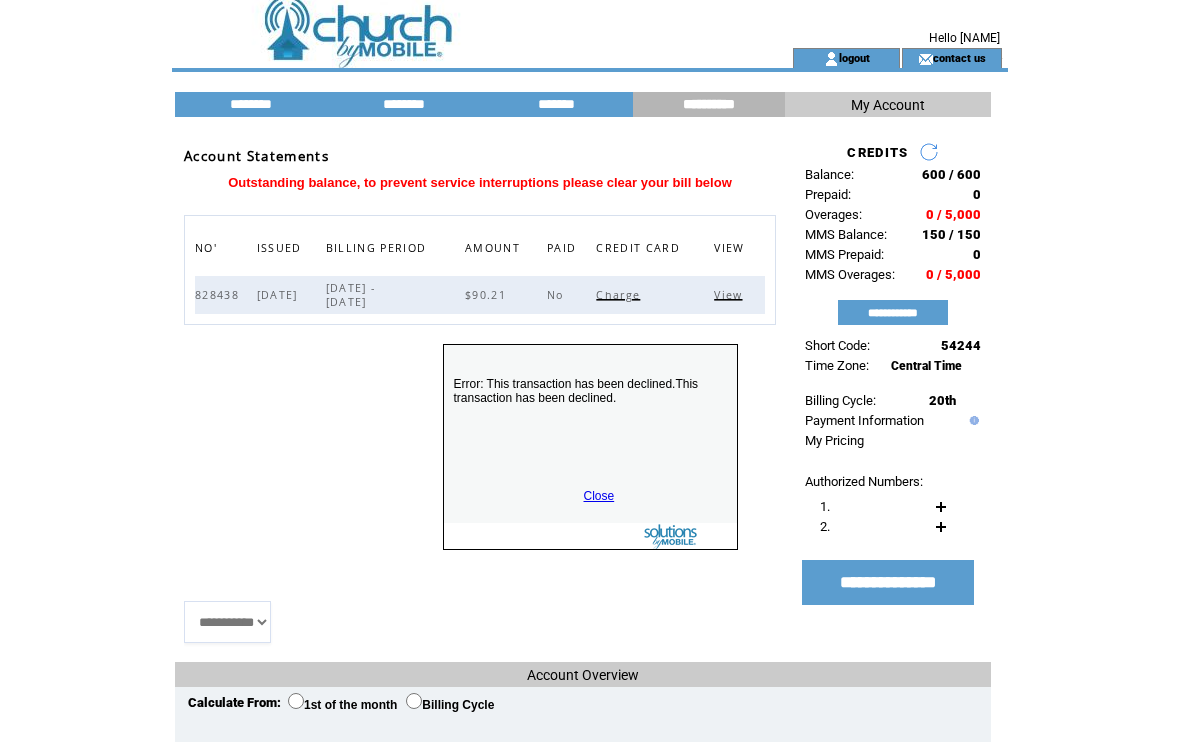 click on "Close" at bounding box center (599, 497) 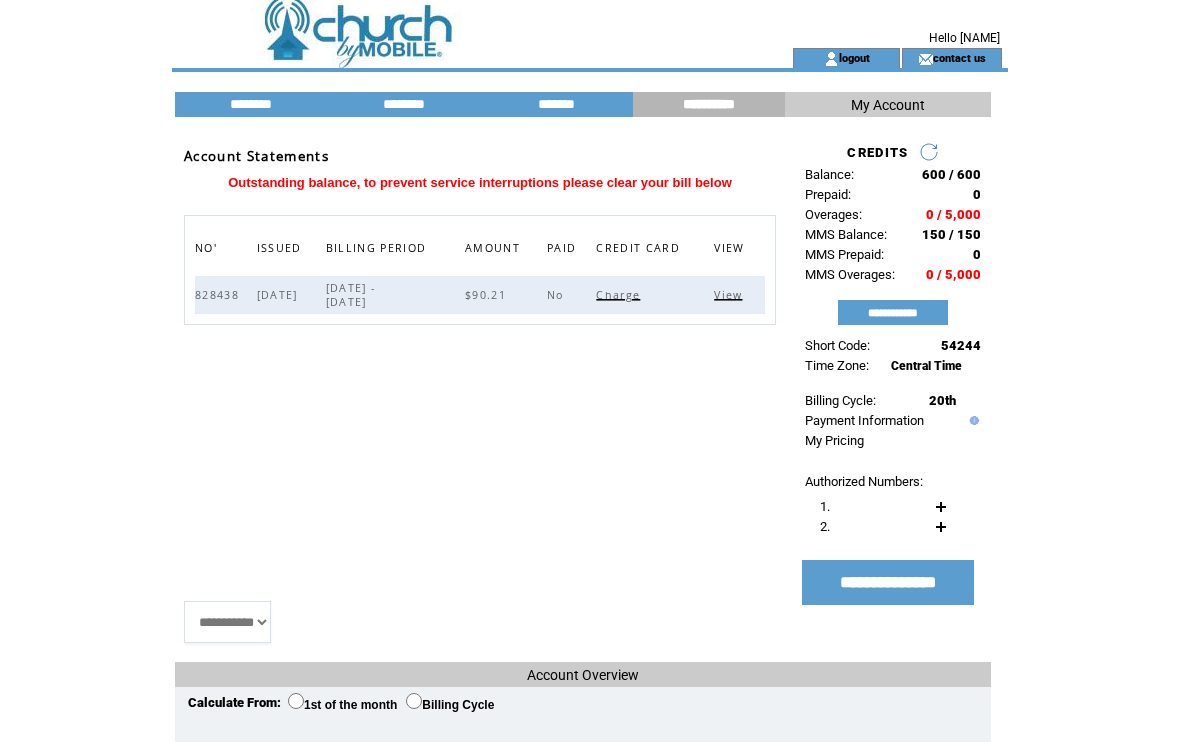 scroll, scrollTop: 3, scrollLeft: 0, axis: vertical 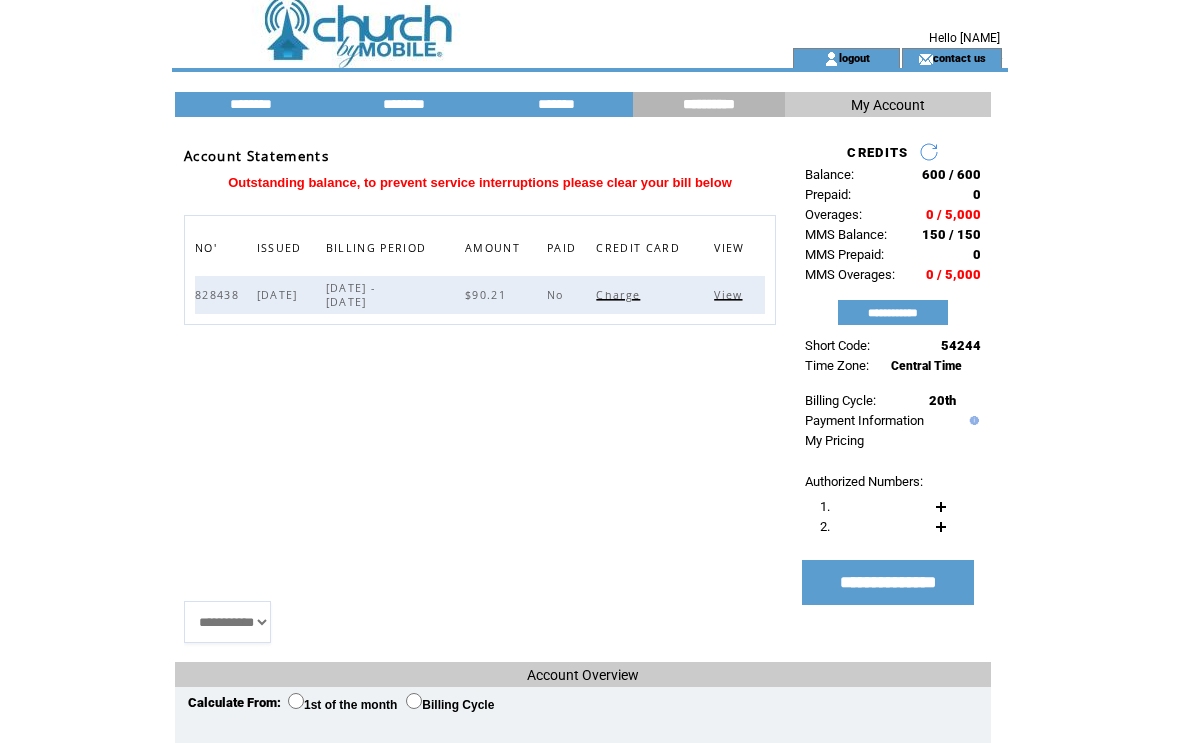 click on "View" at bounding box center (730, 295) 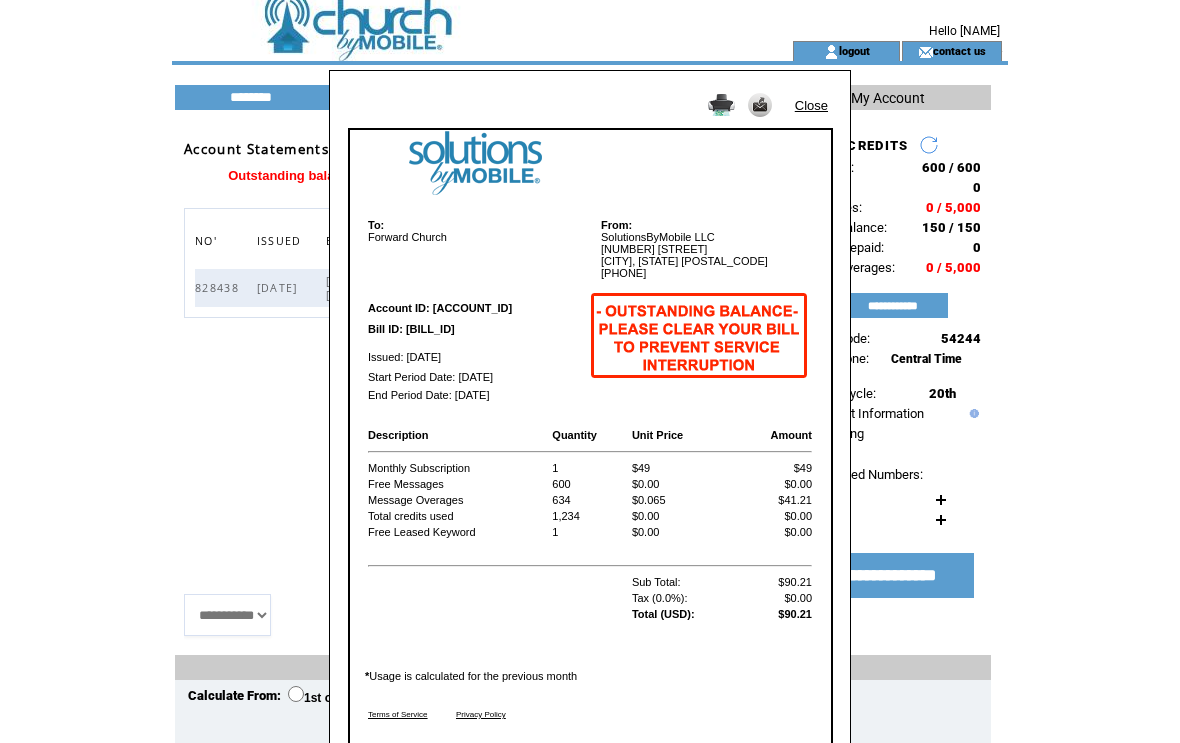 scroll, scrollTop: 0, scrollLeft: 0, axis: both 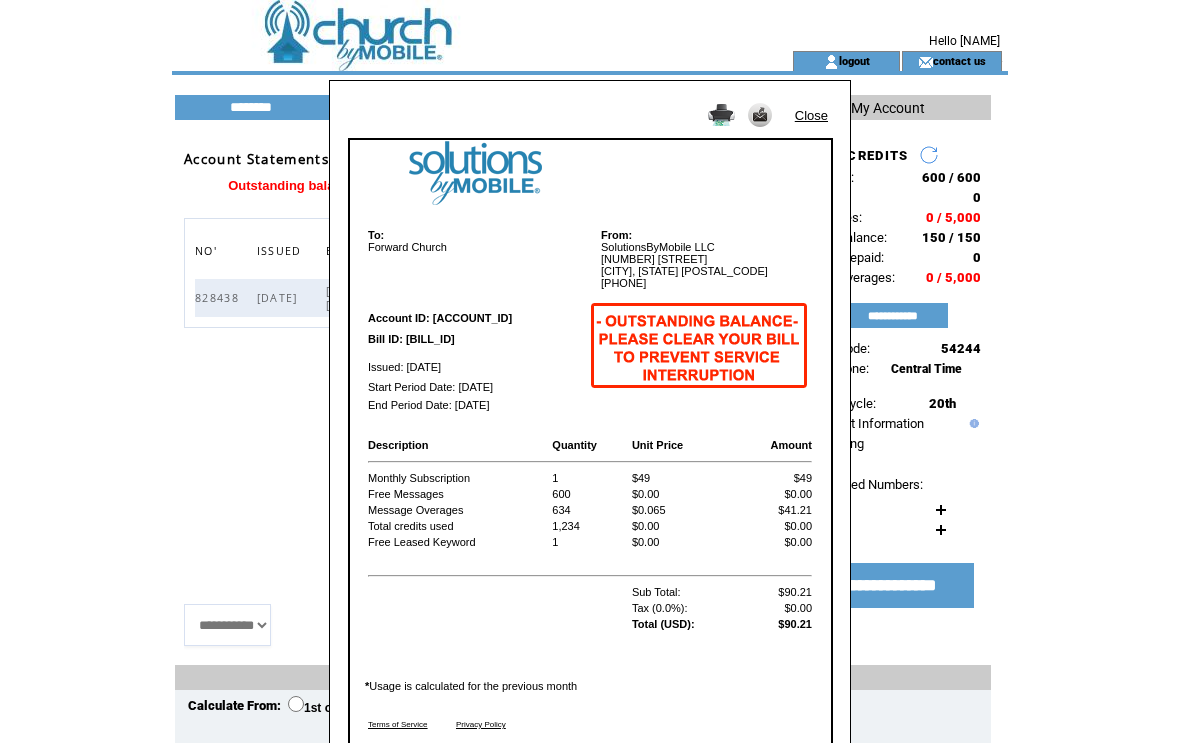 click at bounding box center [760, 115] 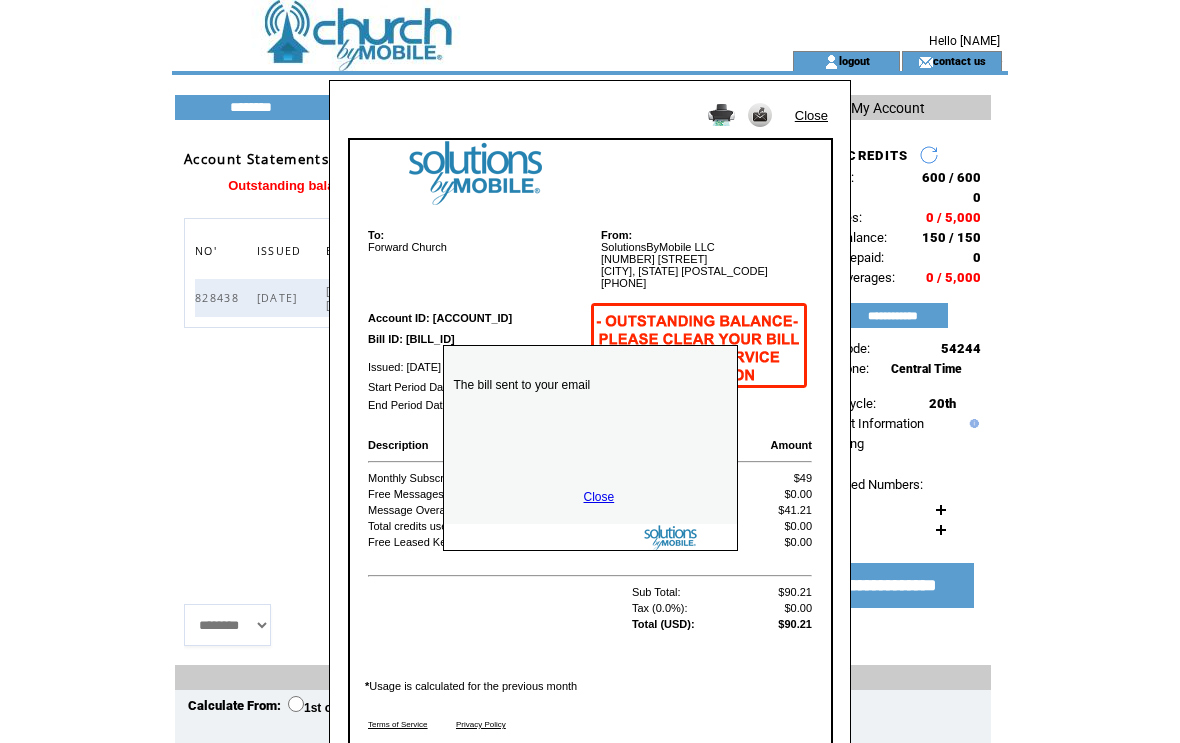click on "Close" at bounding box center [599, 497] 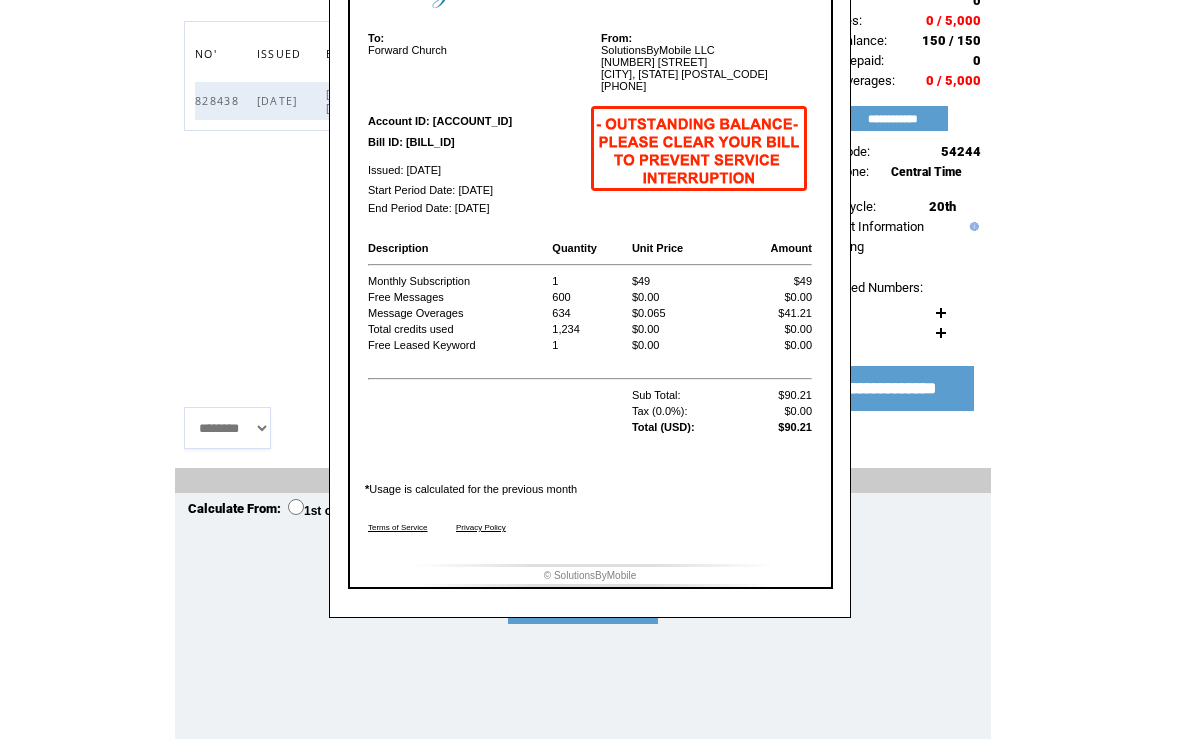 scroll, scrollTop: 0, scrollLeft: 0, axis: both 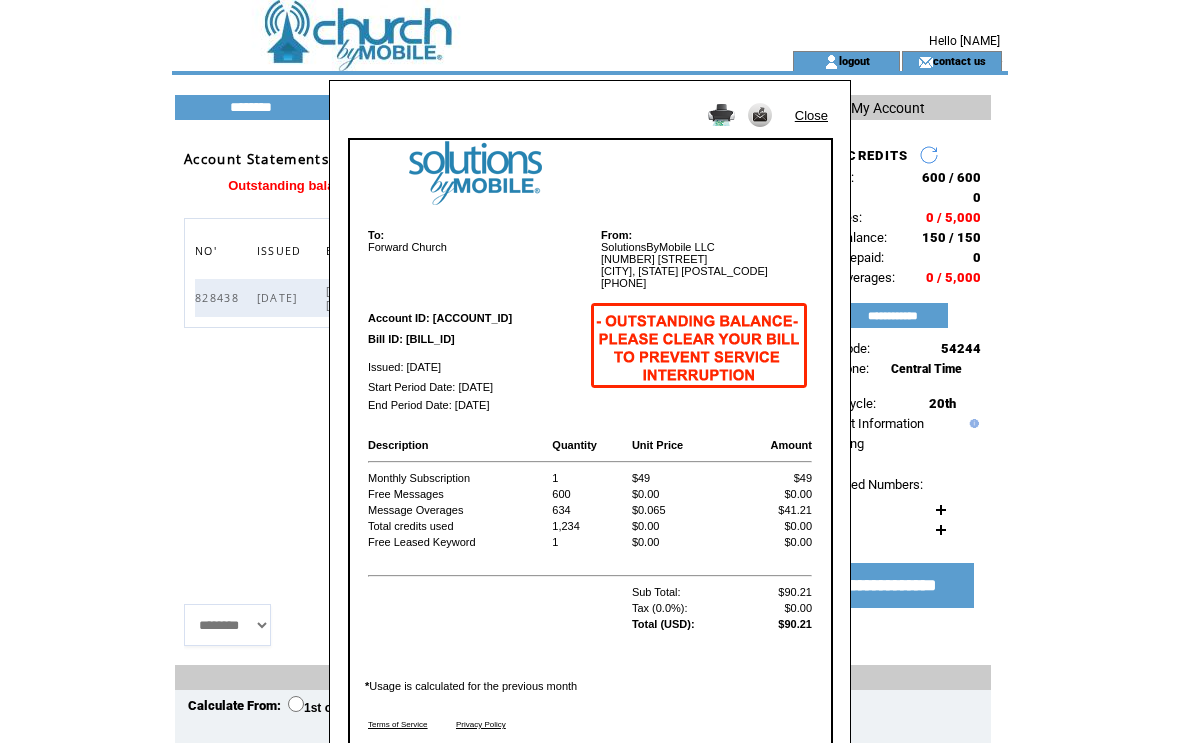 click on "Close" at bounding box center [811, 115] 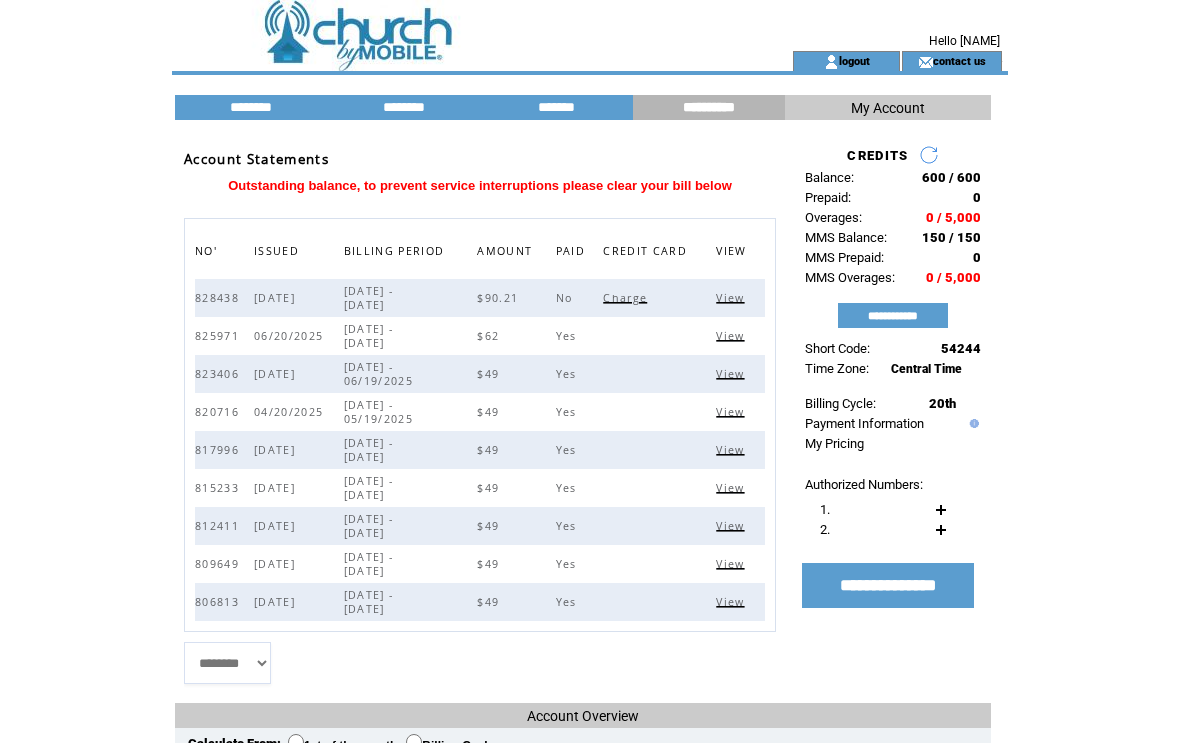 click on "**********" at bounding box center [893, 315] 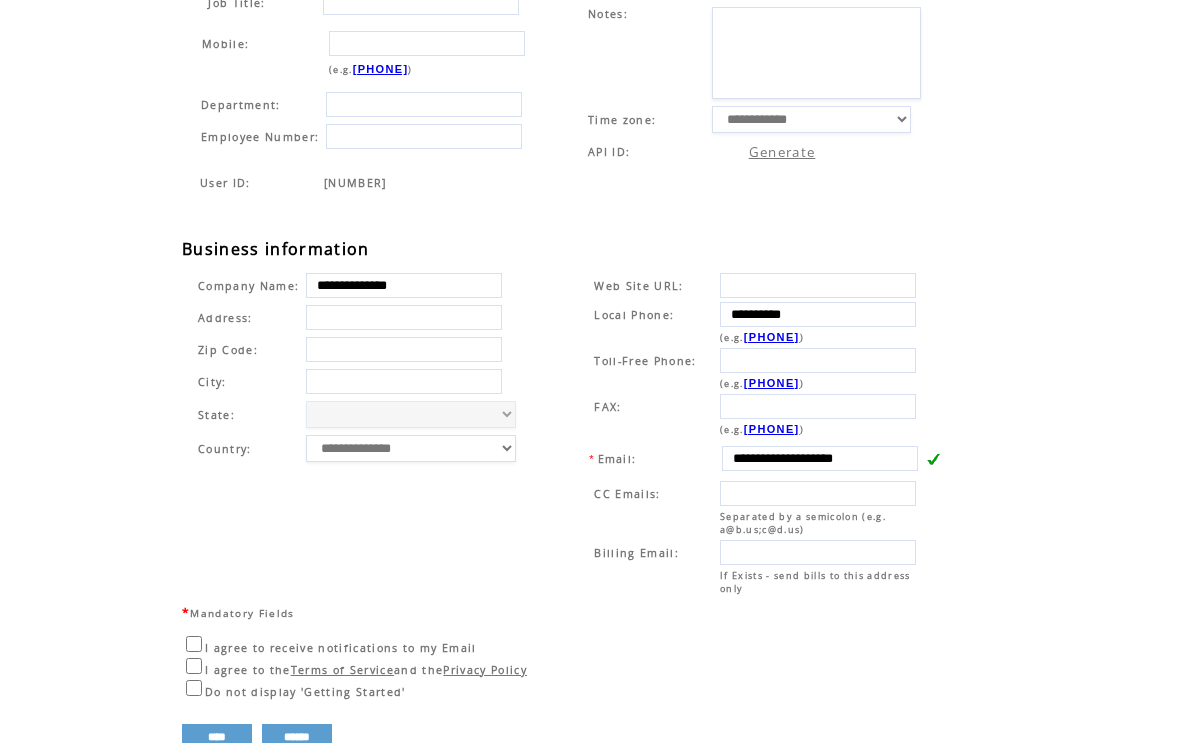scroll, scrollTop: 251, scrollLeft: 0, axis: vertical 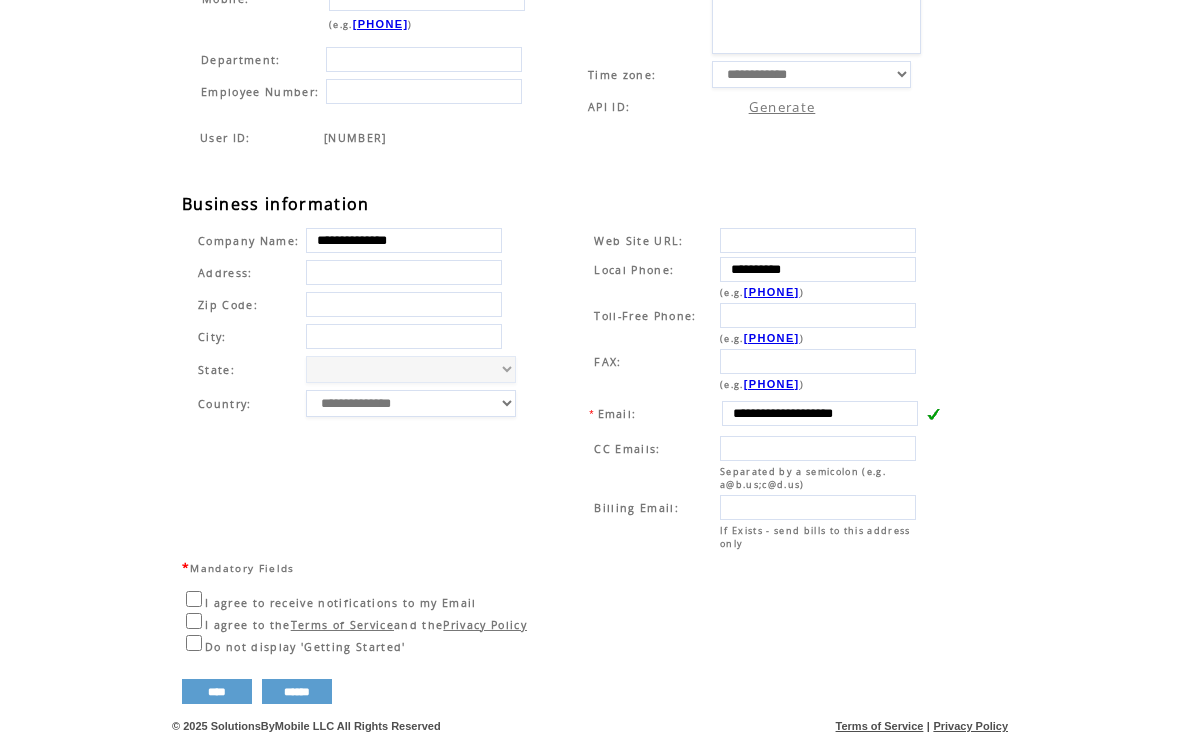 click on "****" at bounding box center [217, 692] 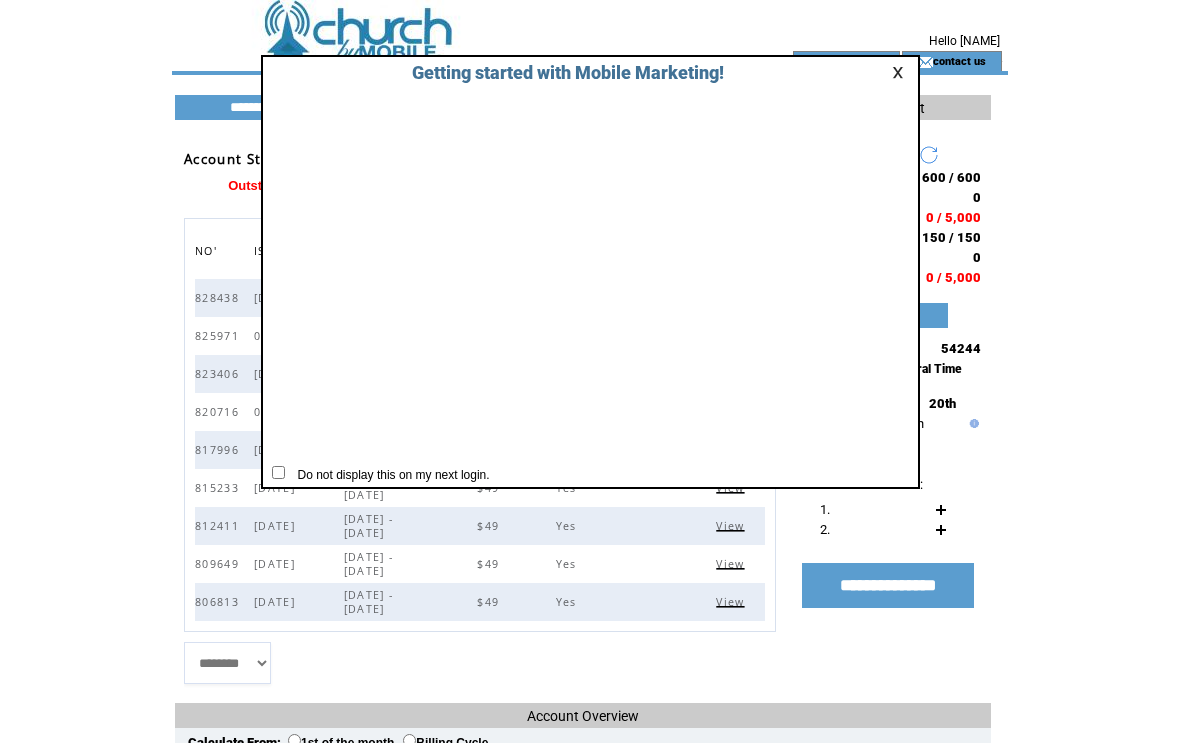scroll, scrollTop: 0, scrollLeft: 0, axis: both 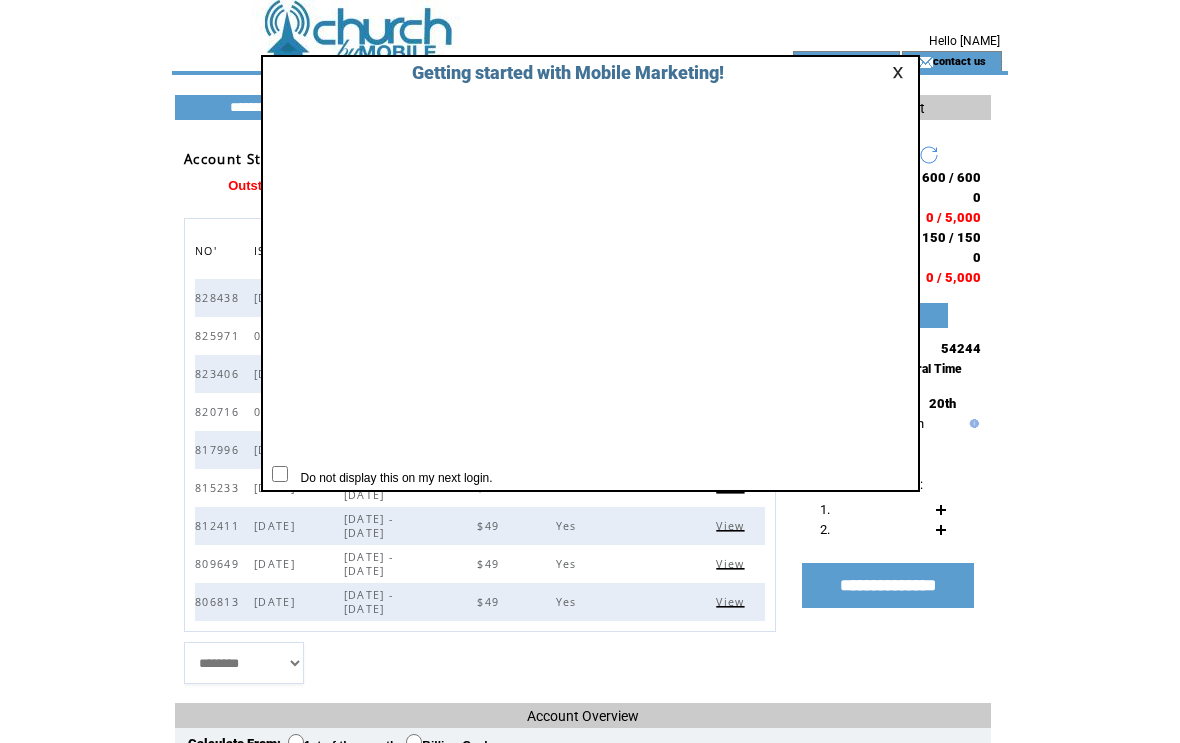 click at bounding box center (901, 72) 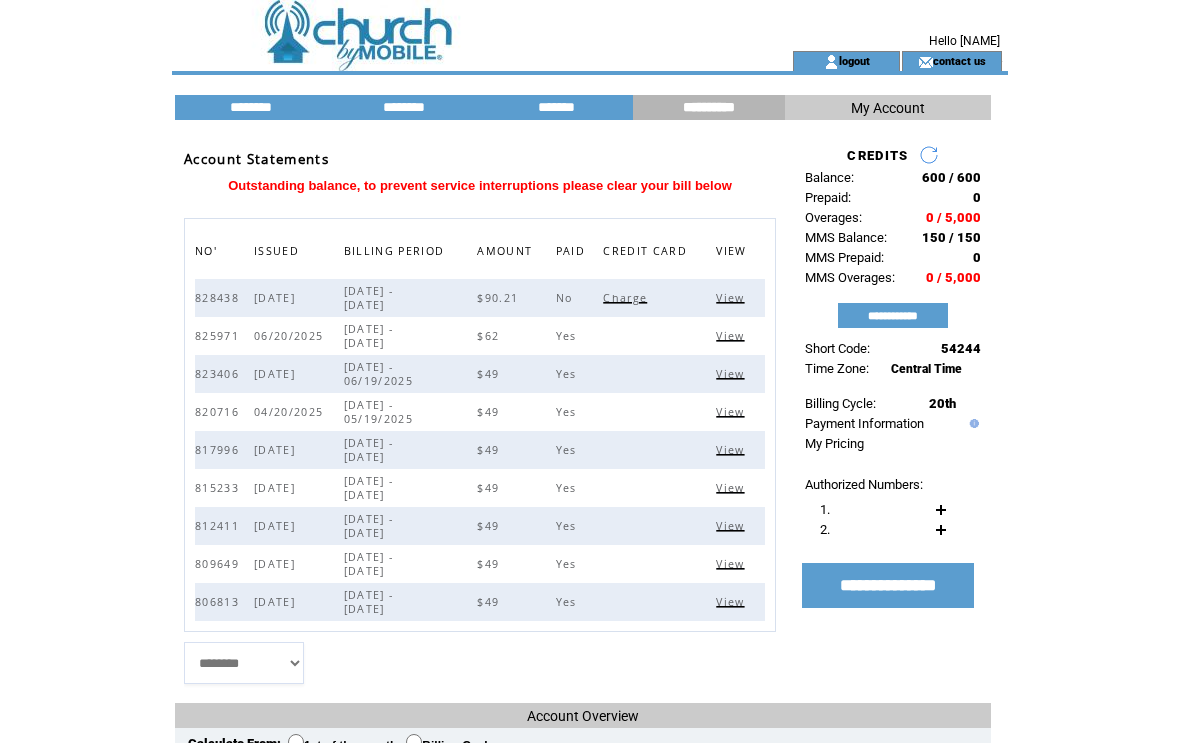 click on "**********" at bounding box center [888, 585] 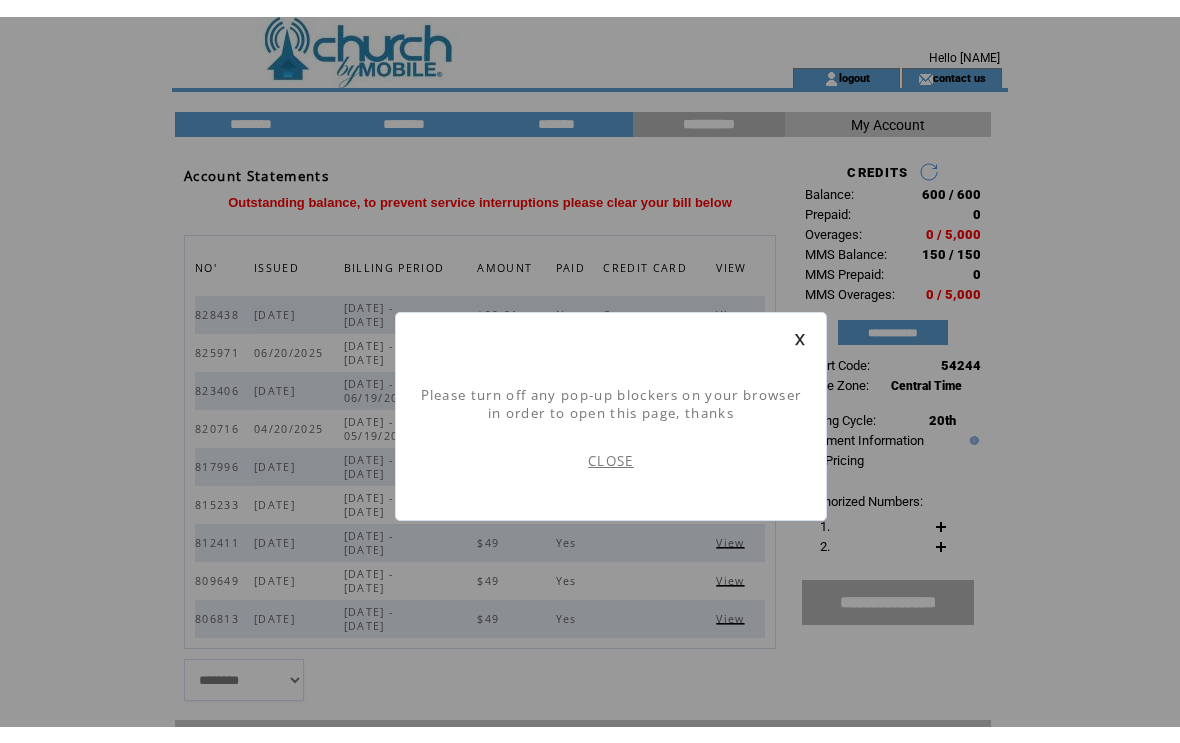 scroll, scrollTop: 1, scrollLeft: 0, axis: vertical 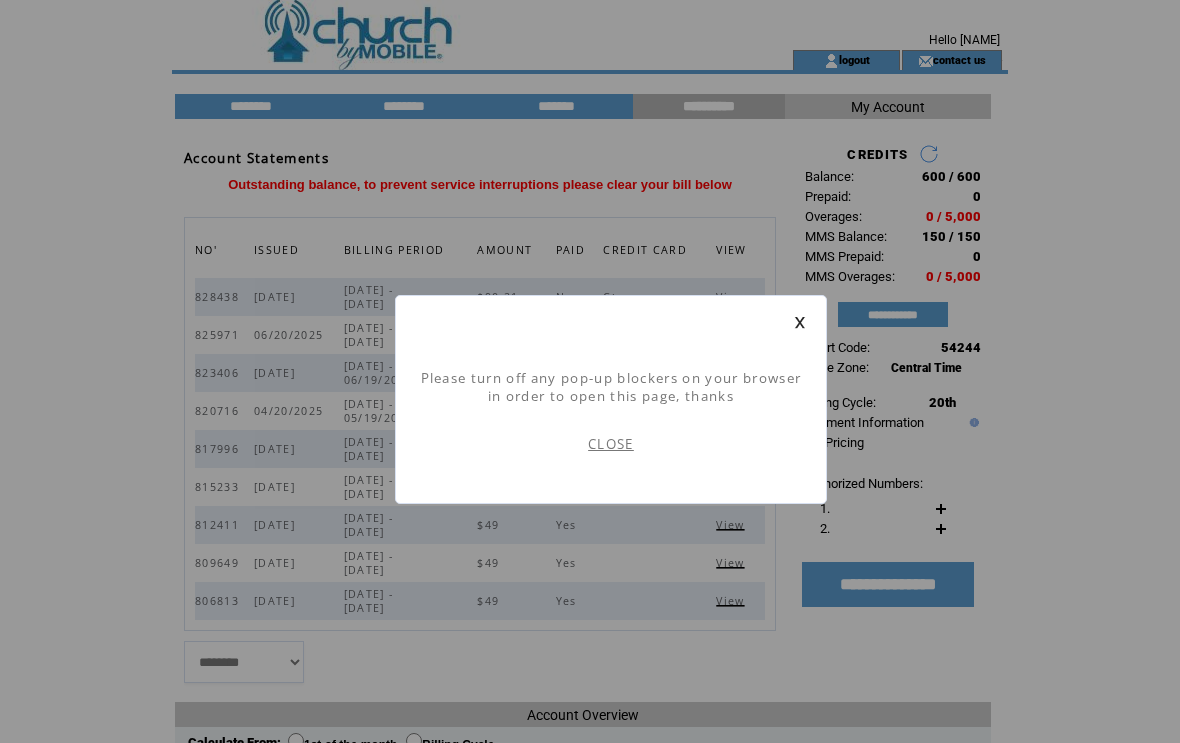 click on "CLOSE" at bounding box center [611, 444] 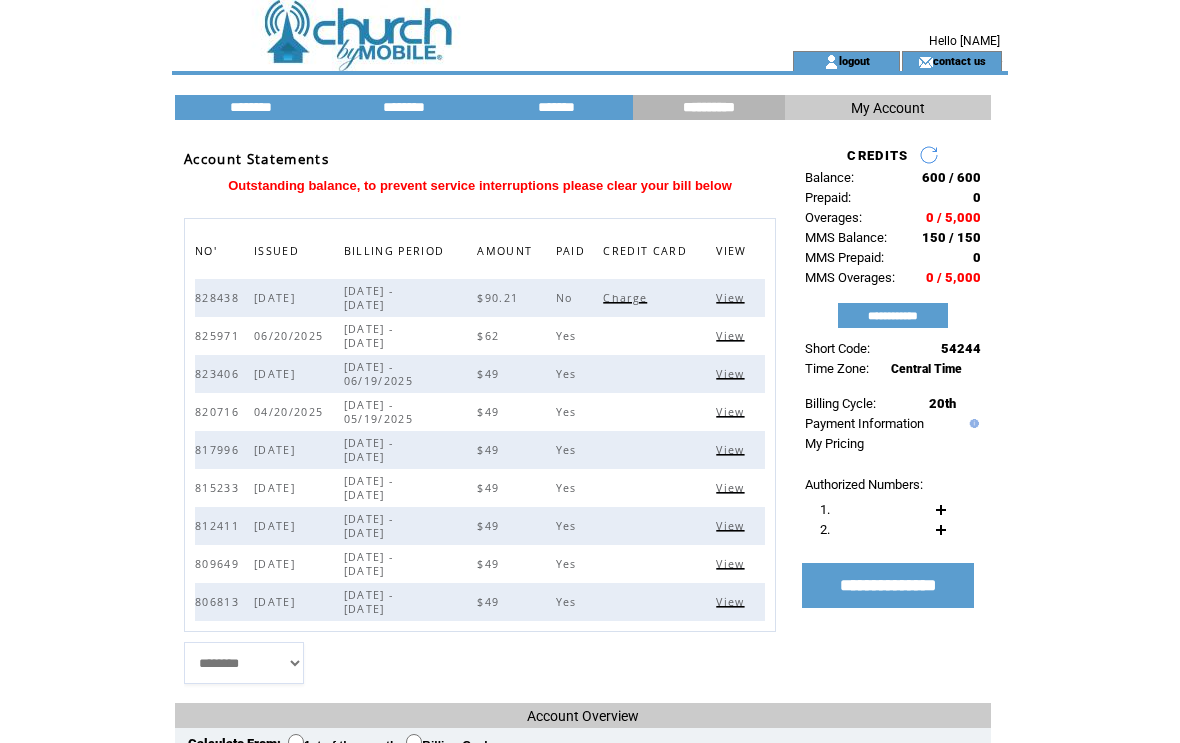 click on "**********" at bounding box center [709, 107] 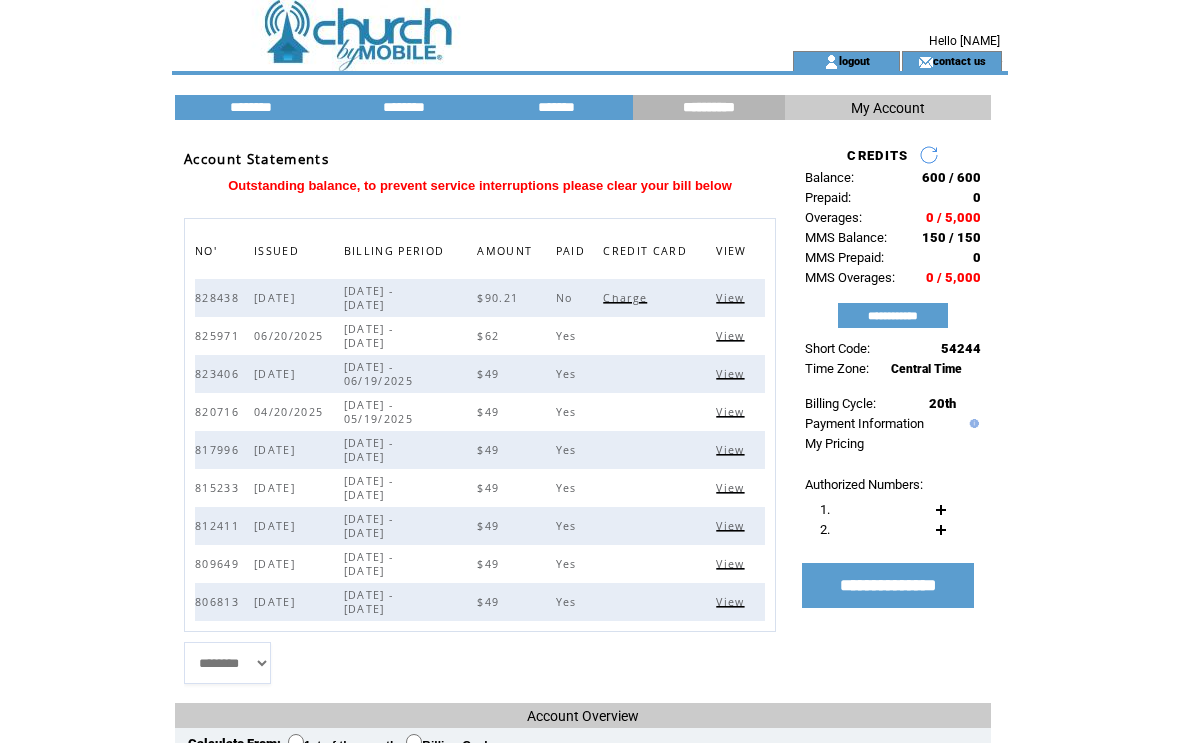 click on "My Account" at bounding box center [888, 108] 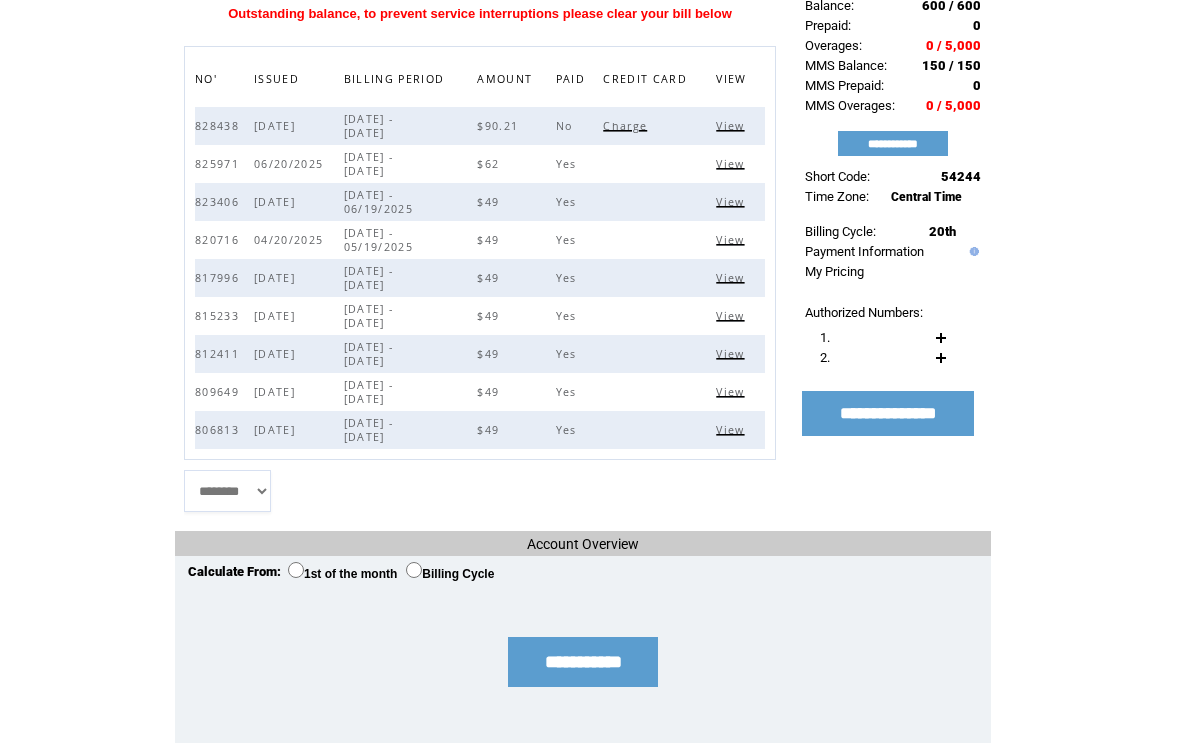 scroll, scrollTop: 234, scrollLeft: 0, axis: vertical 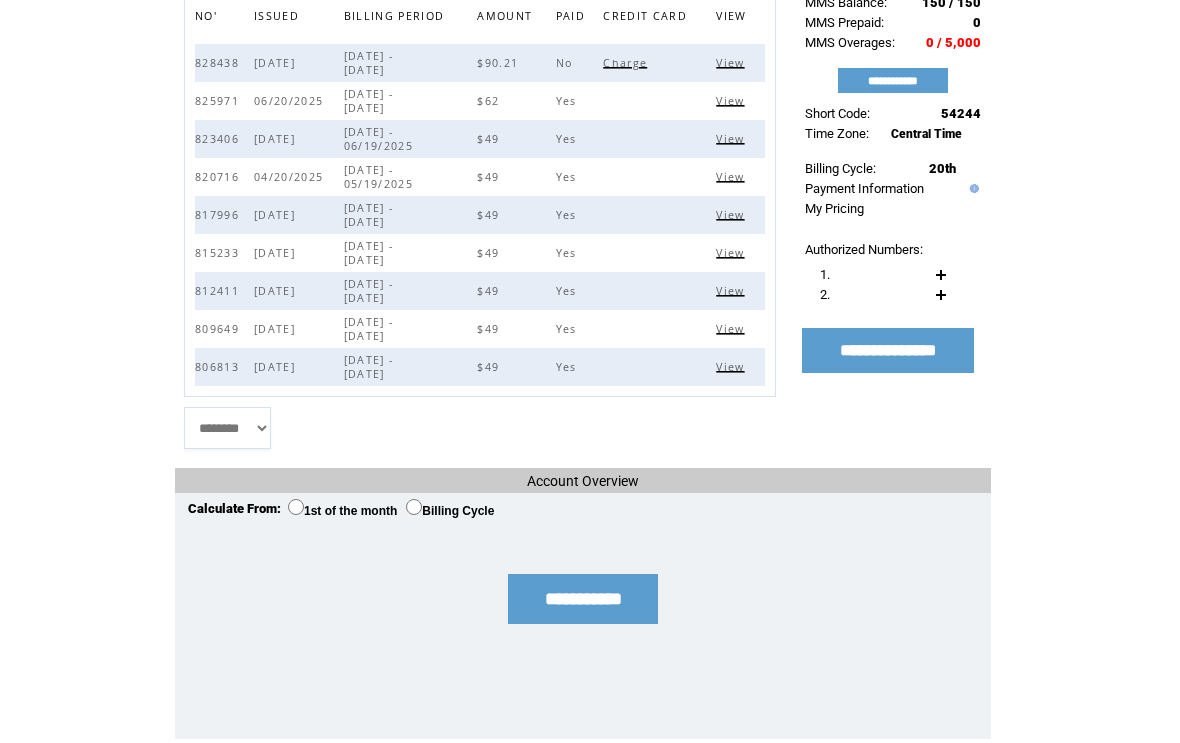 click on "**********" at bounding box center [583, 600] 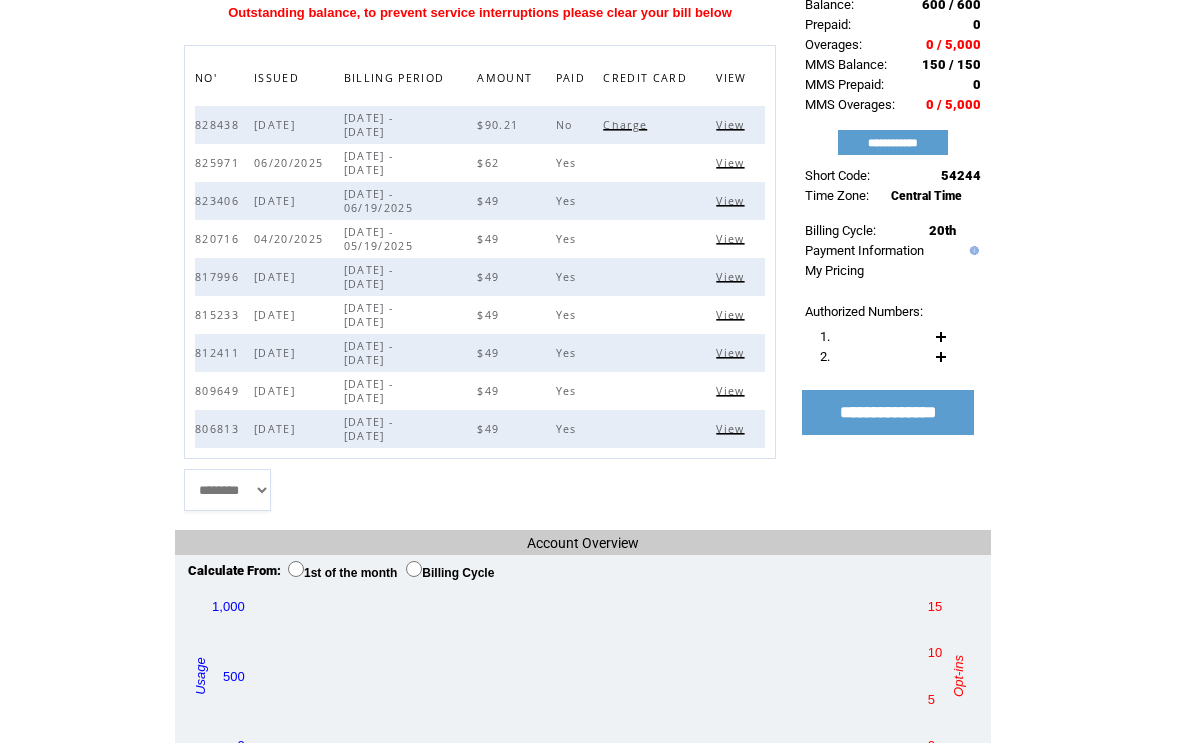 scroll, scrollTop: 0, scrollLeft: 0, axis: both 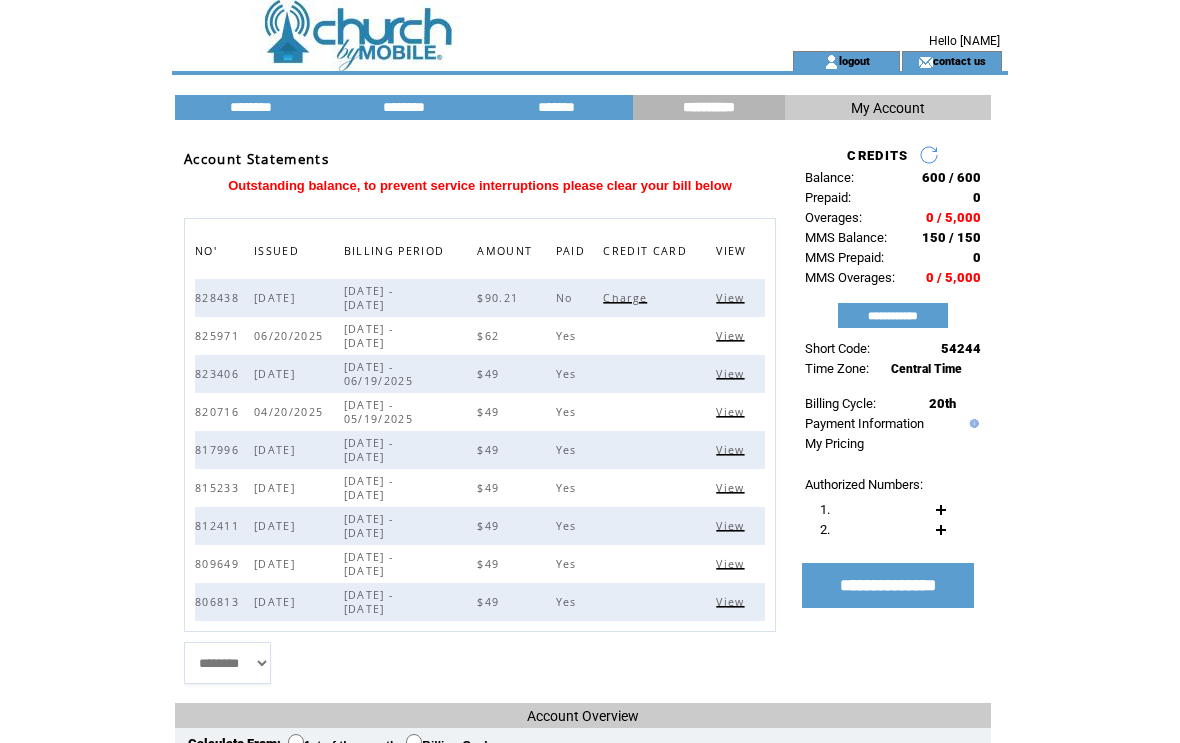 click on "View" at bounding box center [732, 298] 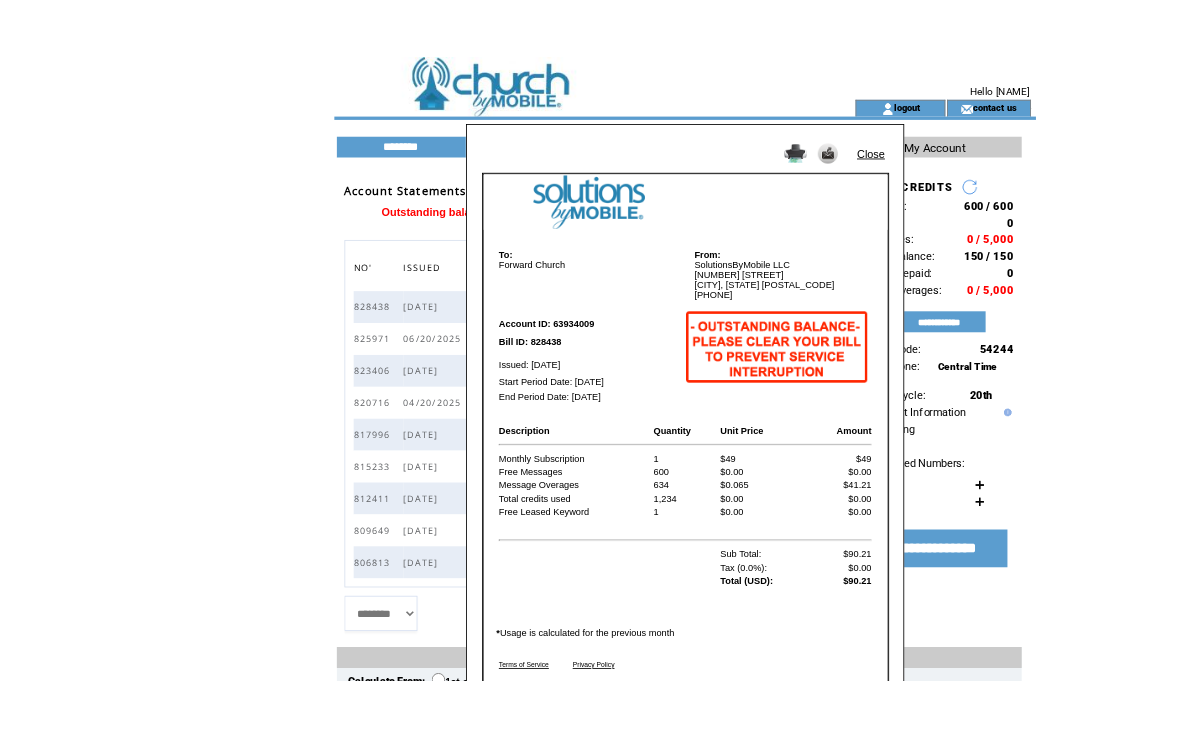 scroll, scrollTop: 67, scrollLeft: 0, axis: vertical 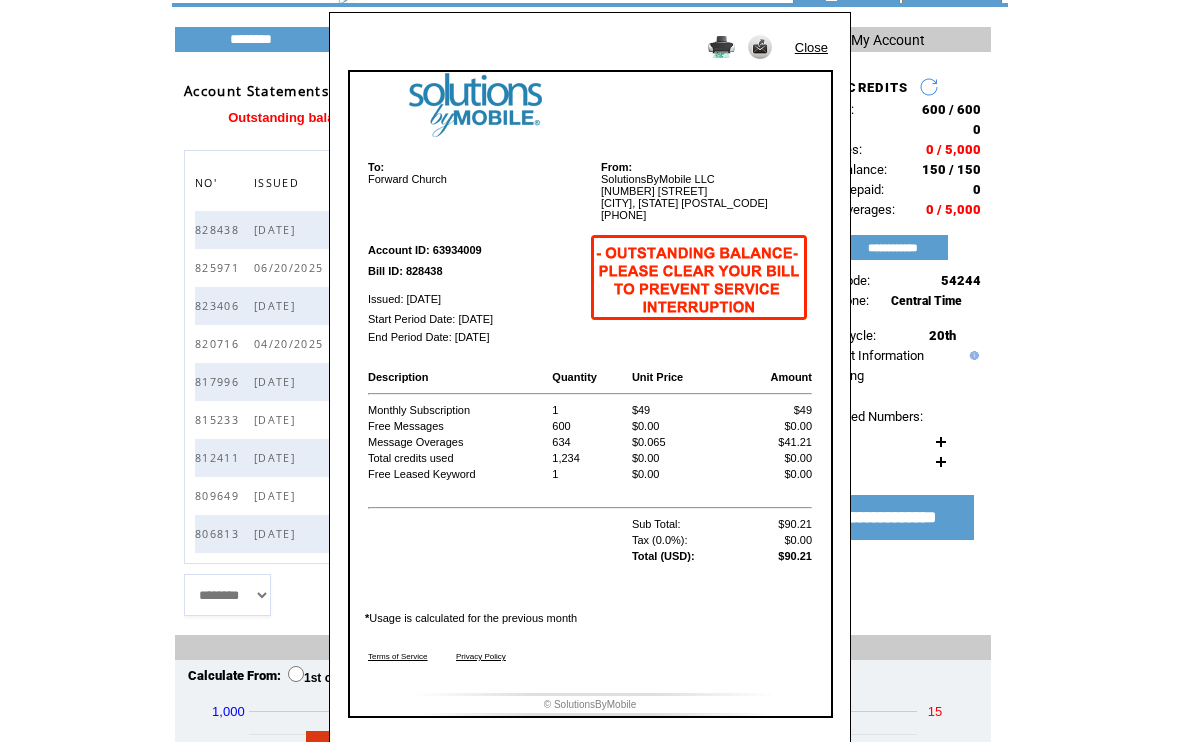 click on "Close" at bounding box center [811, 48] 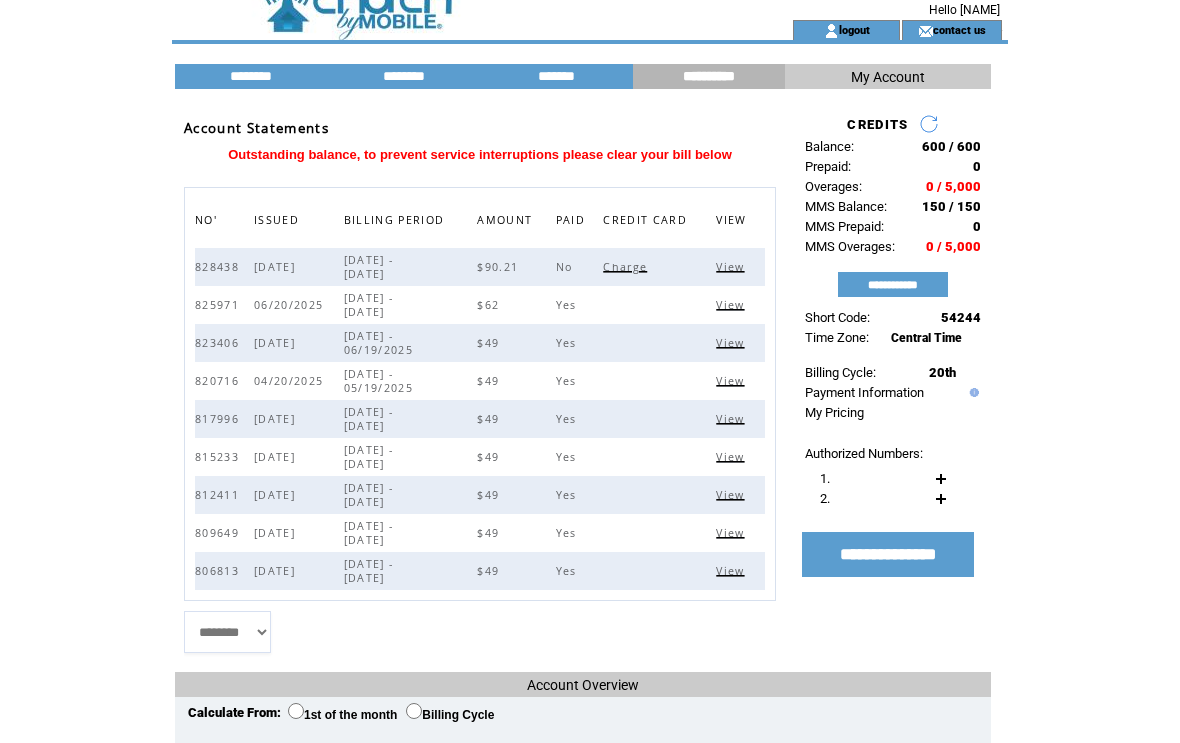 scroll, scrollTop: 0, scrollLeft: 0, axis: both 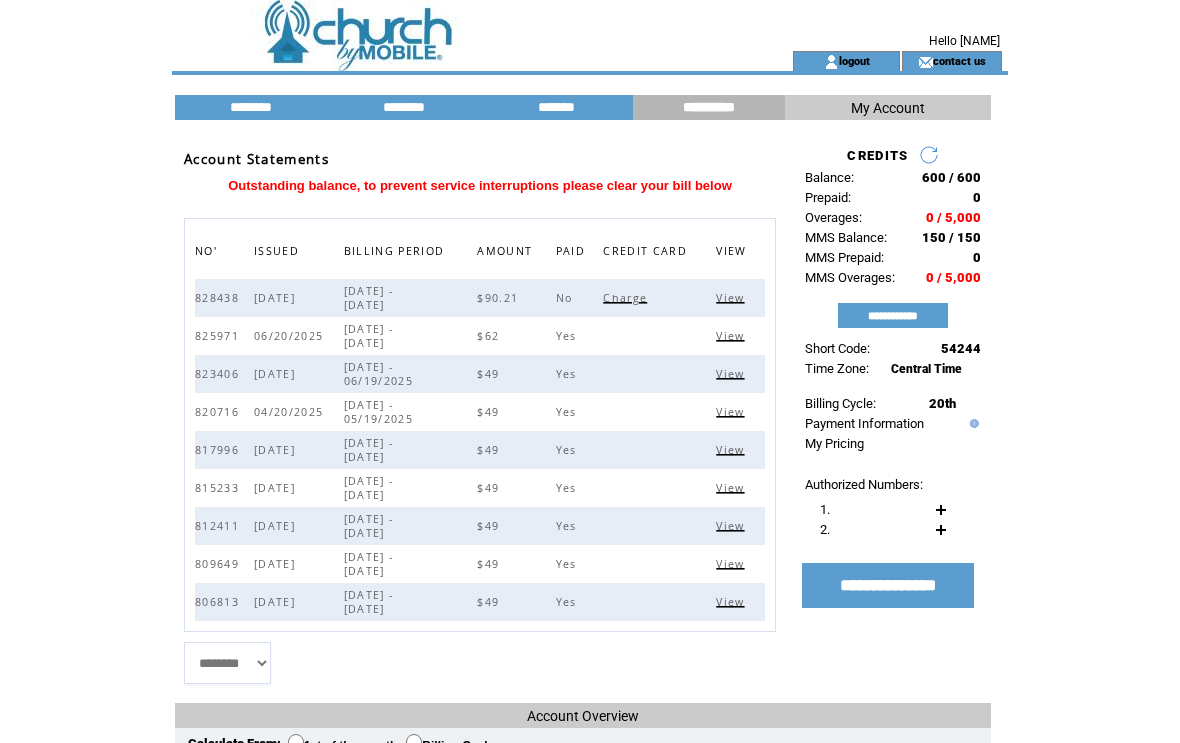 click on "My Account" at bounding box center (888, 108) 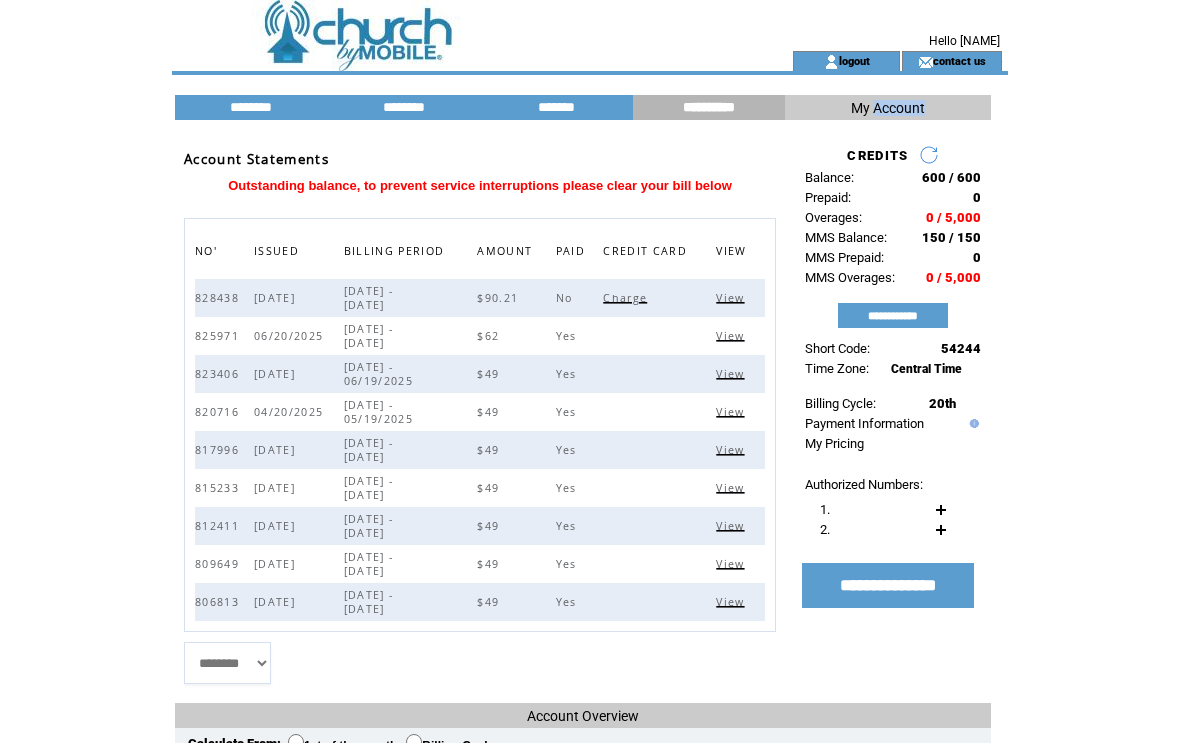 click on "**********" 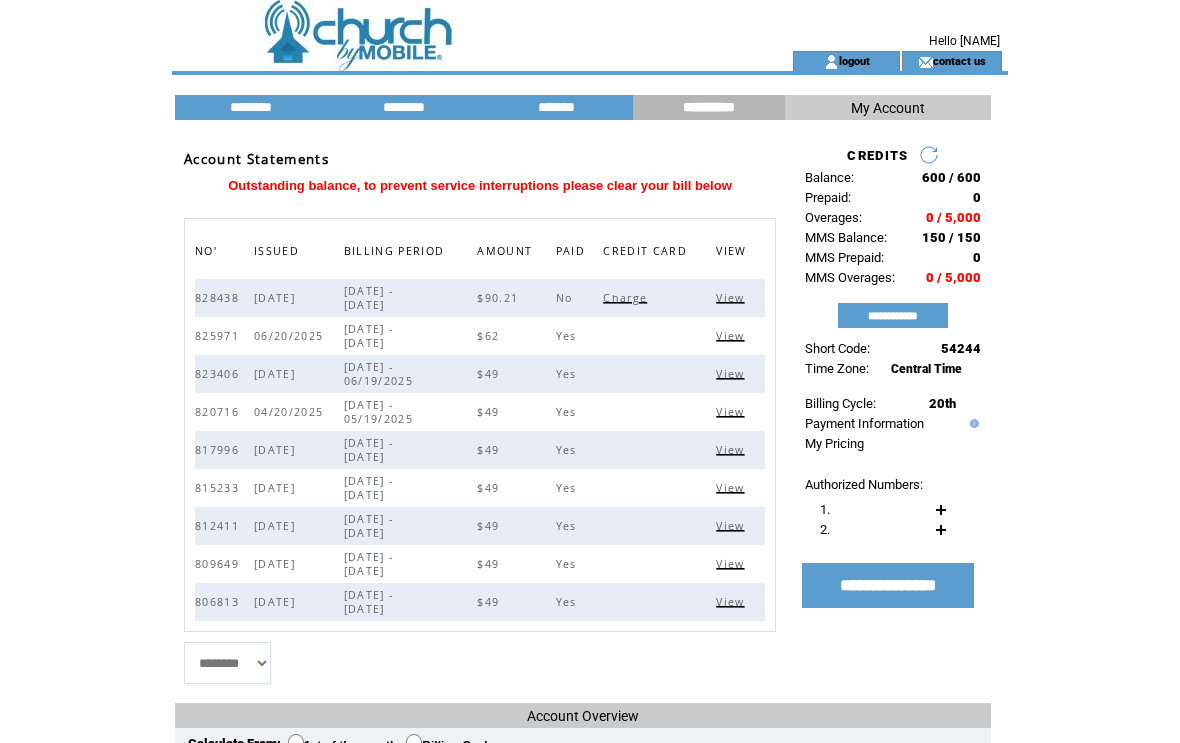click on "My Account" at bounding box center [888, 107] 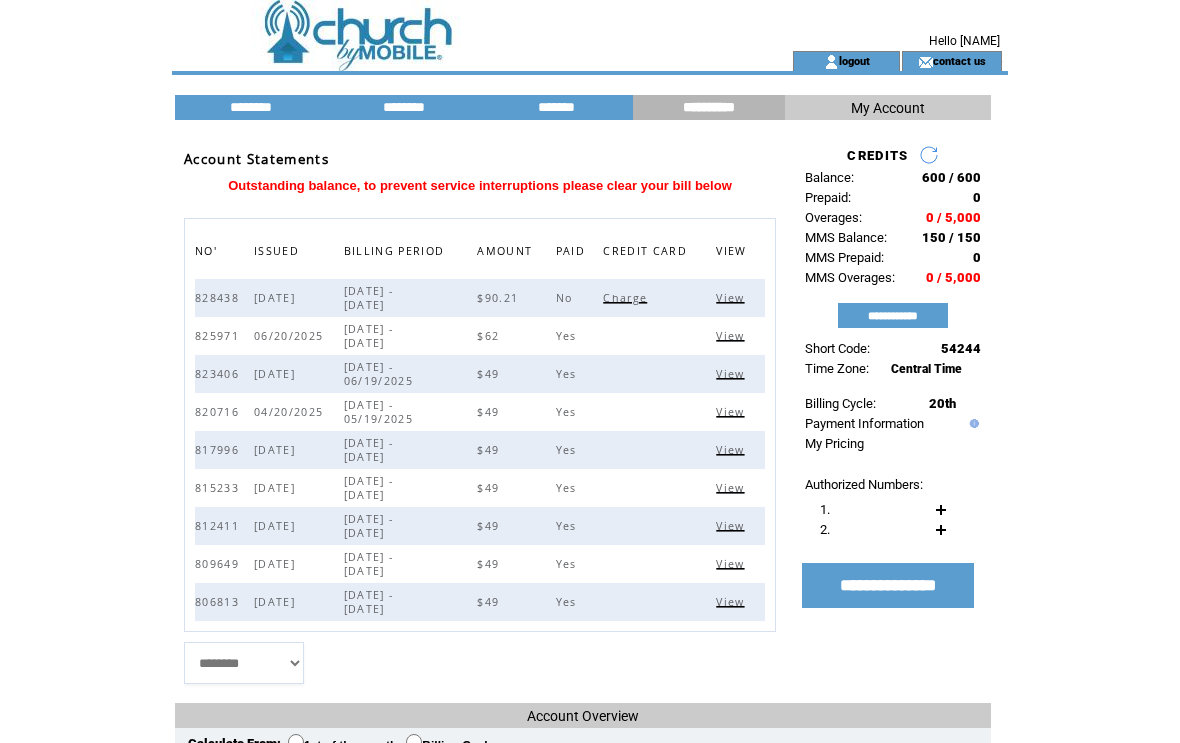 scroll, scrollTop: 0, scrollLeft: 0, axis: both 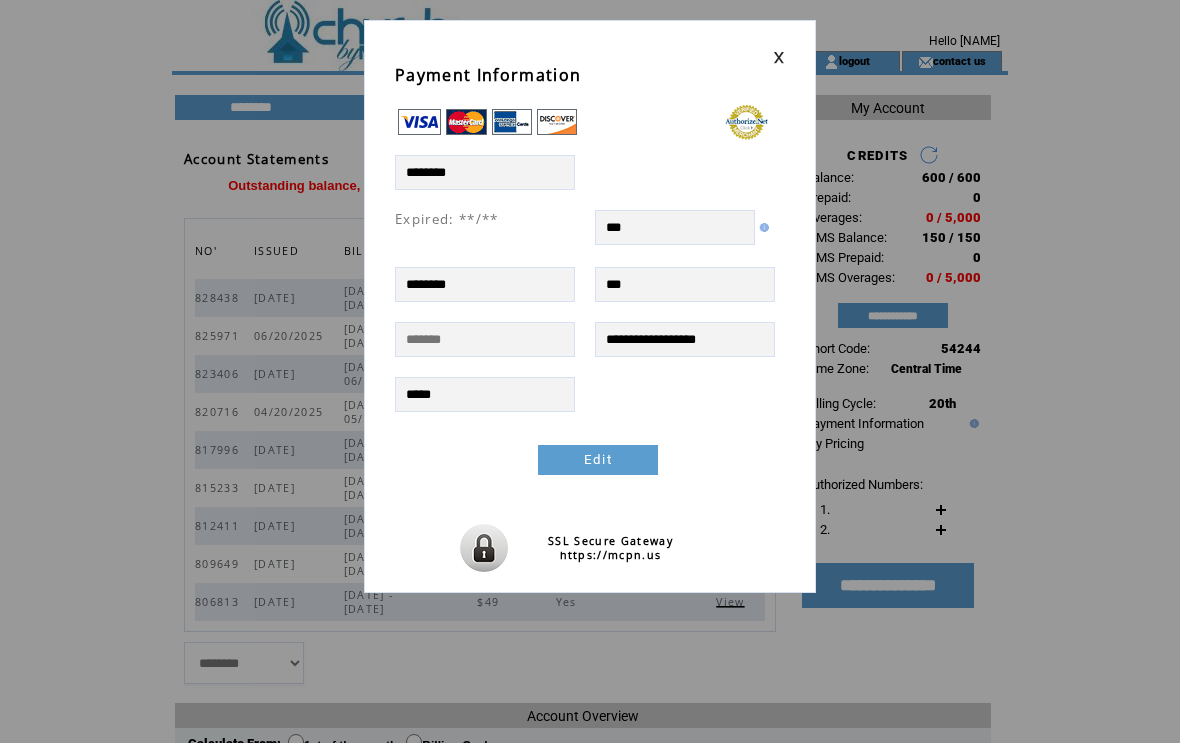 click on "Edit" at bounding box center (598, 460) 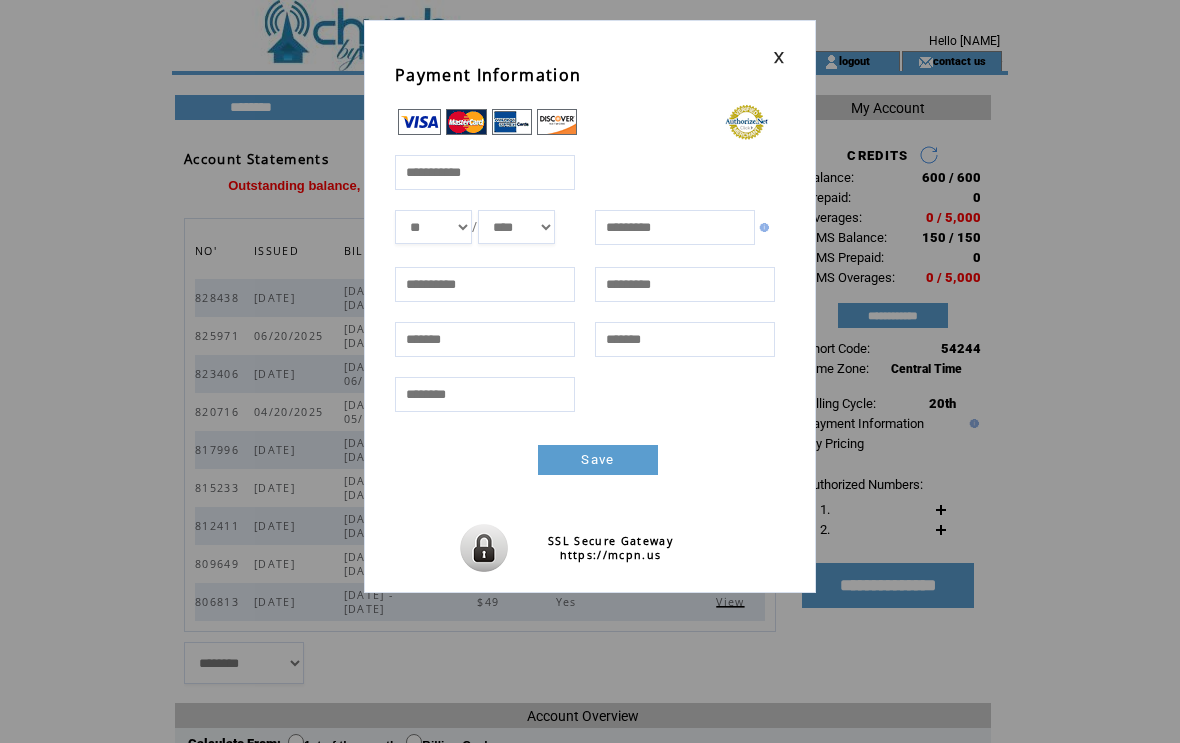 click at bounding box center [485, 172] 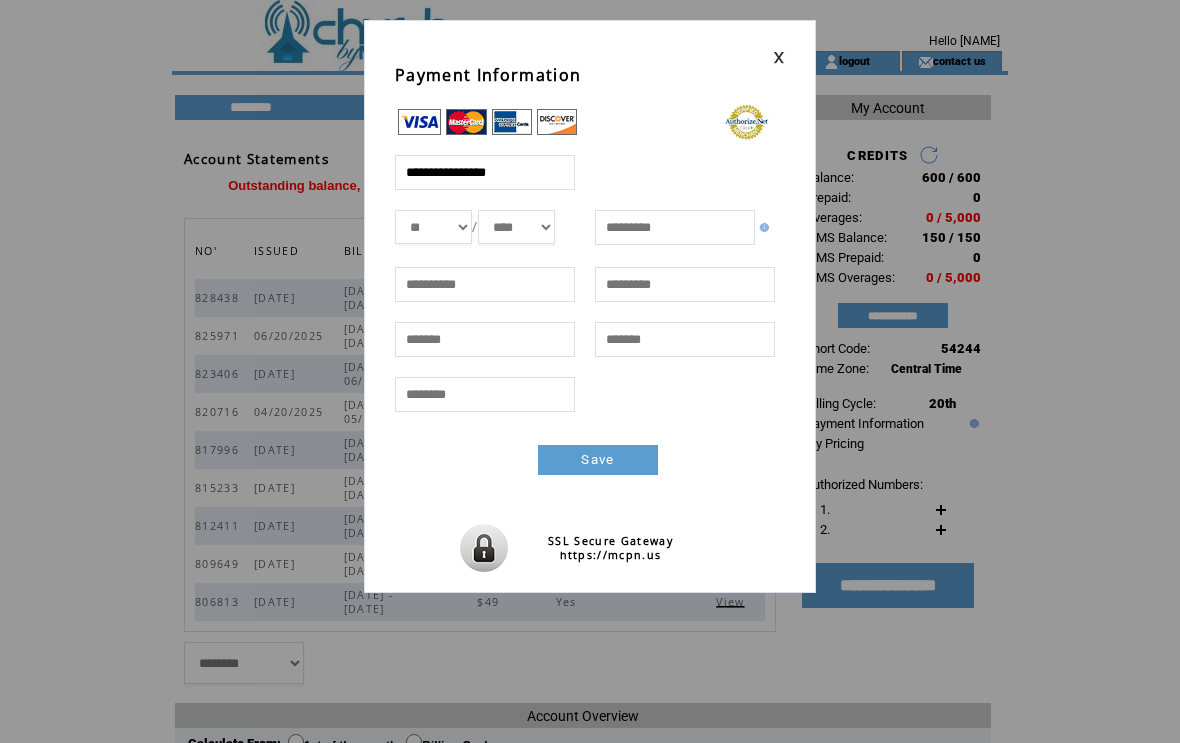 select on "**" 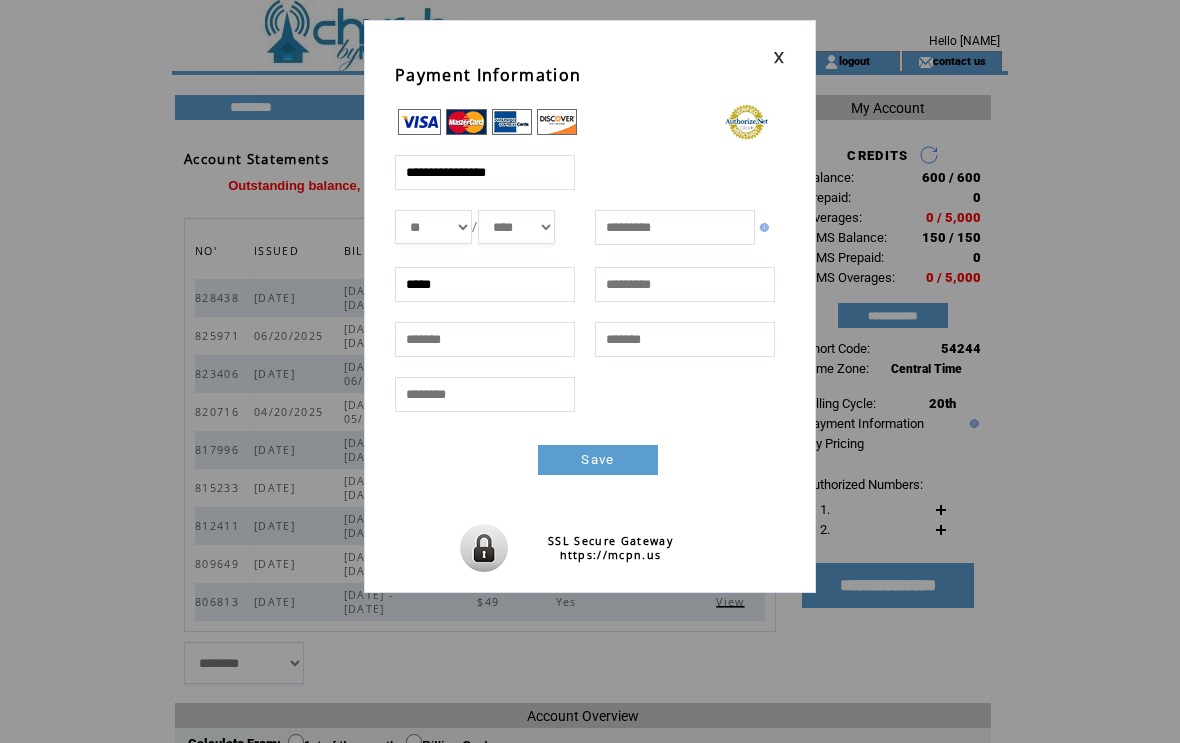 type on "*****" 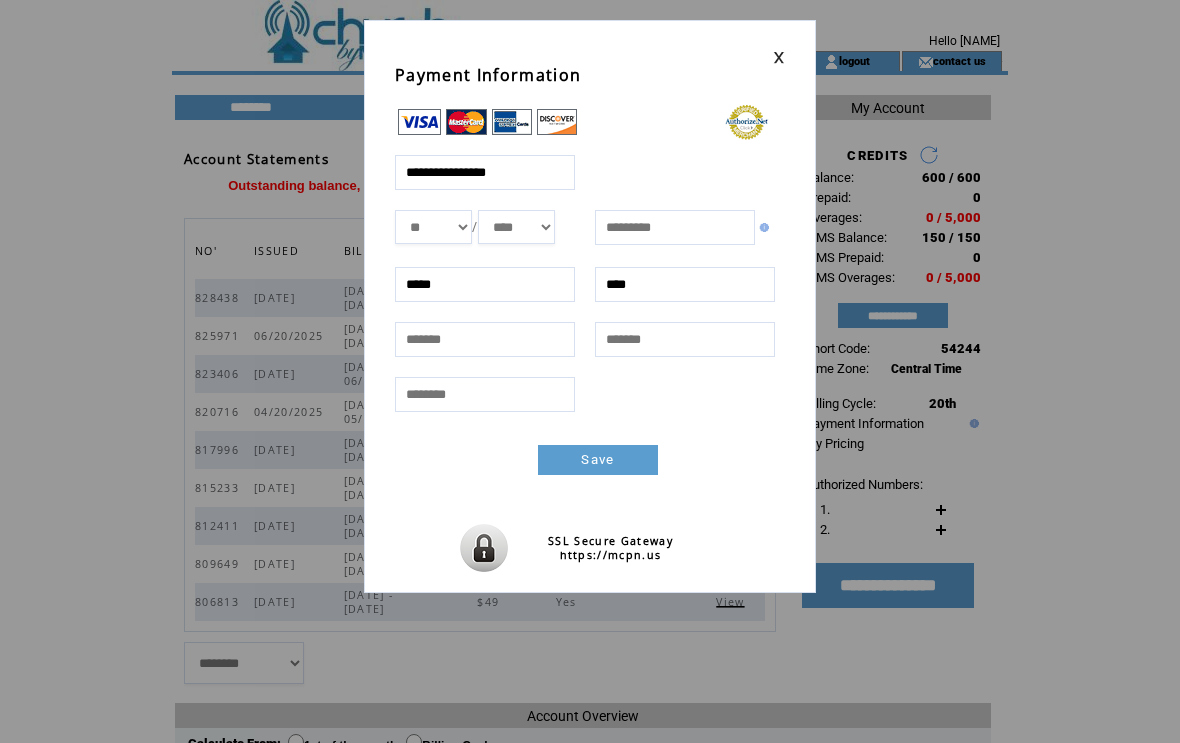 type on "****" 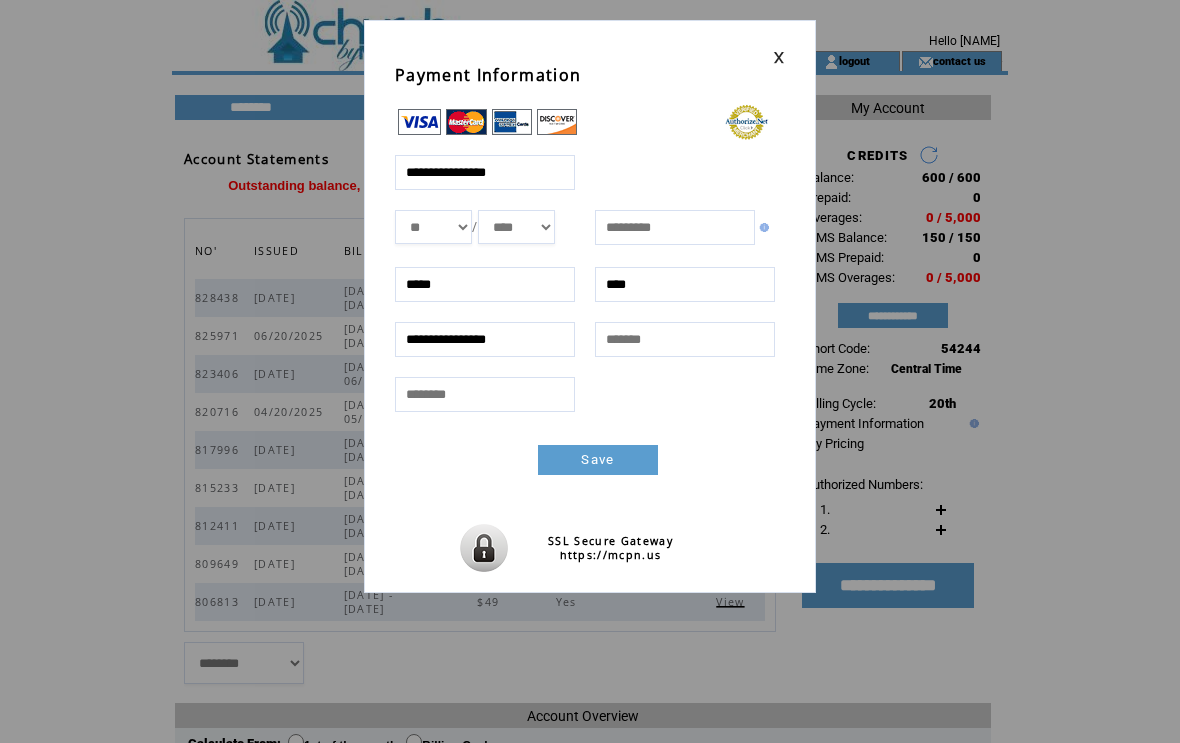 type on "**********" 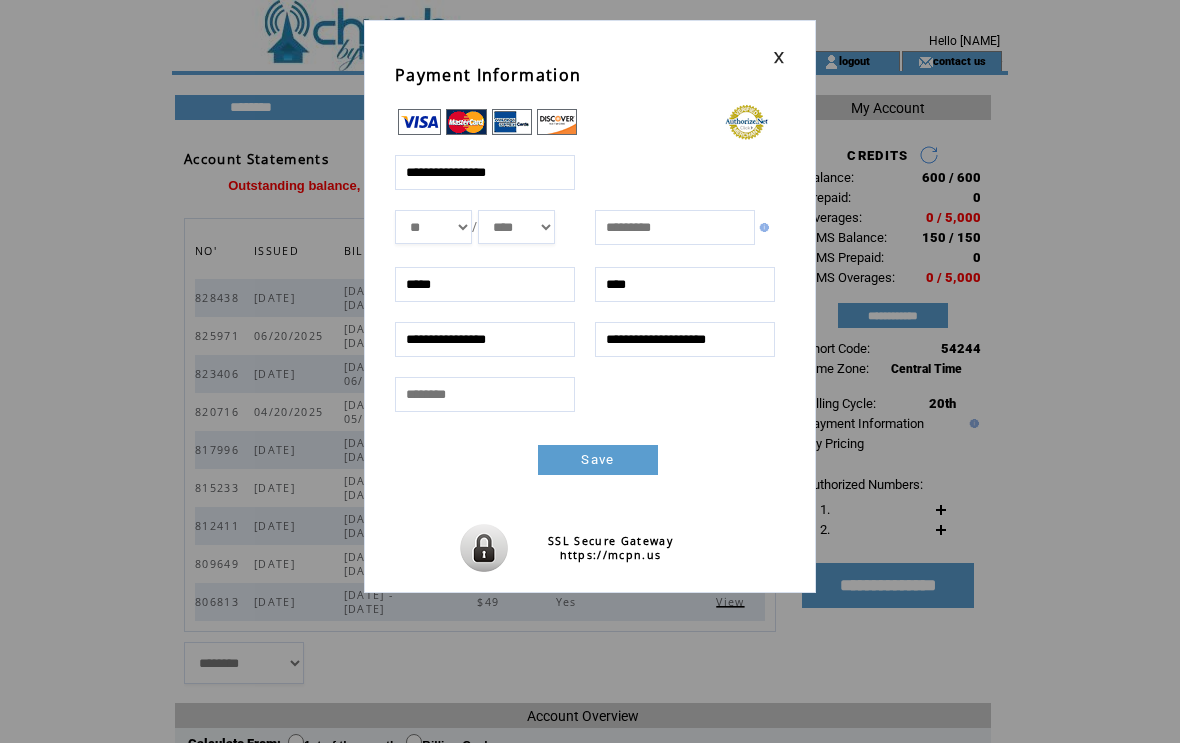 type on "*****" 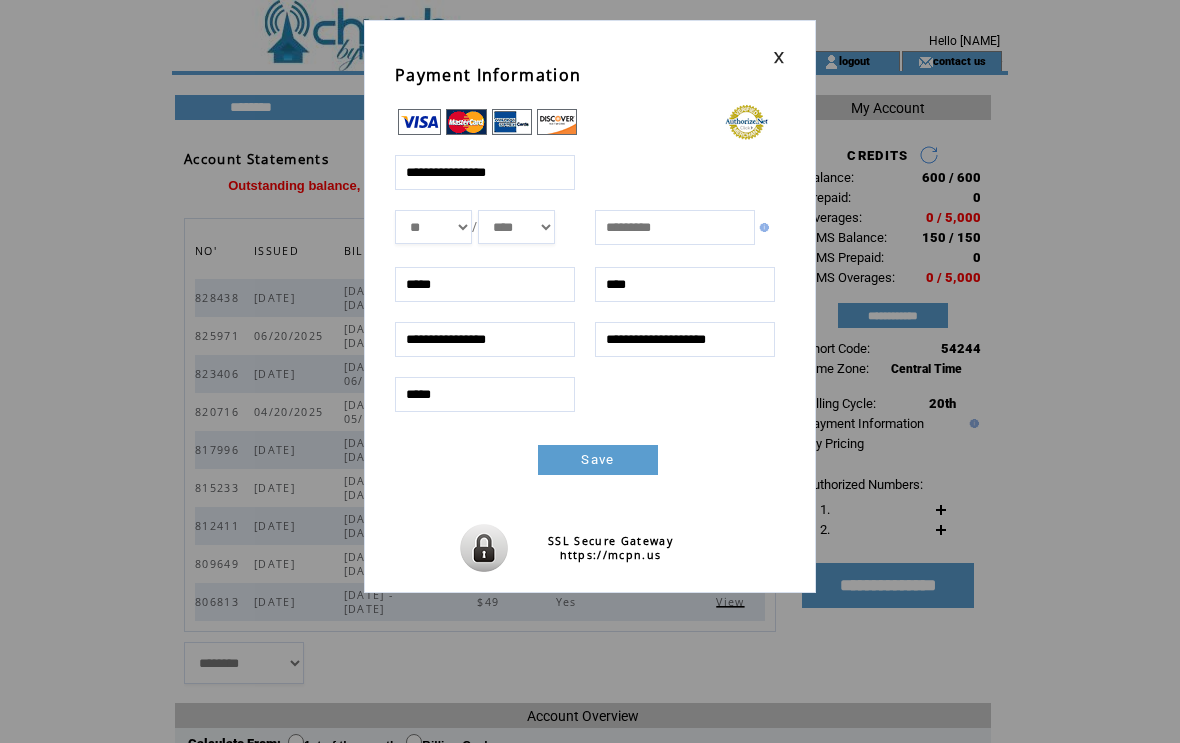click on "Save" at bounding box center [598, 460] 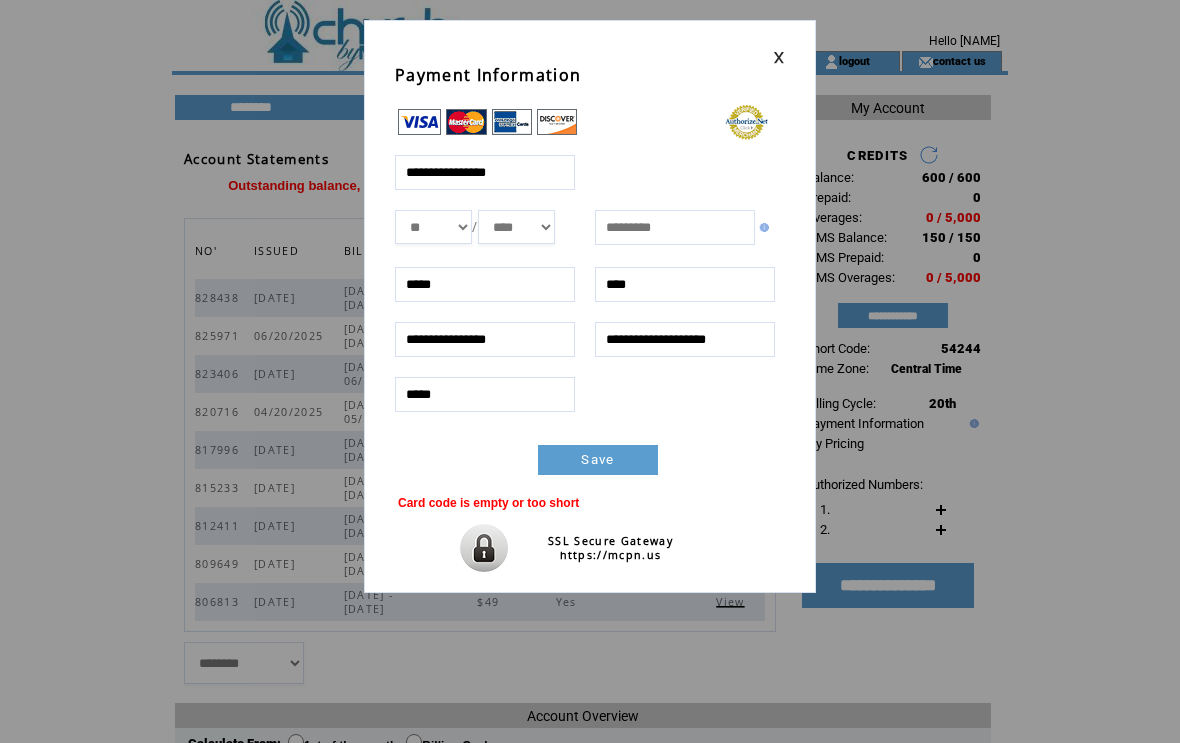 click on "**********" at bounding box center (485, 172) 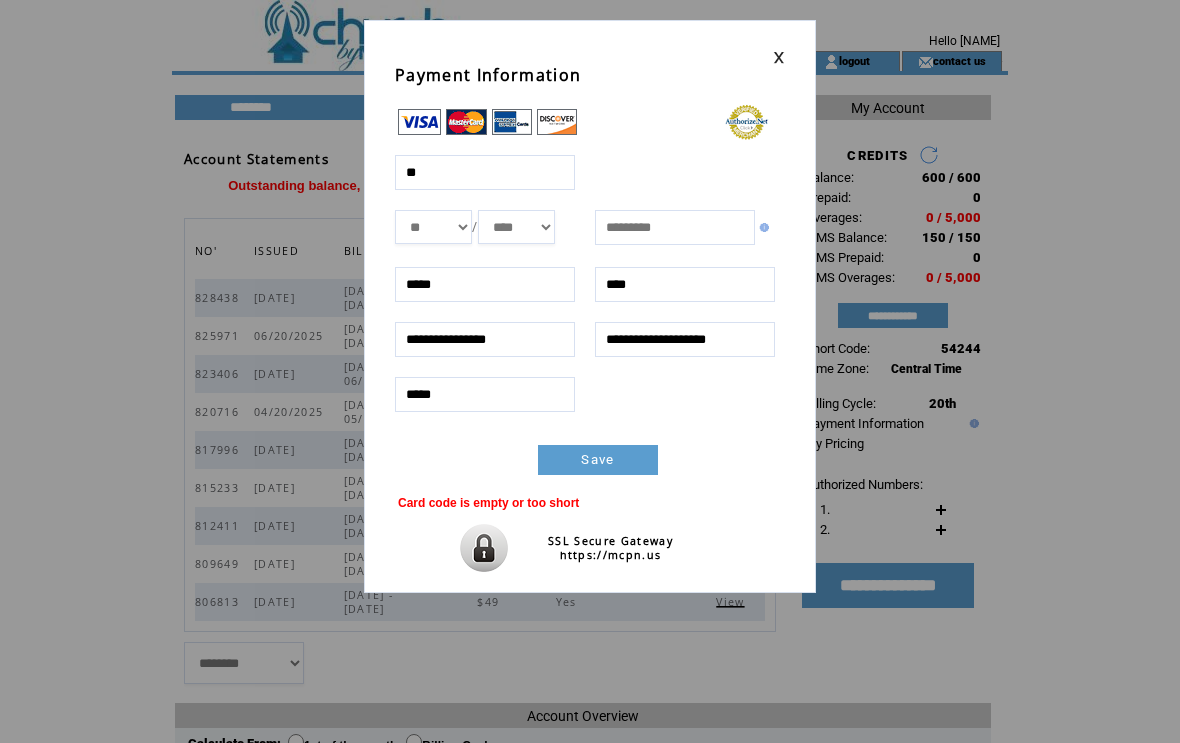 type on "*" 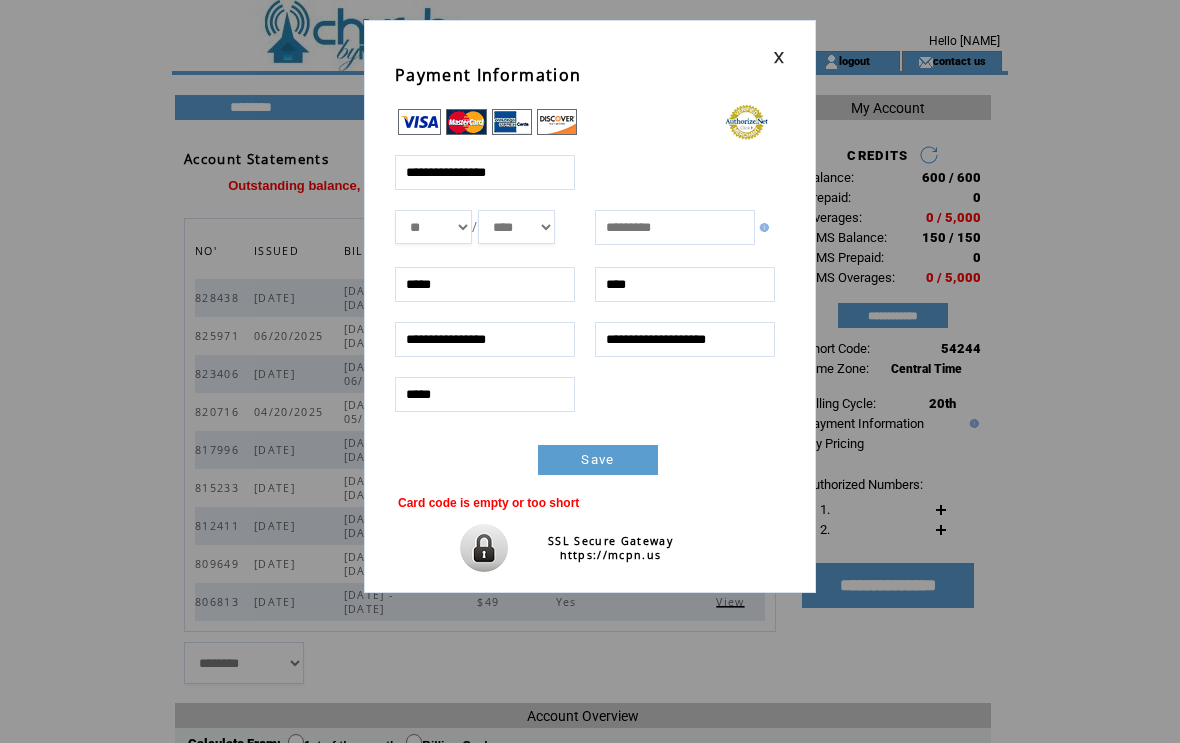 type on "**********" 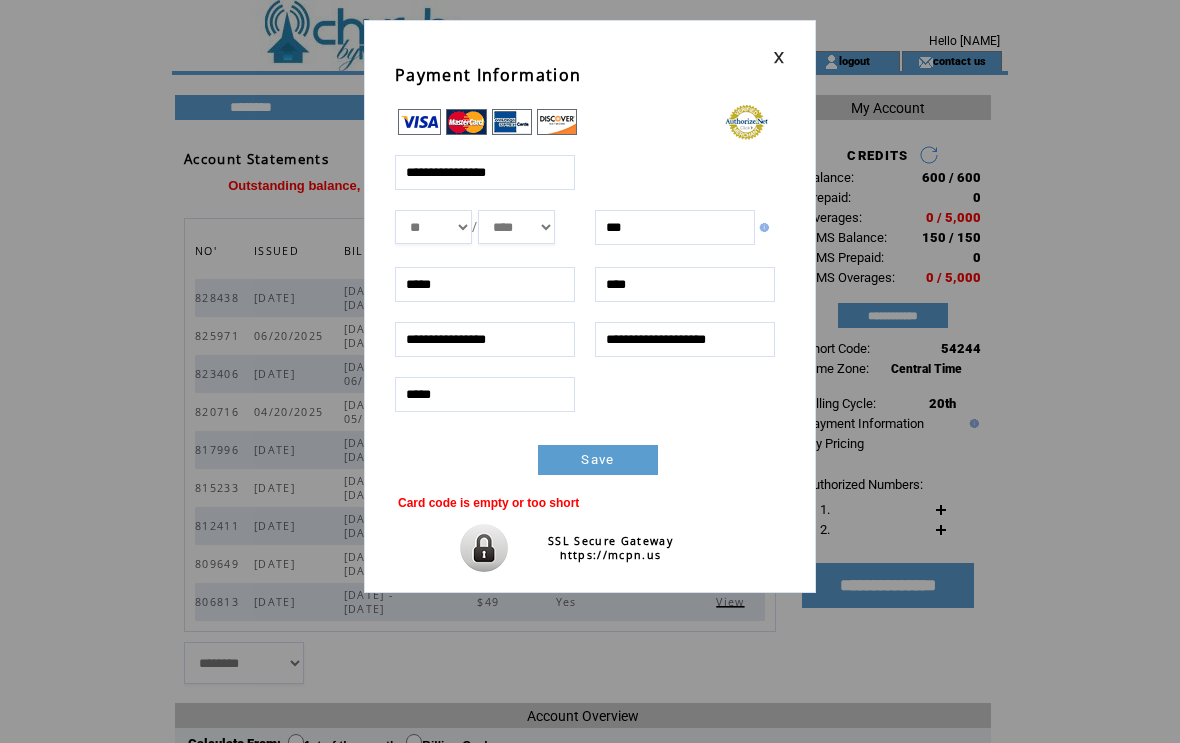 type on "***" 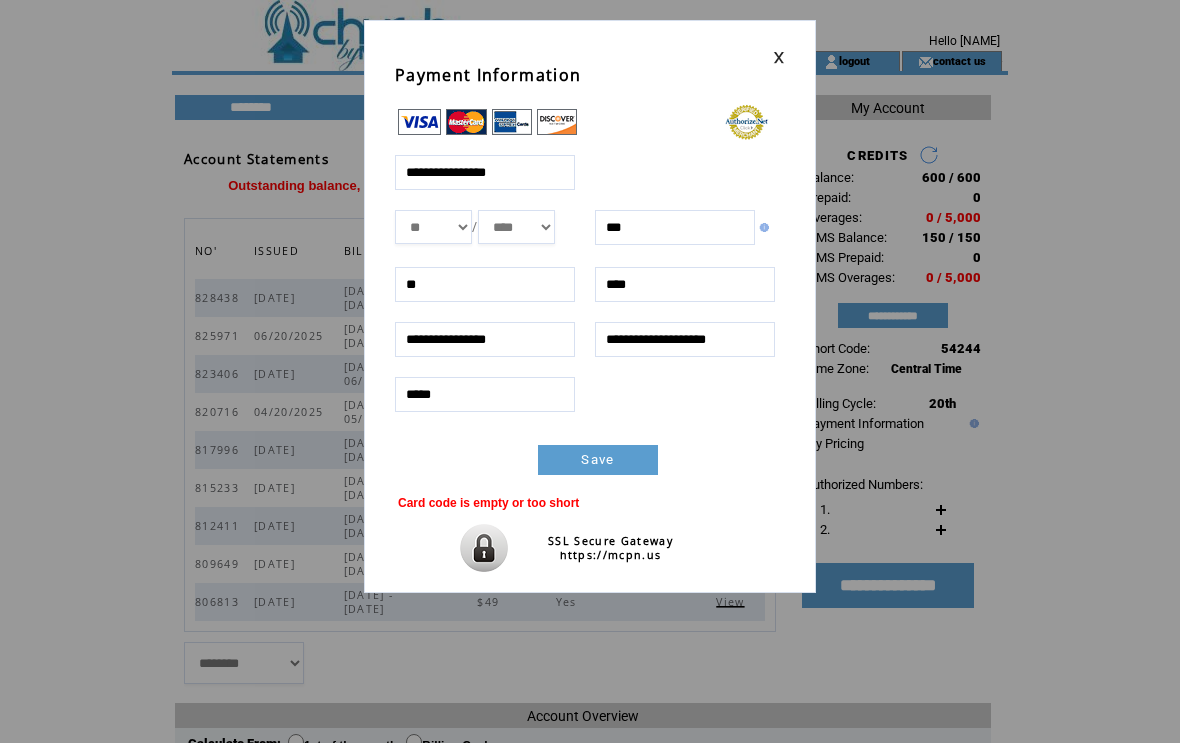 type on "*" 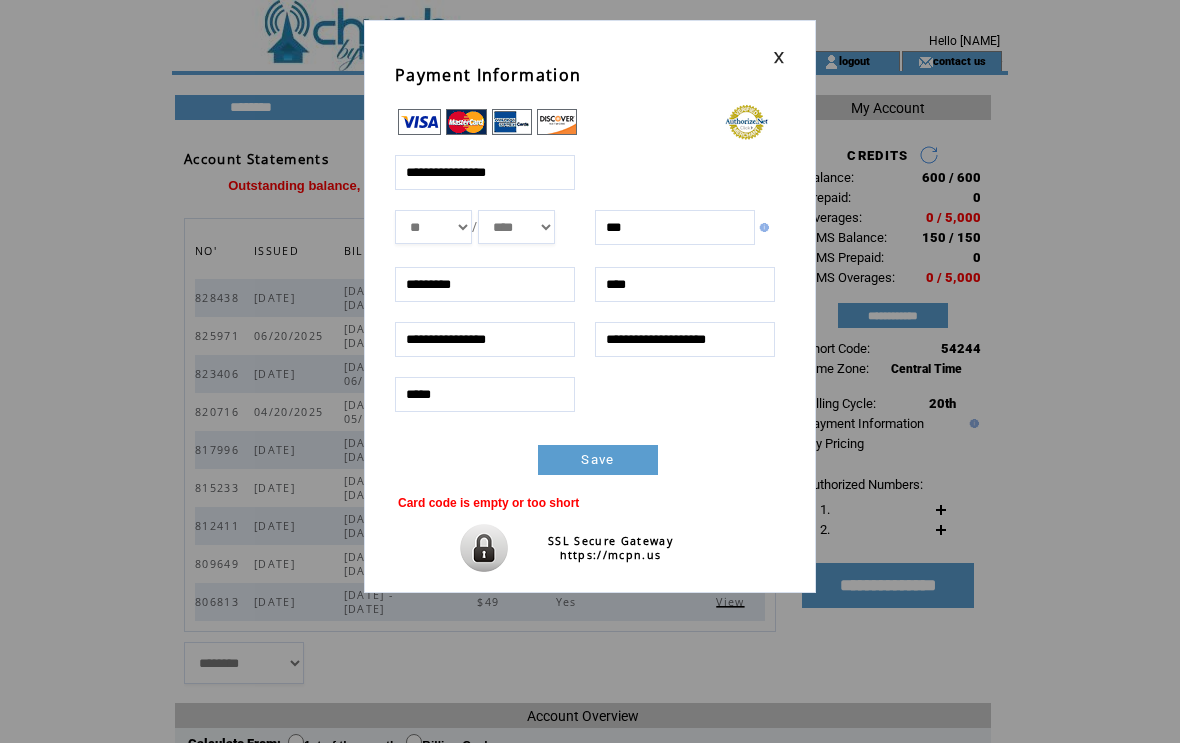 type on "********" 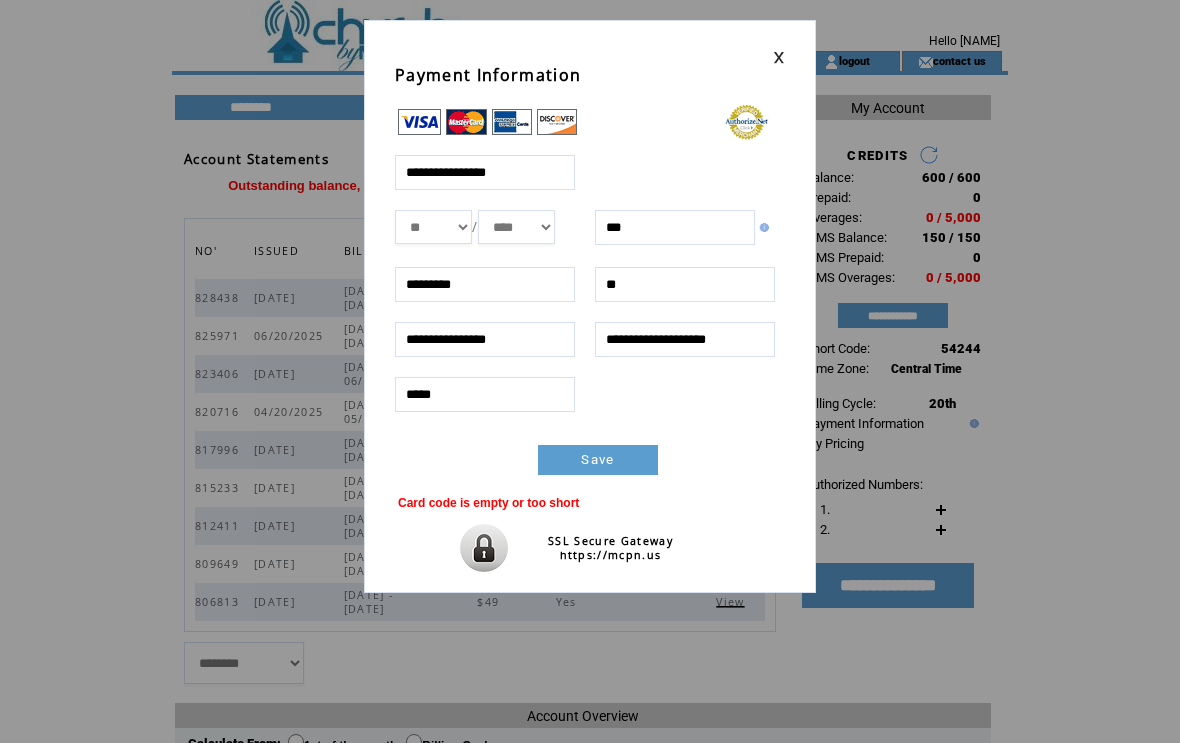 type on "*" 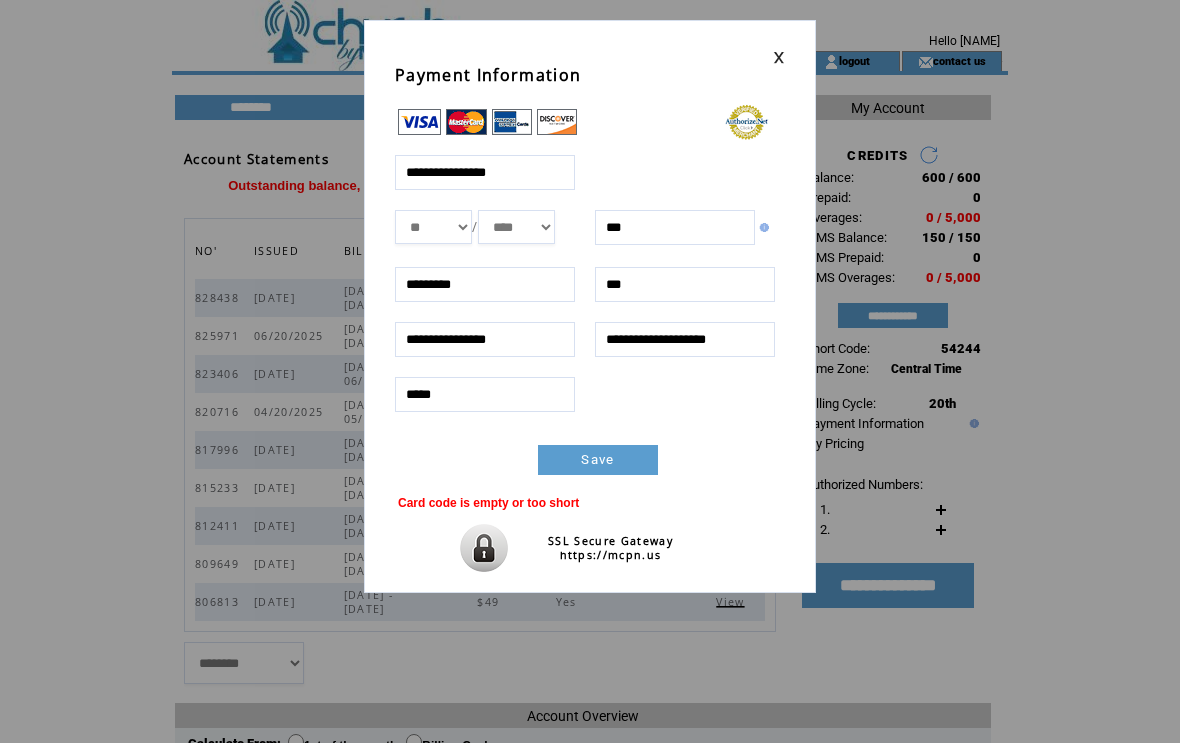 type on "***" 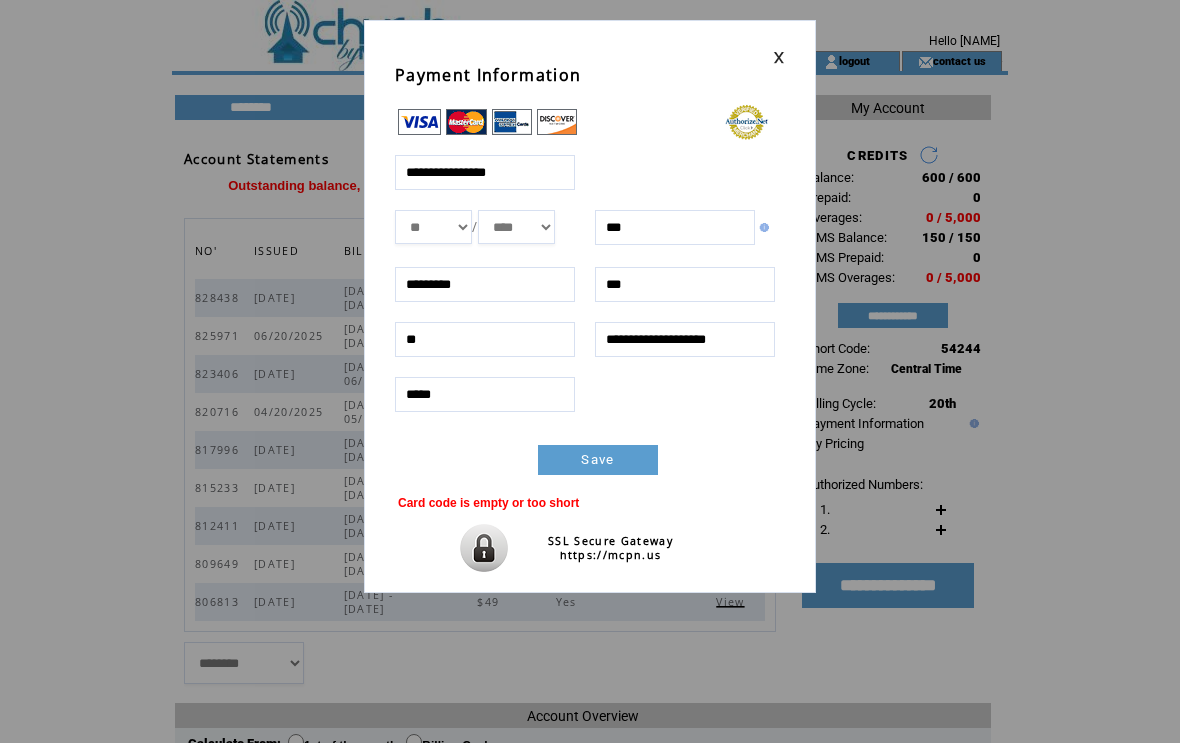 type on "*" 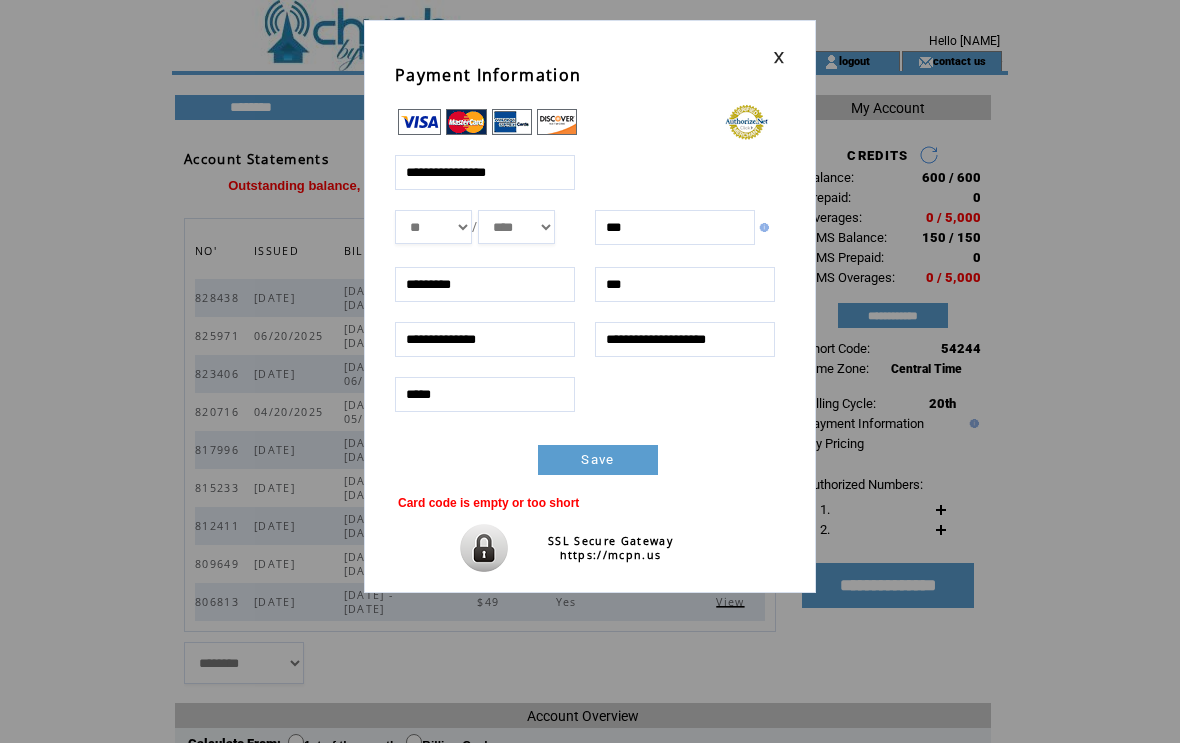 type on "**********" 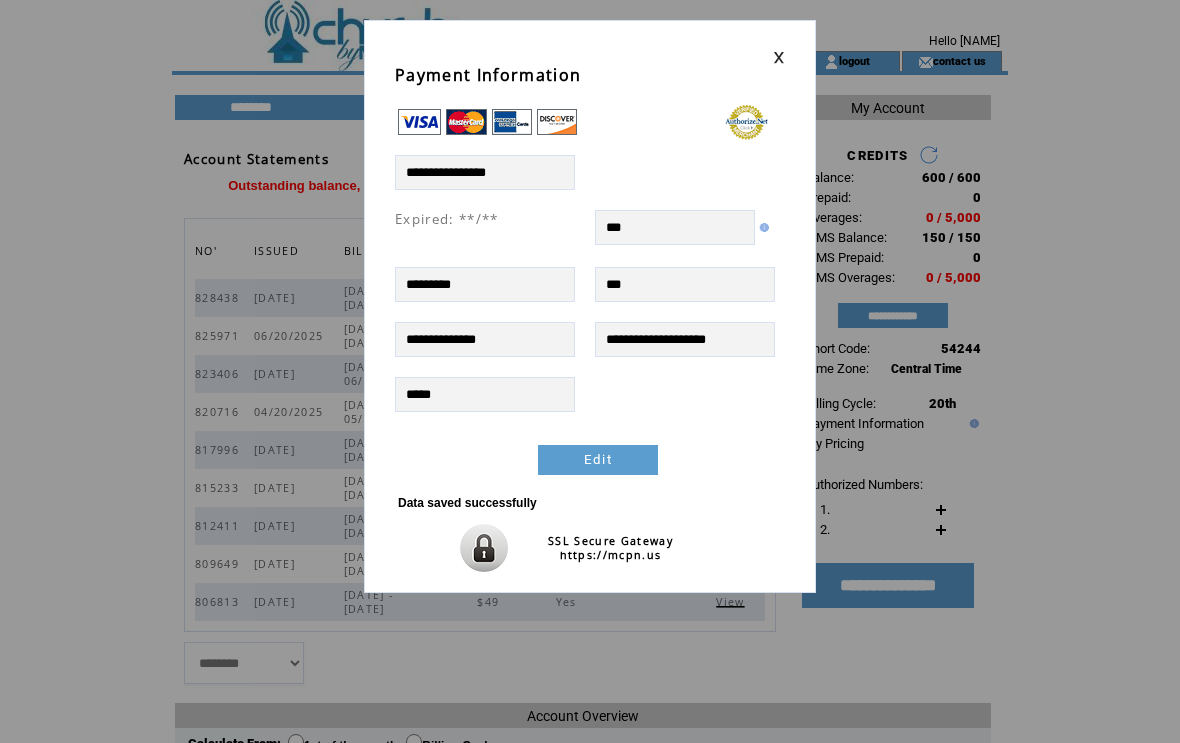 click at bounding box center (779, 57) 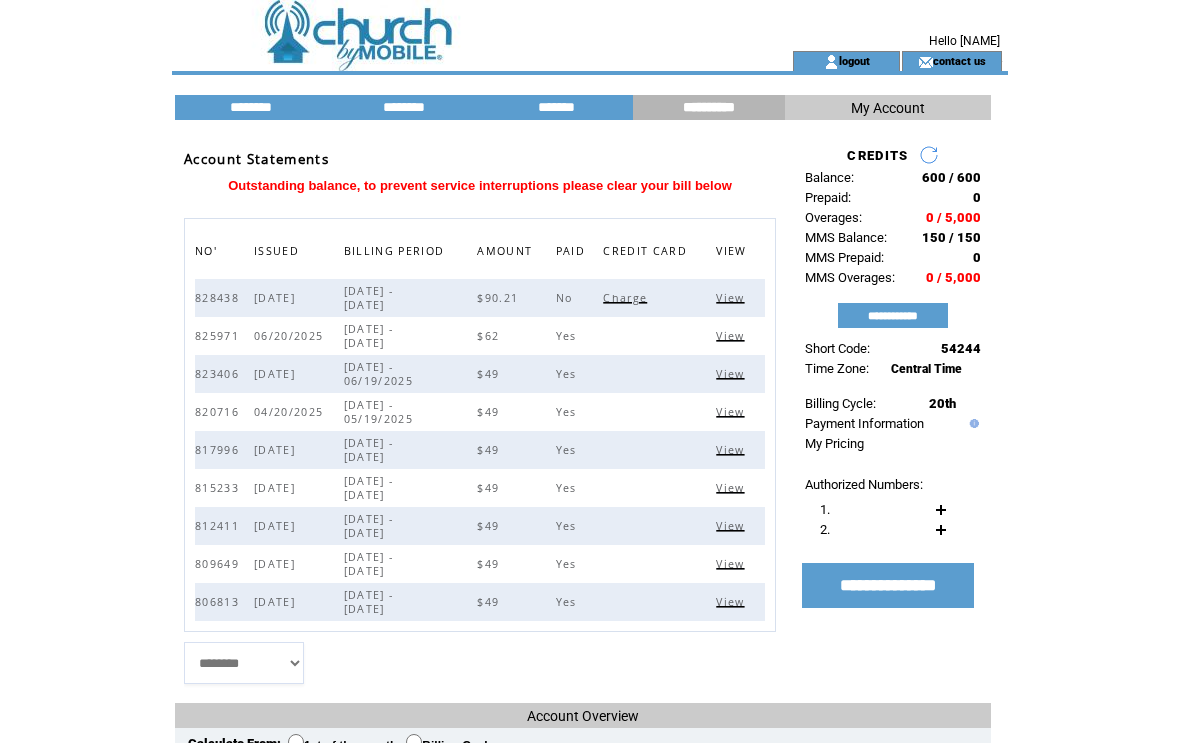 scroll, scrollTop: 0, scrollLeft: 0, axis: both 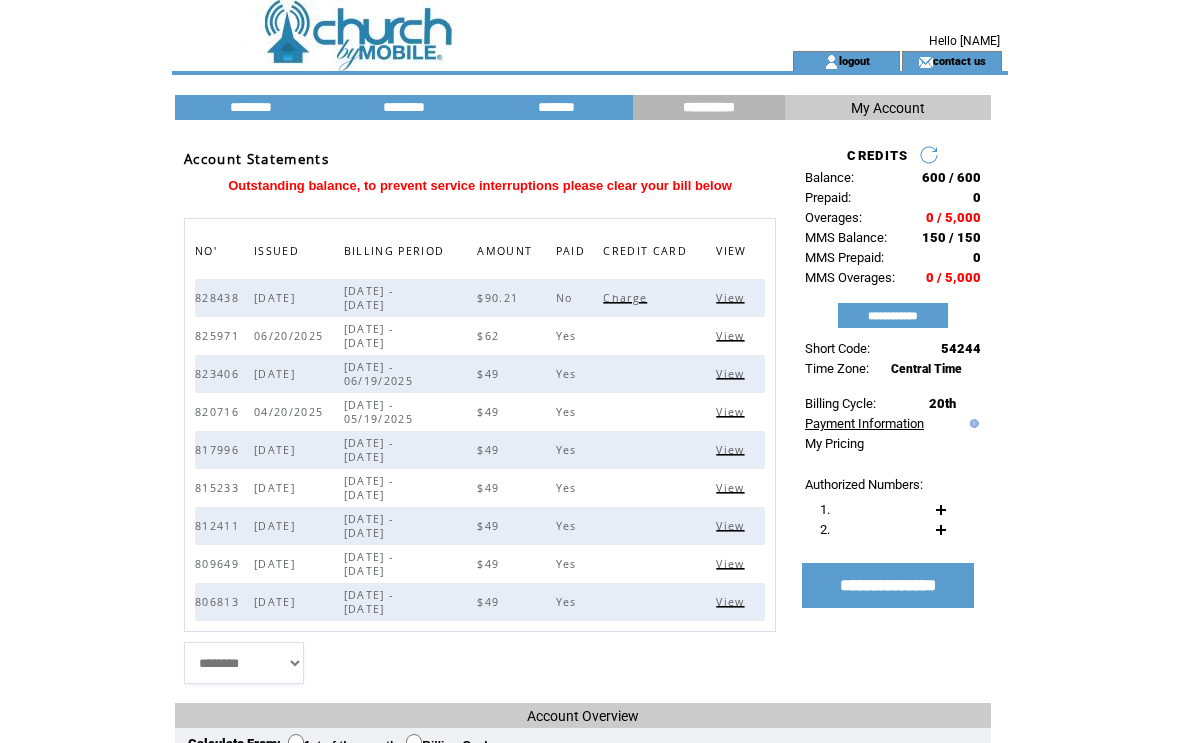 click on "Payment Information" at bounding box center [864, 423] 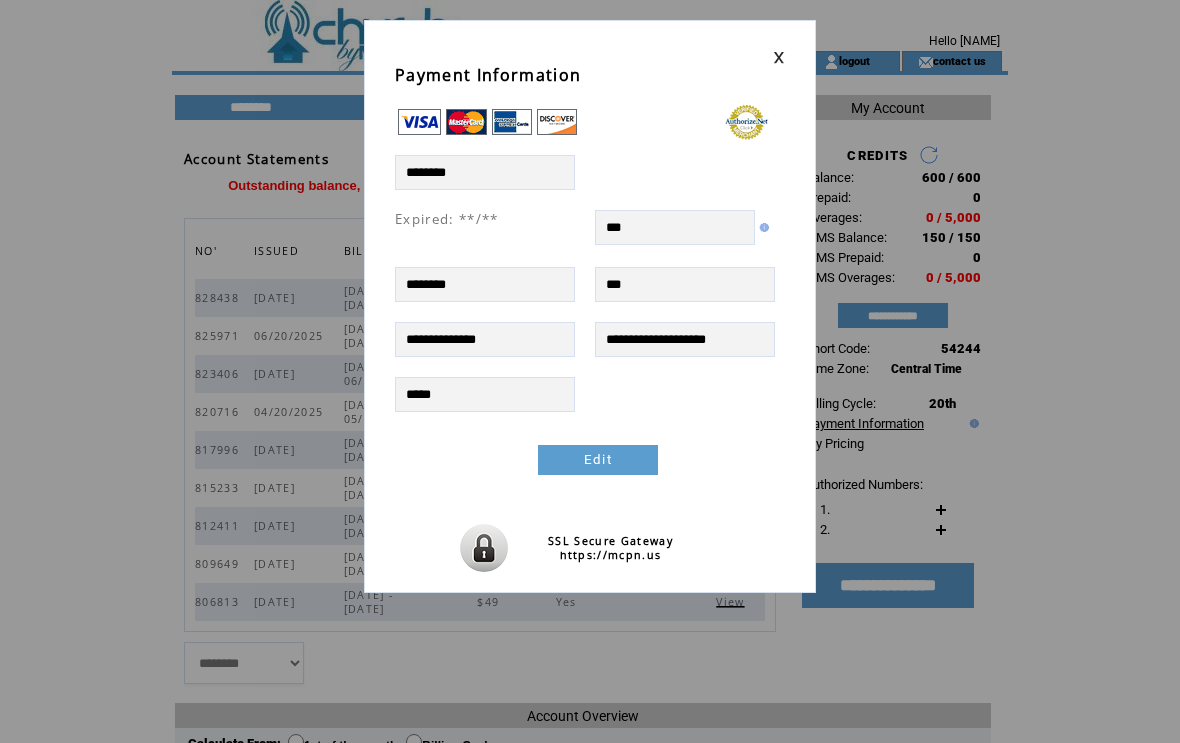 scroll, scrollTop: 0, scrollLeft: 0, axis: both 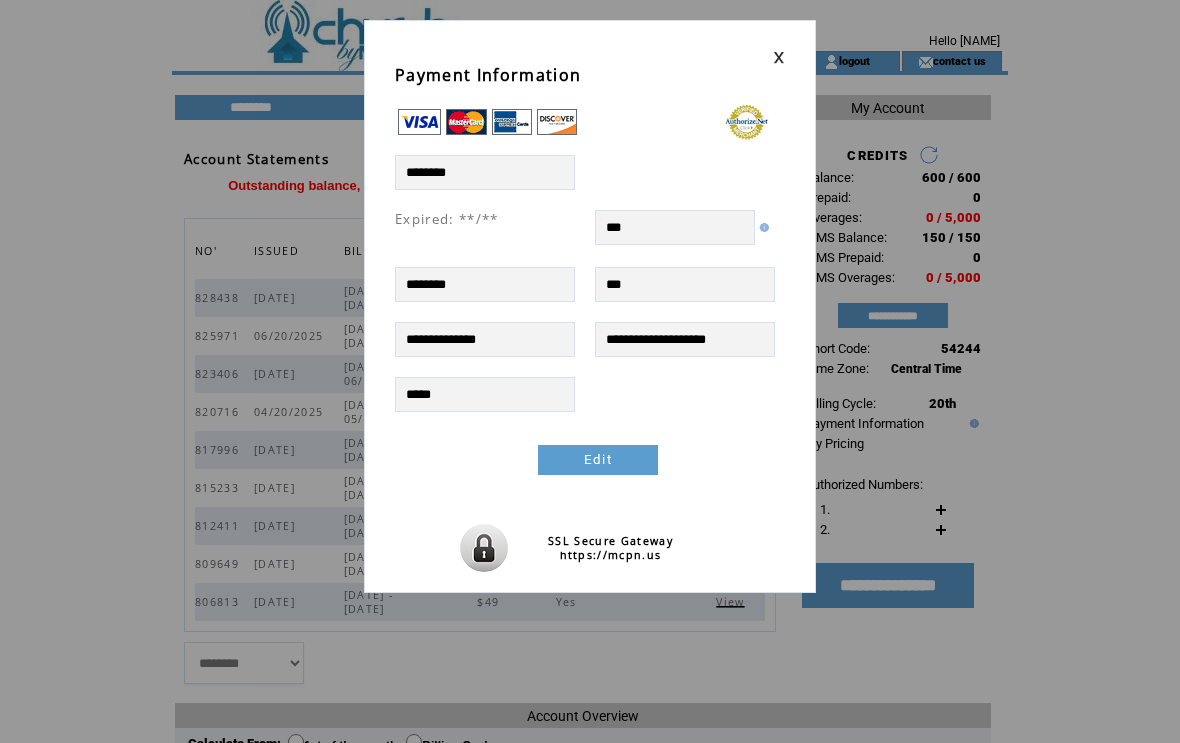 click at bounding box center [779, 57] 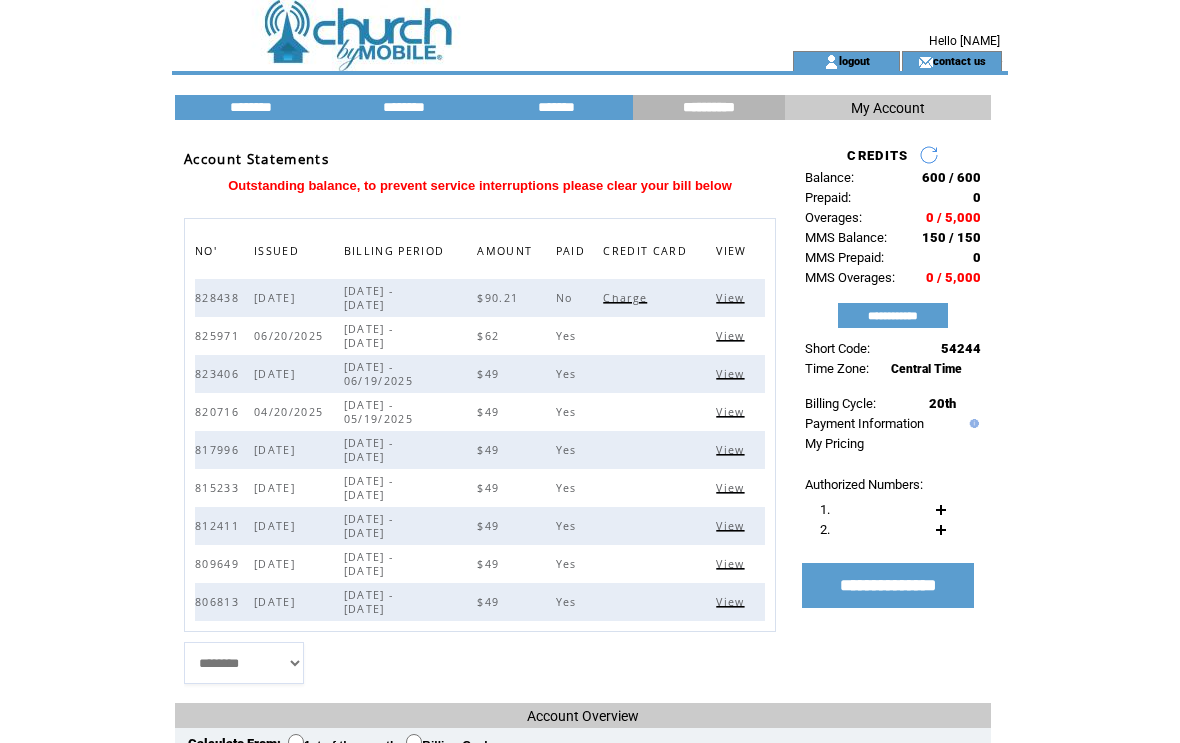 scroll, scrollTop: 0, scrollLeft: 0, axis: both 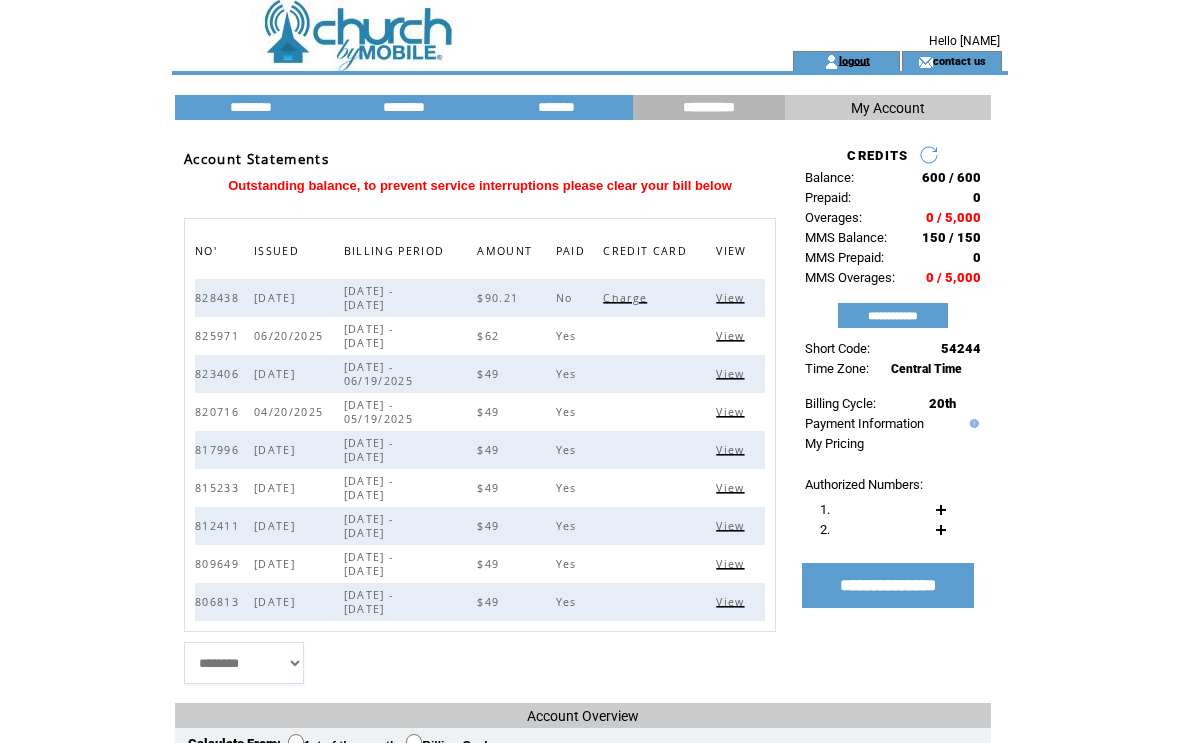 click on "logout" at bounding box center [854, 60] 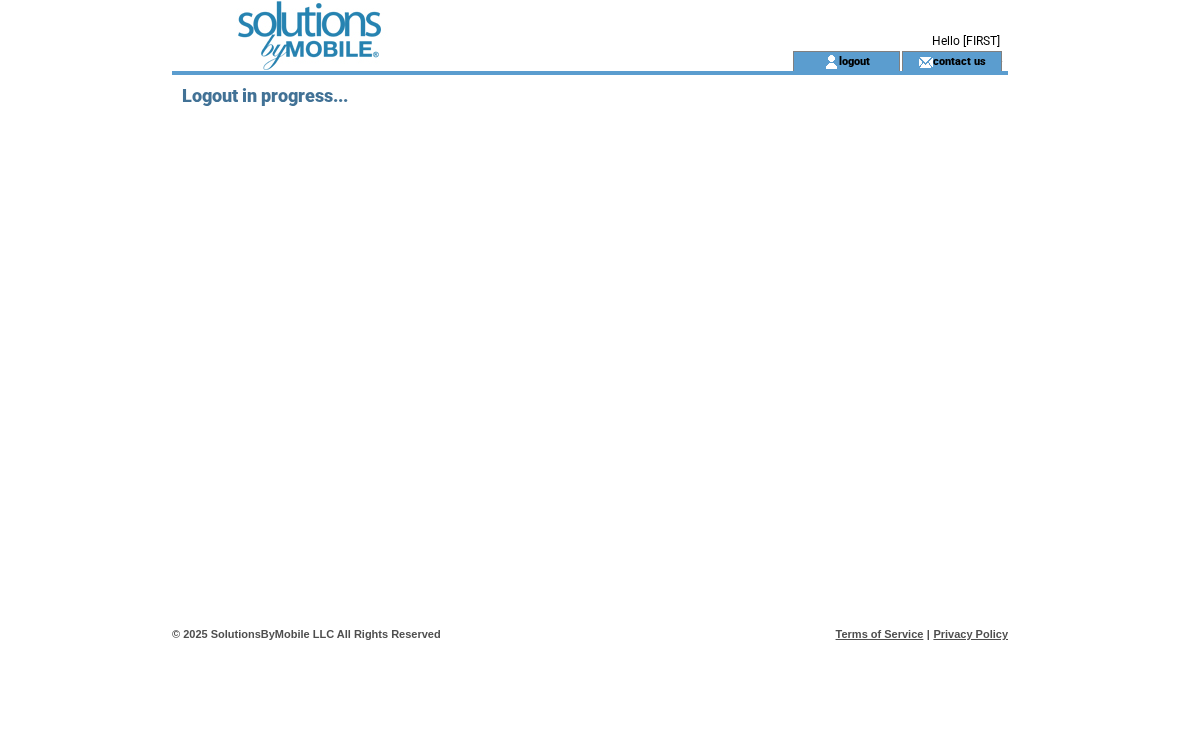 scroll, scrollTop: 0, scrollLeft: 0, axis: both 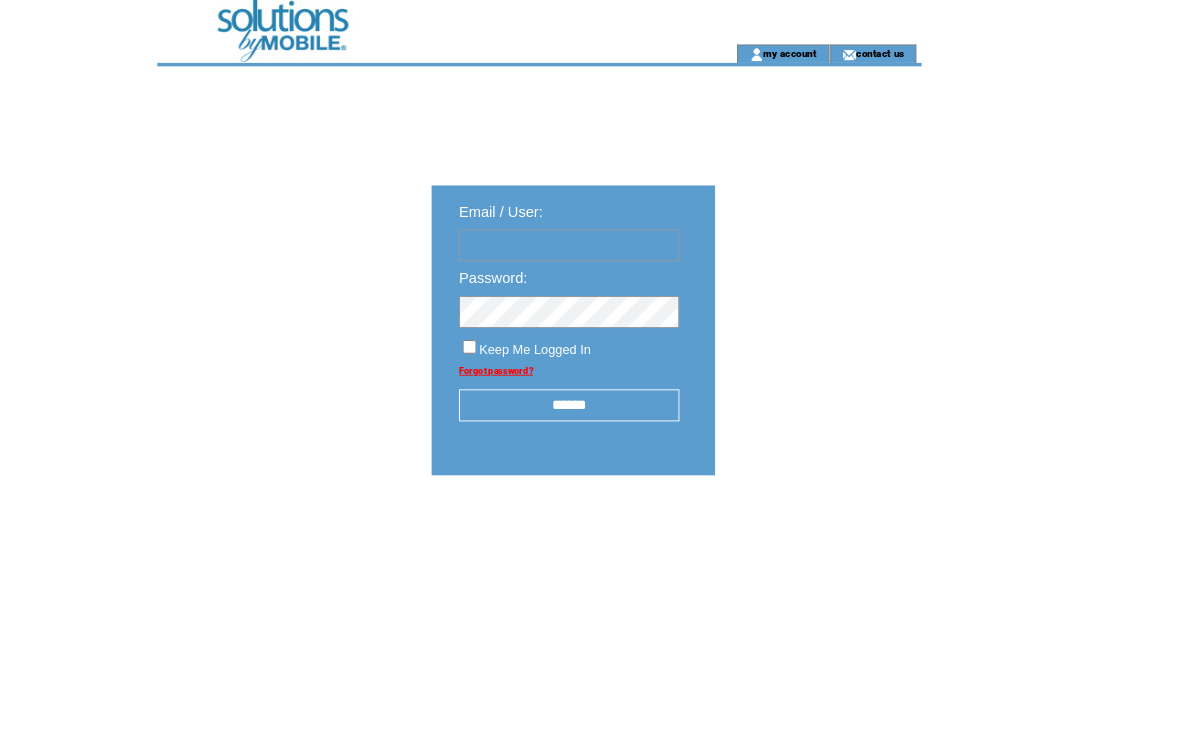 type on "**********" 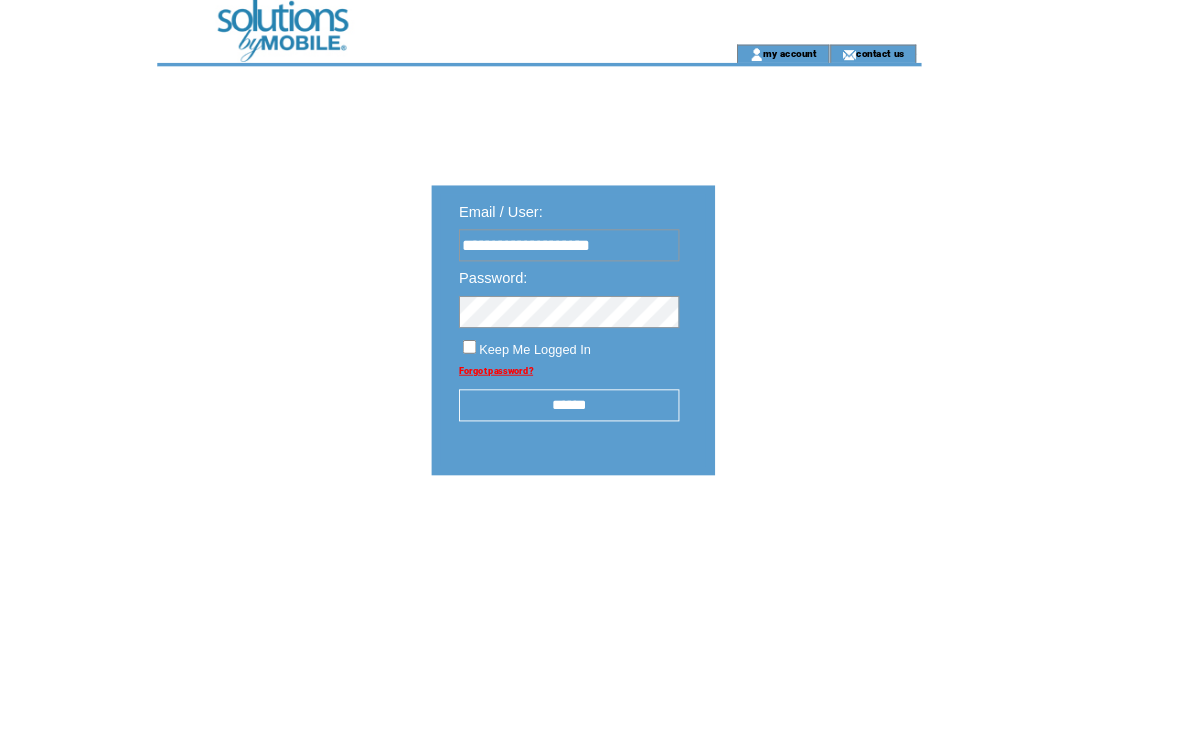 click at bounding box center [0, 0] 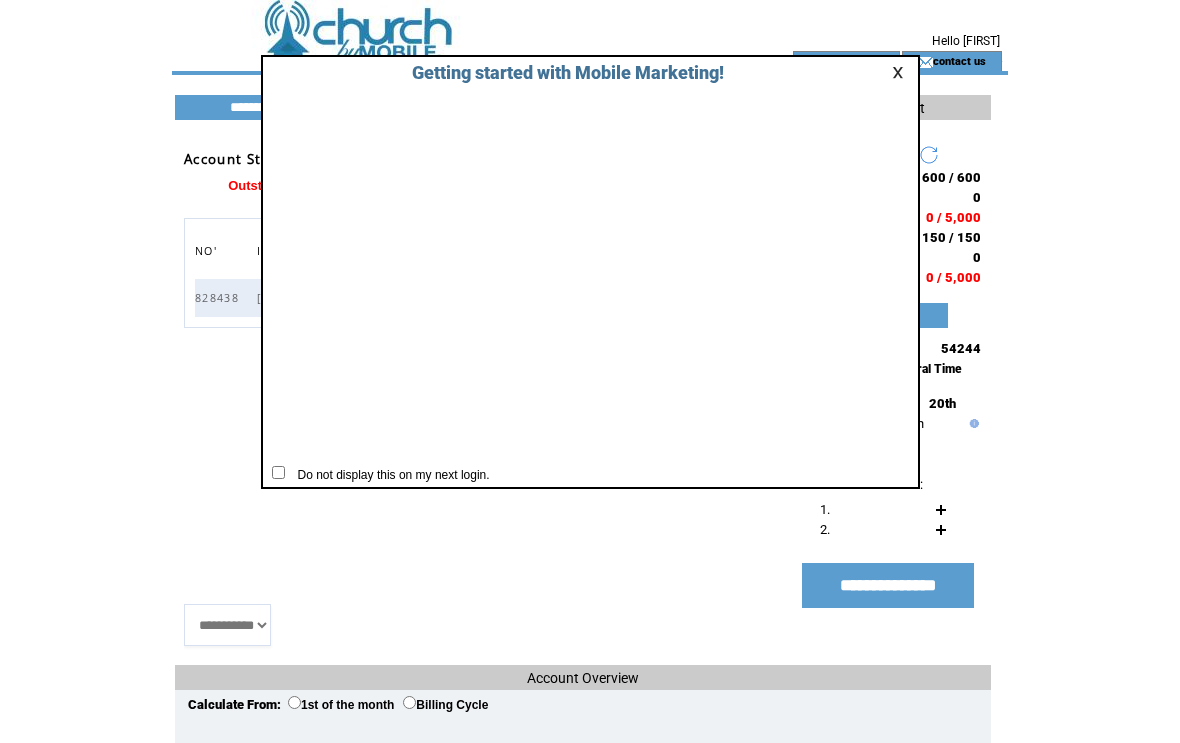 scroll, scrollTop: 0, scrollLeft: 0, axis: both 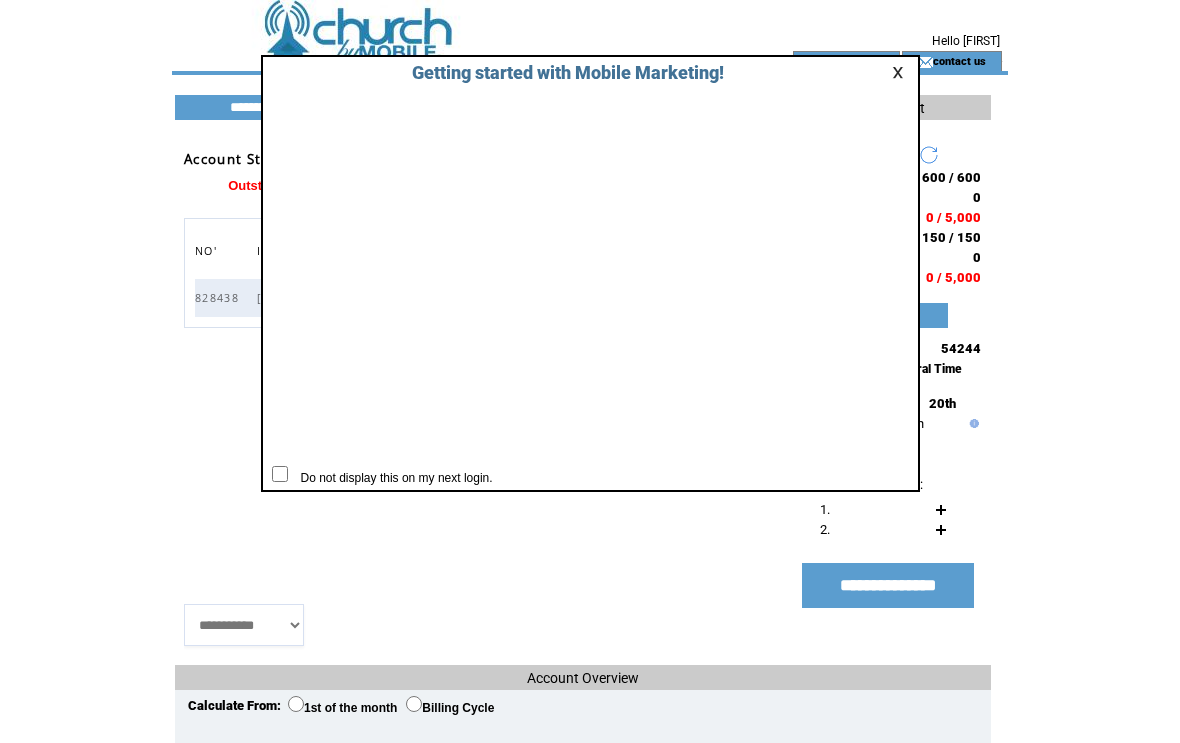 click at bounding box center [901, 72] 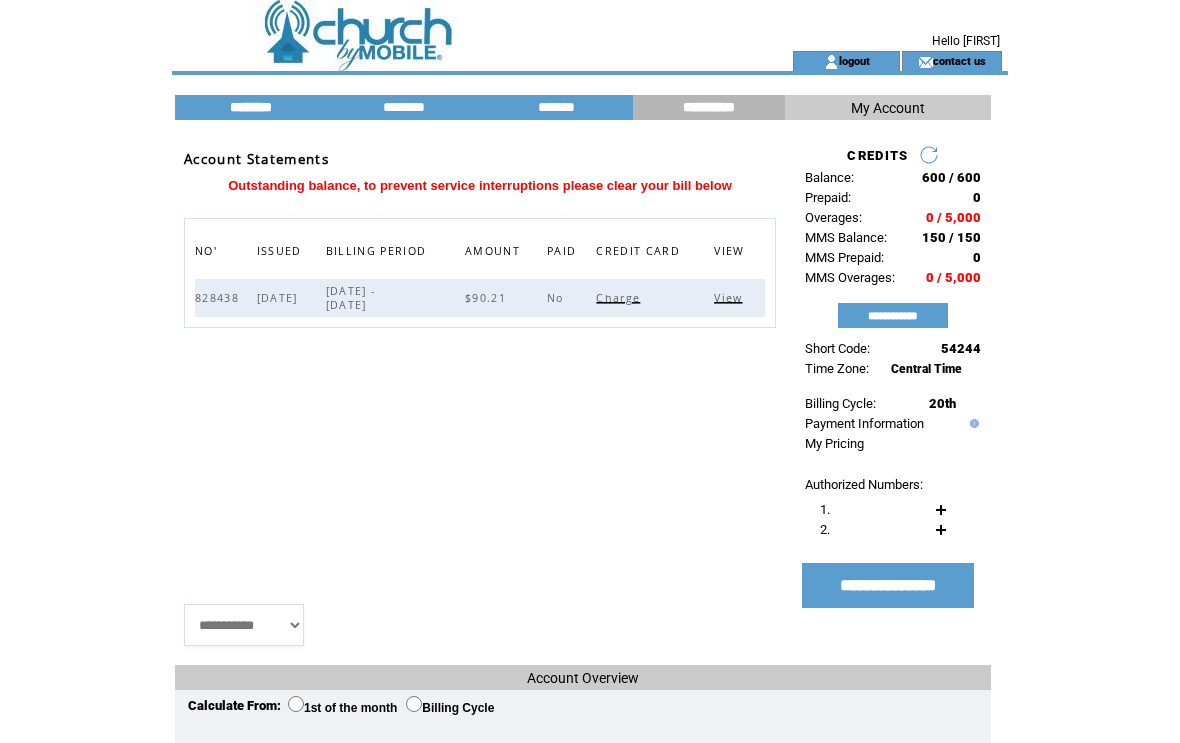 click on "********" at bounding box center (251, 107) 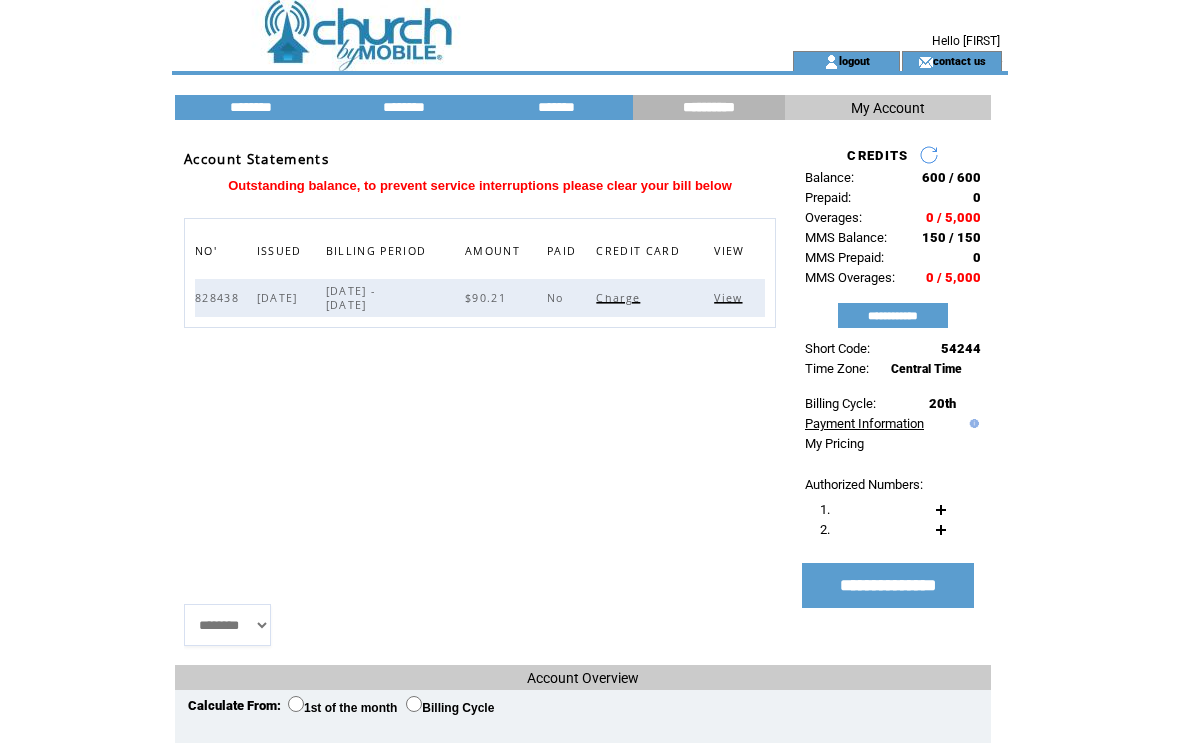 click on "Payment Information" at bounding box center [864, 423] 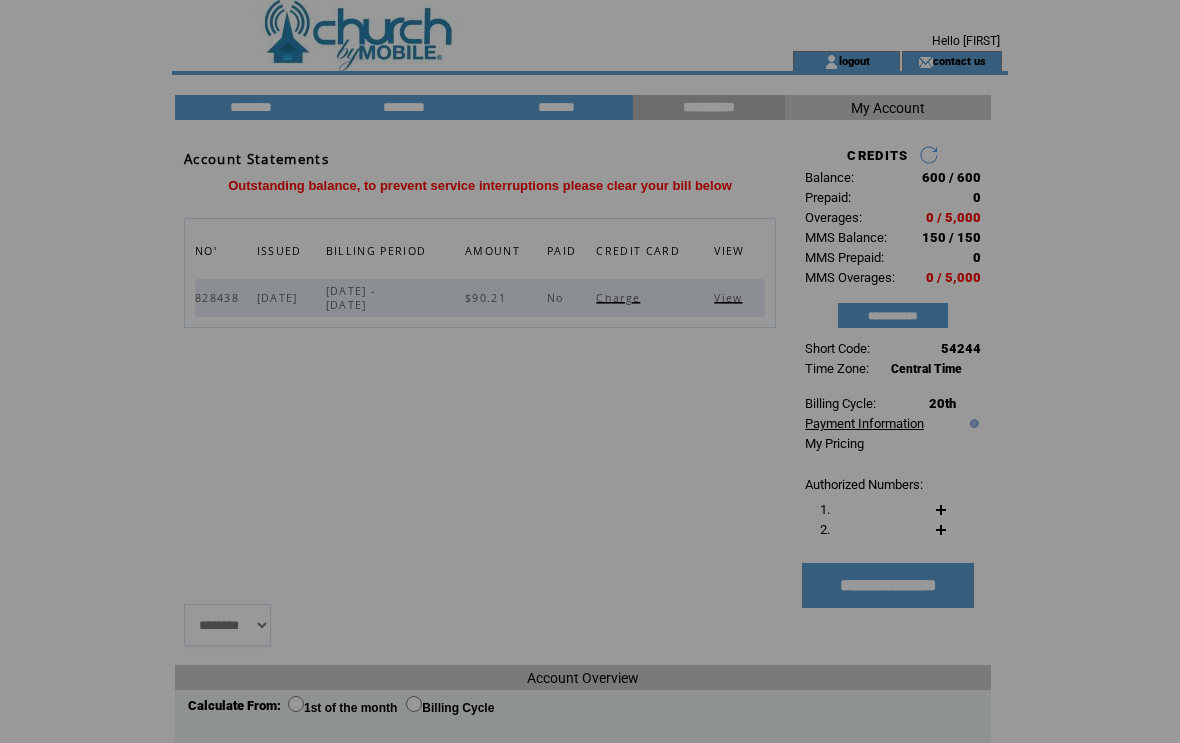 scroll, scrollTop: 0, scrollLeft: 0, axis: both 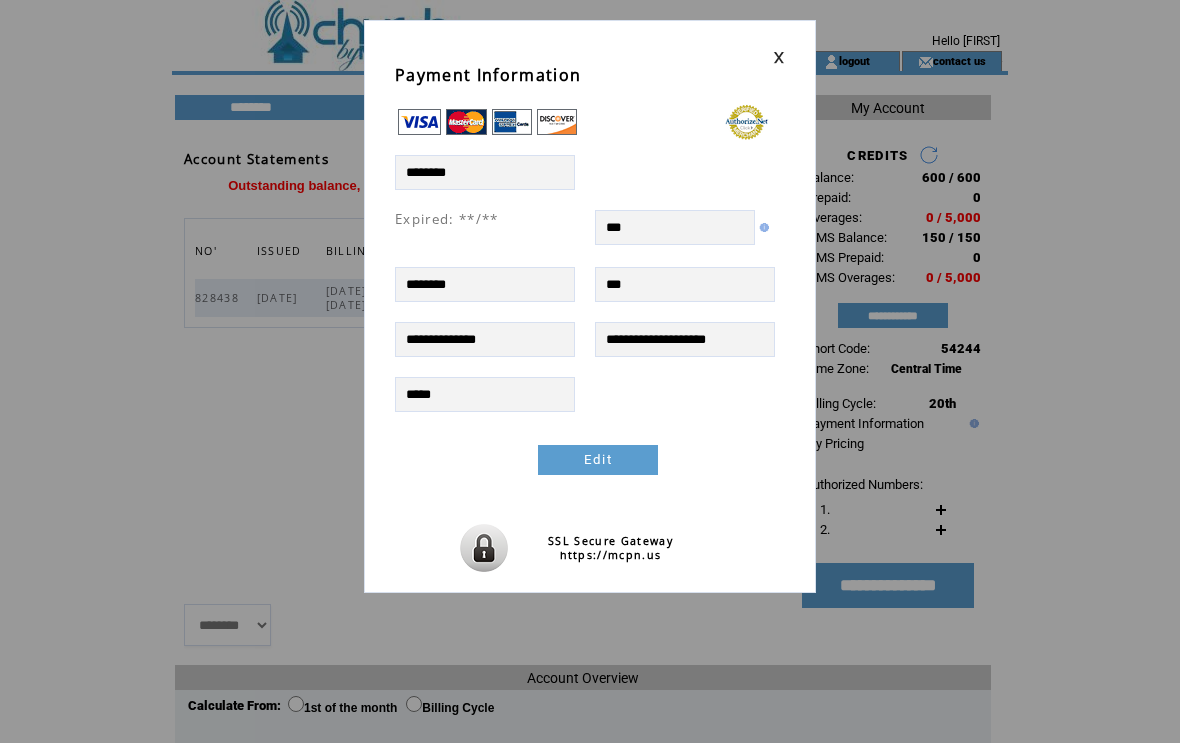 click on "**********" at bounding box center (590, 296) 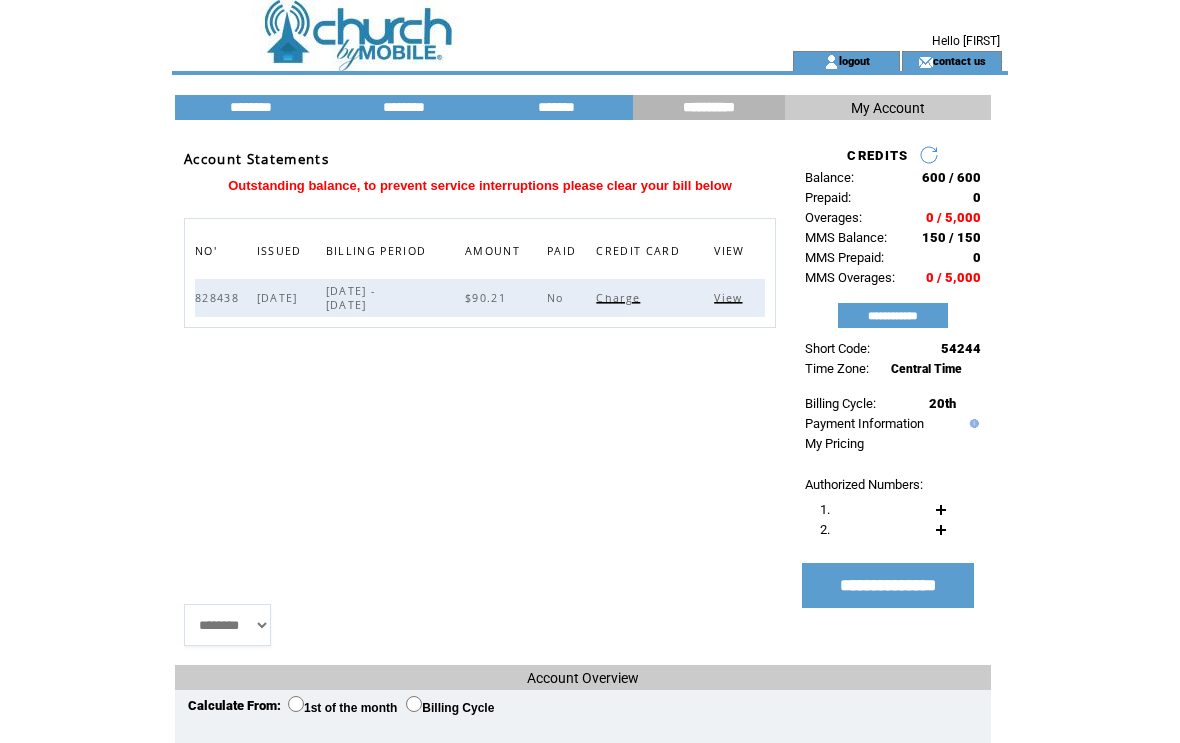 scroll, scrollTop: 0, scrollLeft: 0, axis: both 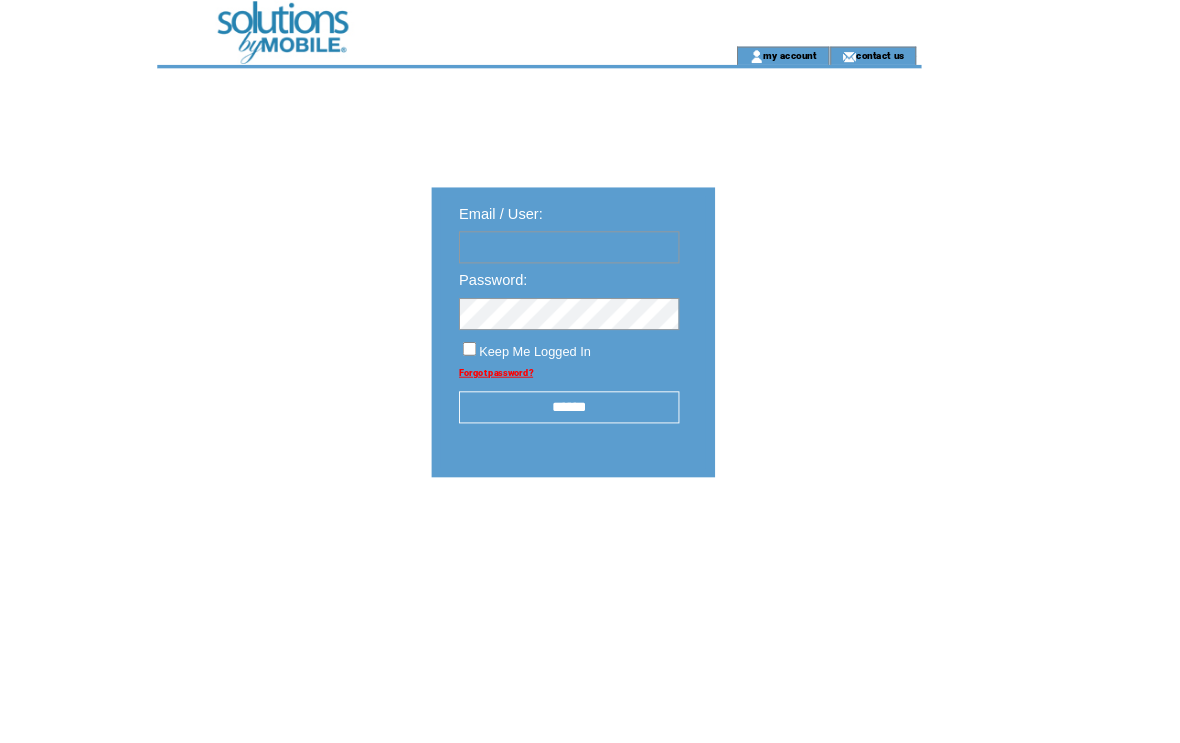 type on "**********" 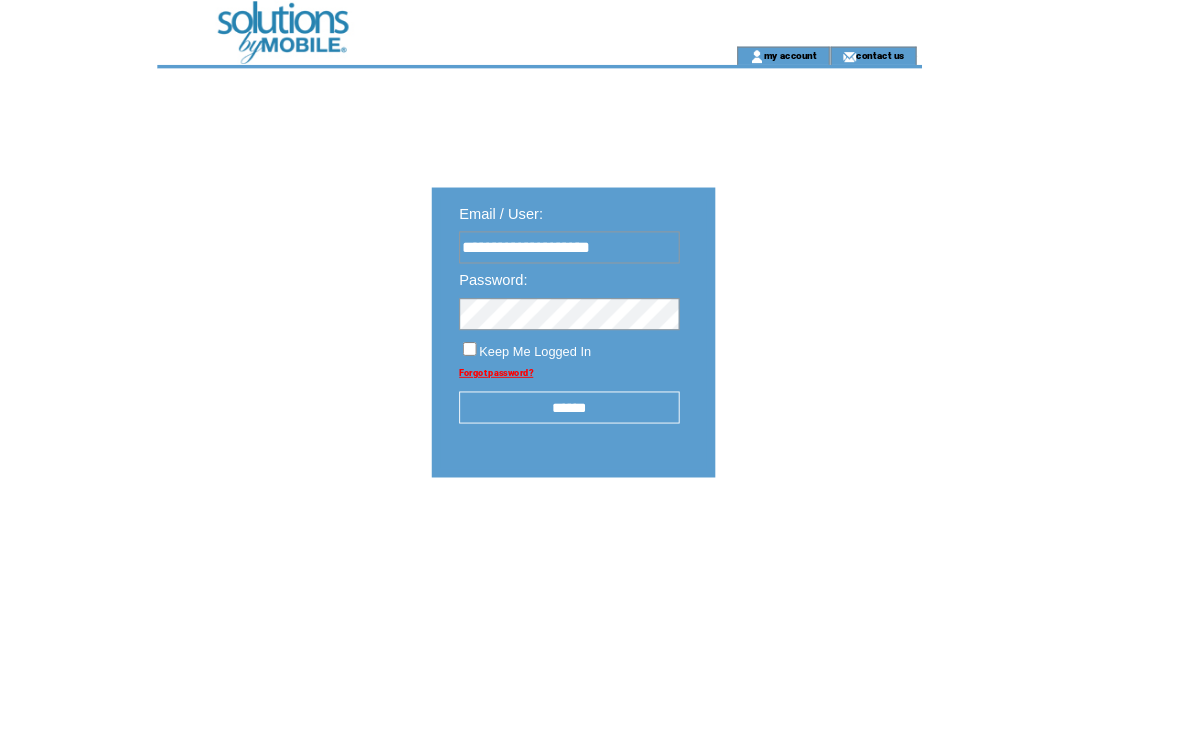 click on "******" at bounding box center [622, 445] 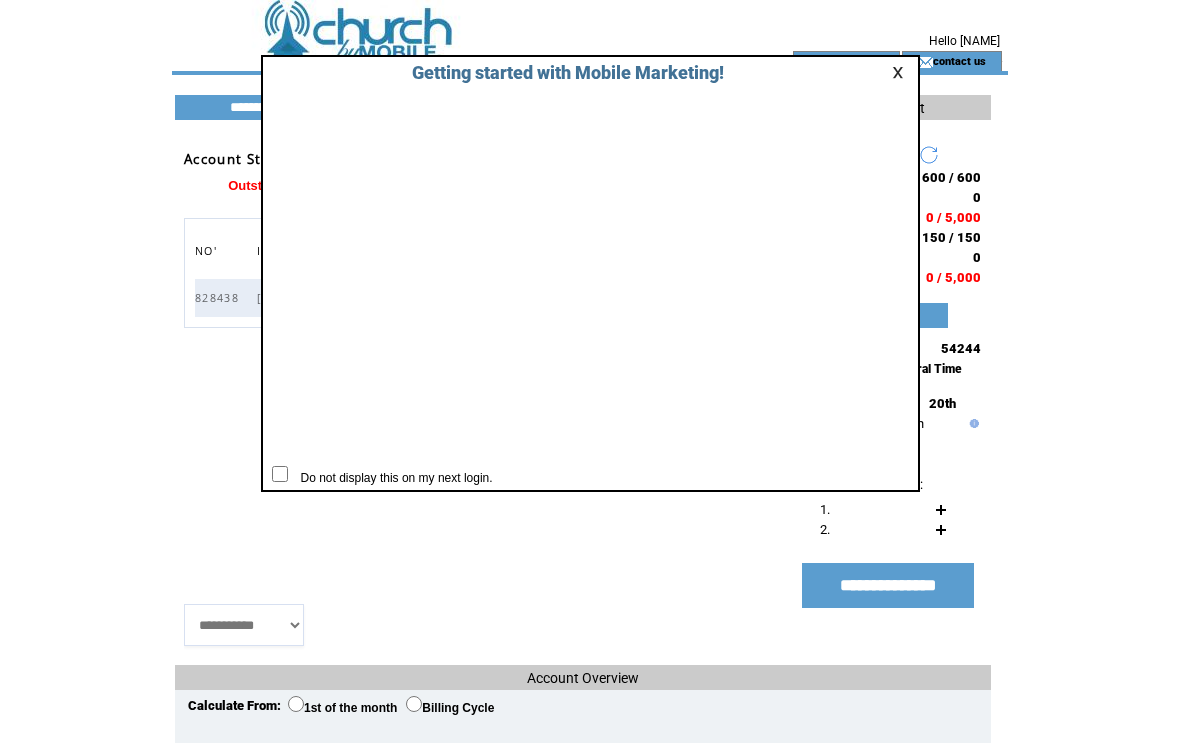 scroll, scrollTop: 0, scrollLeft: 0, axis: both 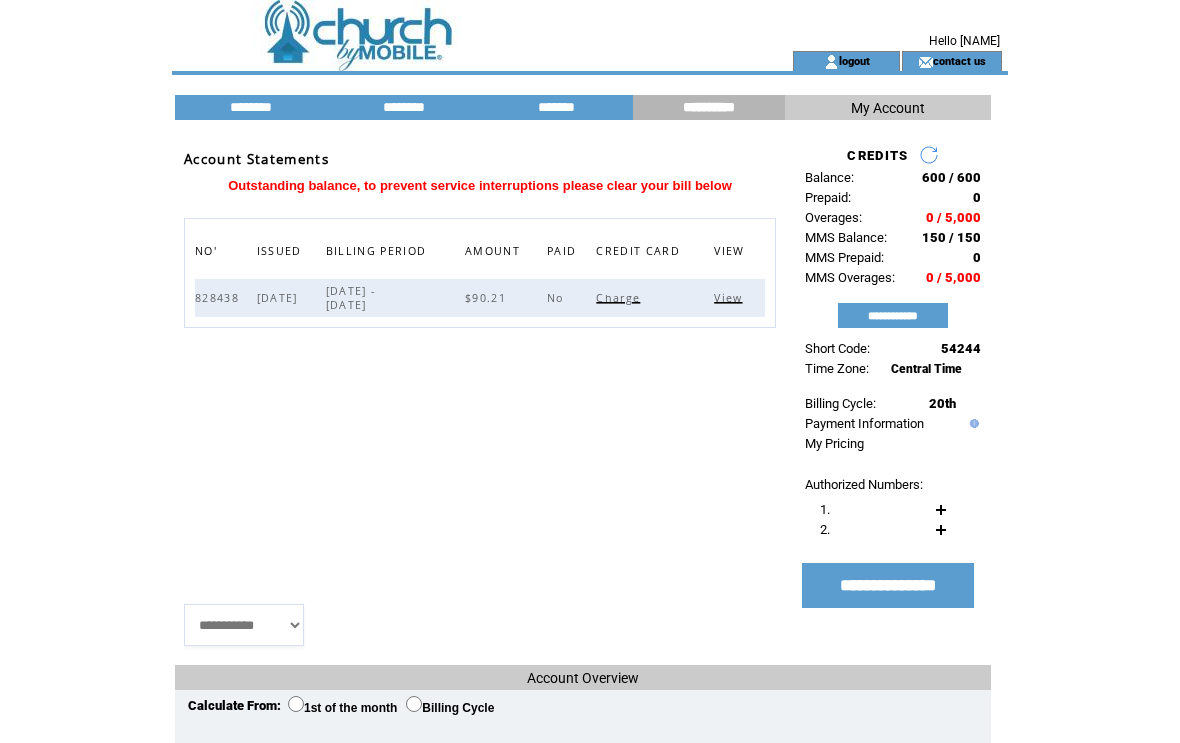 click on "Charge" at bounding box center (620, 298) 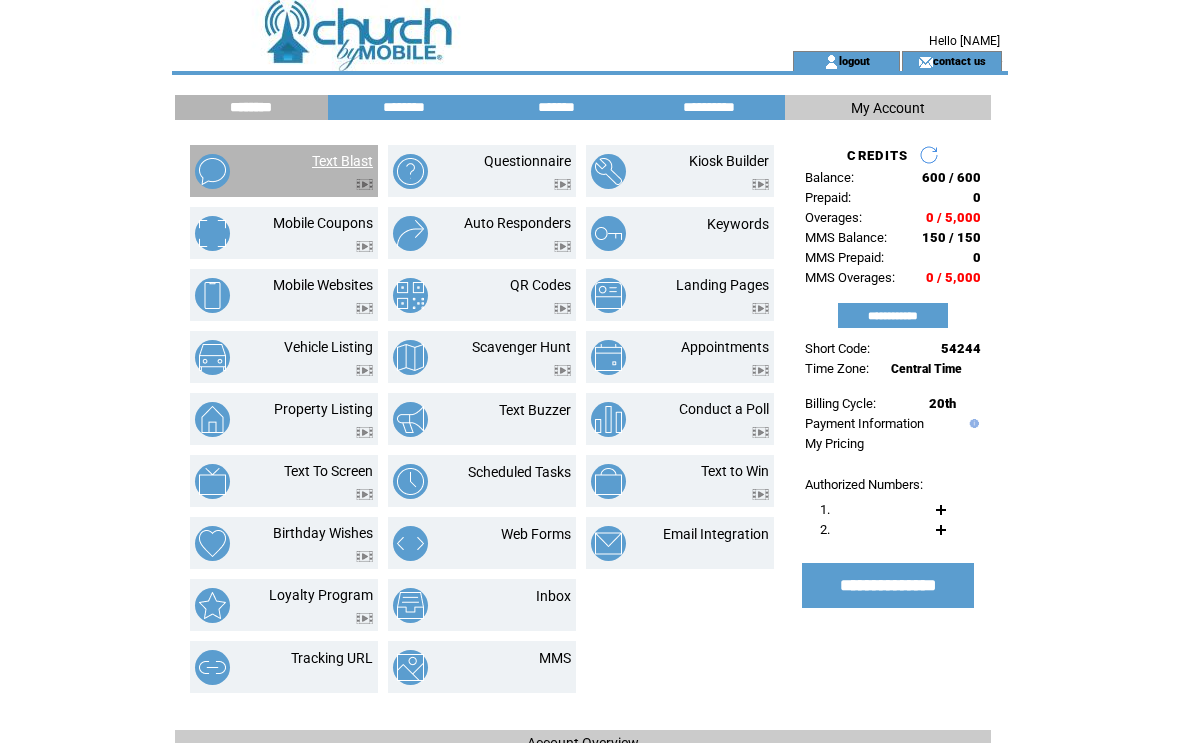click on "Text Blast" at bounding box center [342, 161] 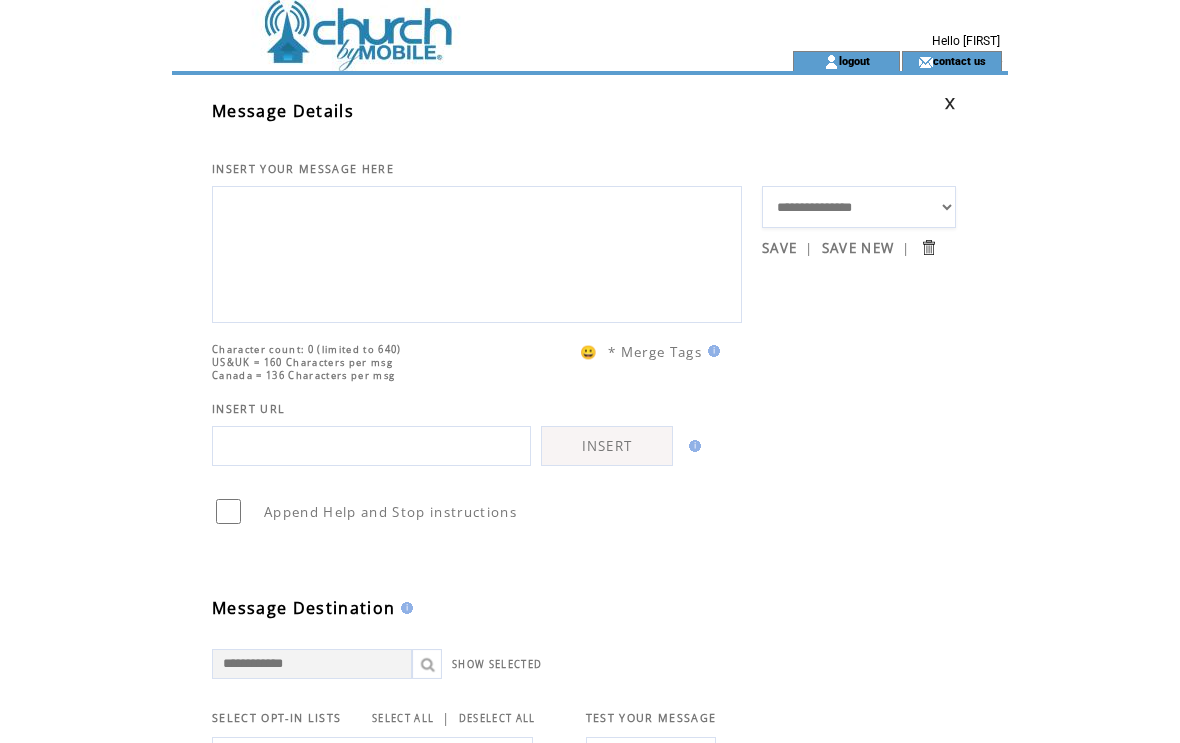 scroll, scrollTop: 0, scrollLeft: 0, axis: both 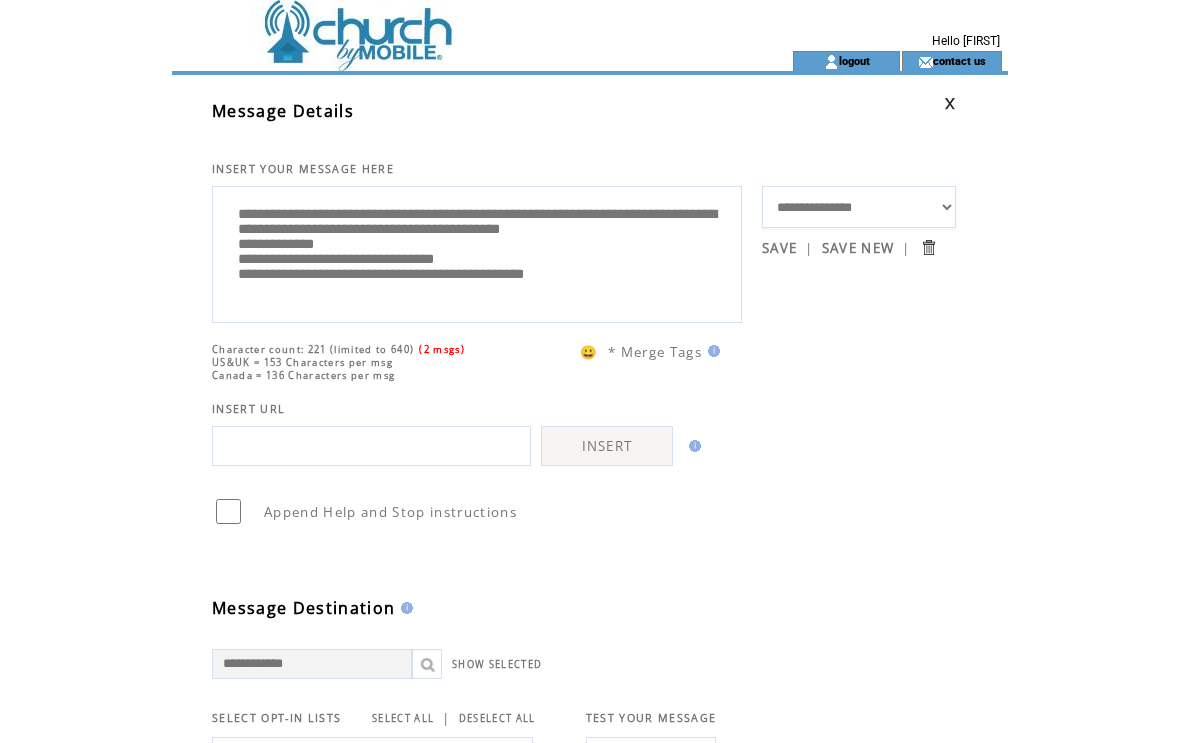 click on "**********" at bounding box center [477, 252] 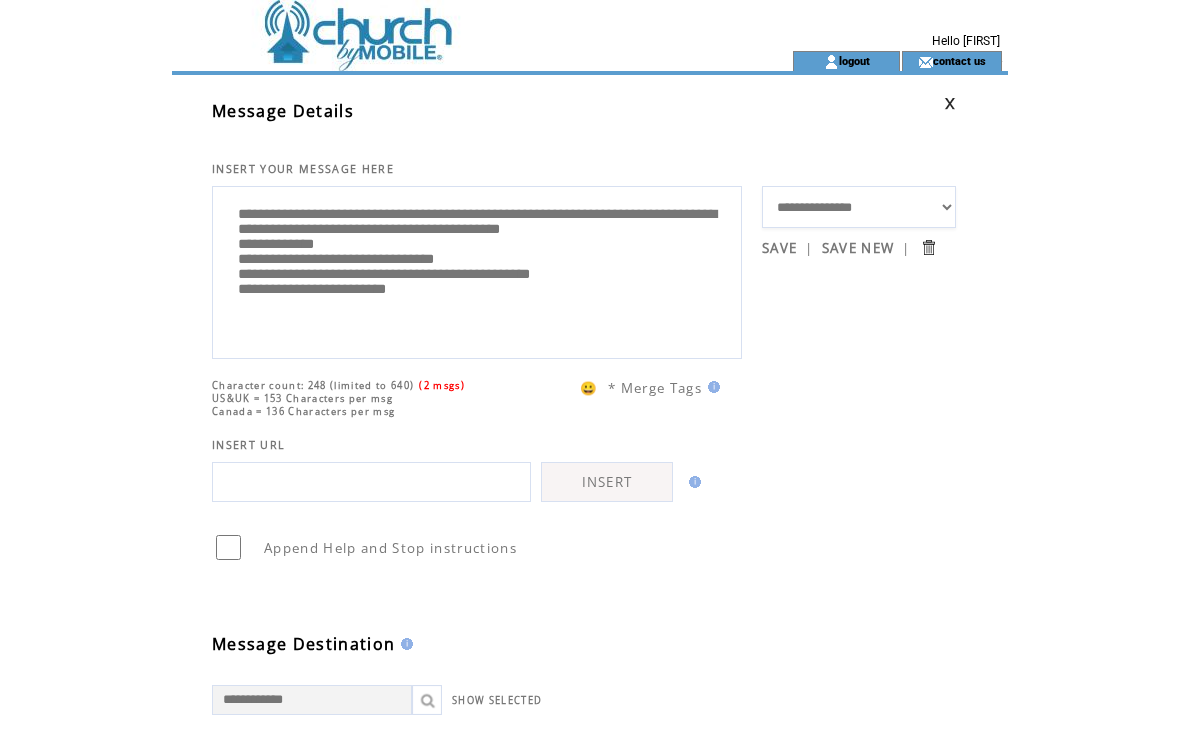 scroll, scrollTop: 21, scrollLeft: 0, axis: vertical 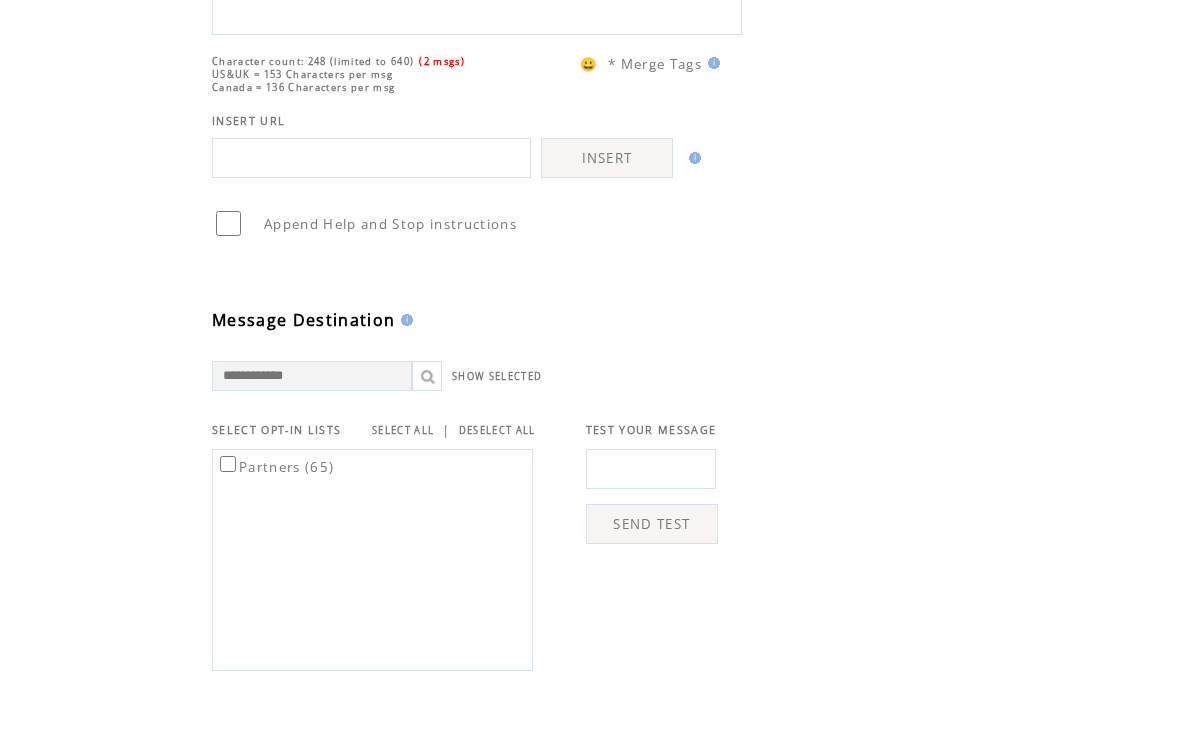 type on "**********" 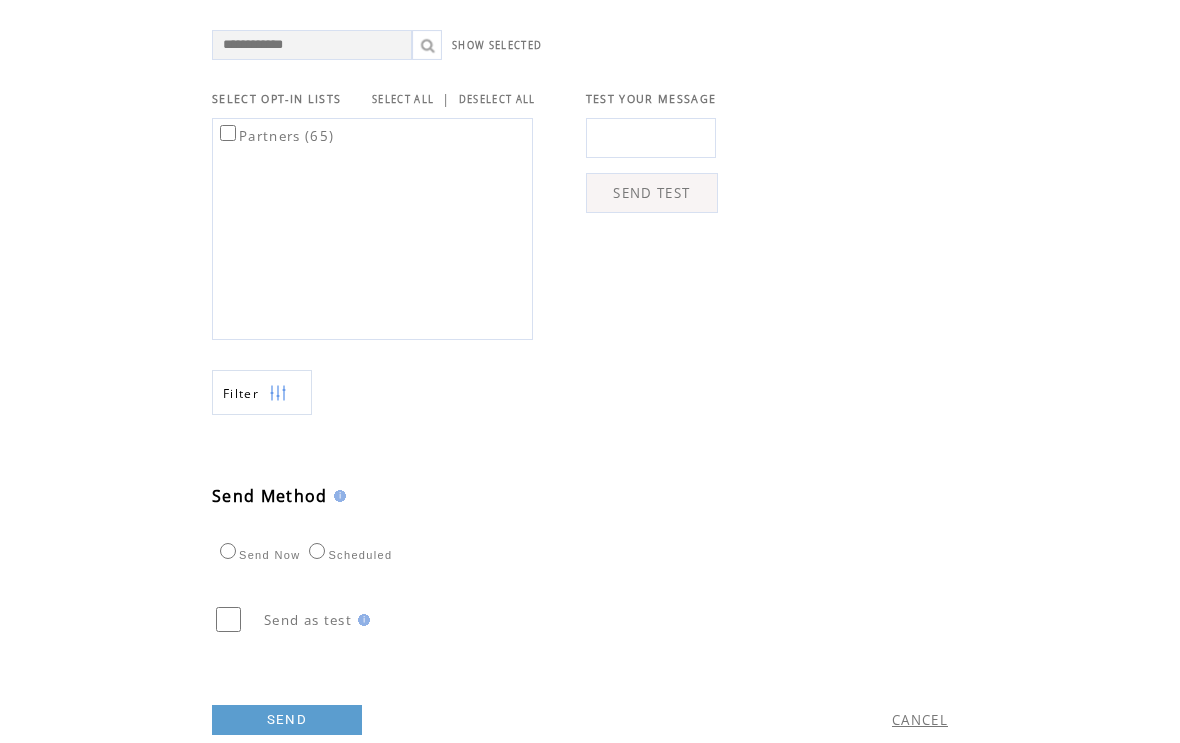 scroll, scrollTop: 676, scrollLeft: 0, axis: vertical 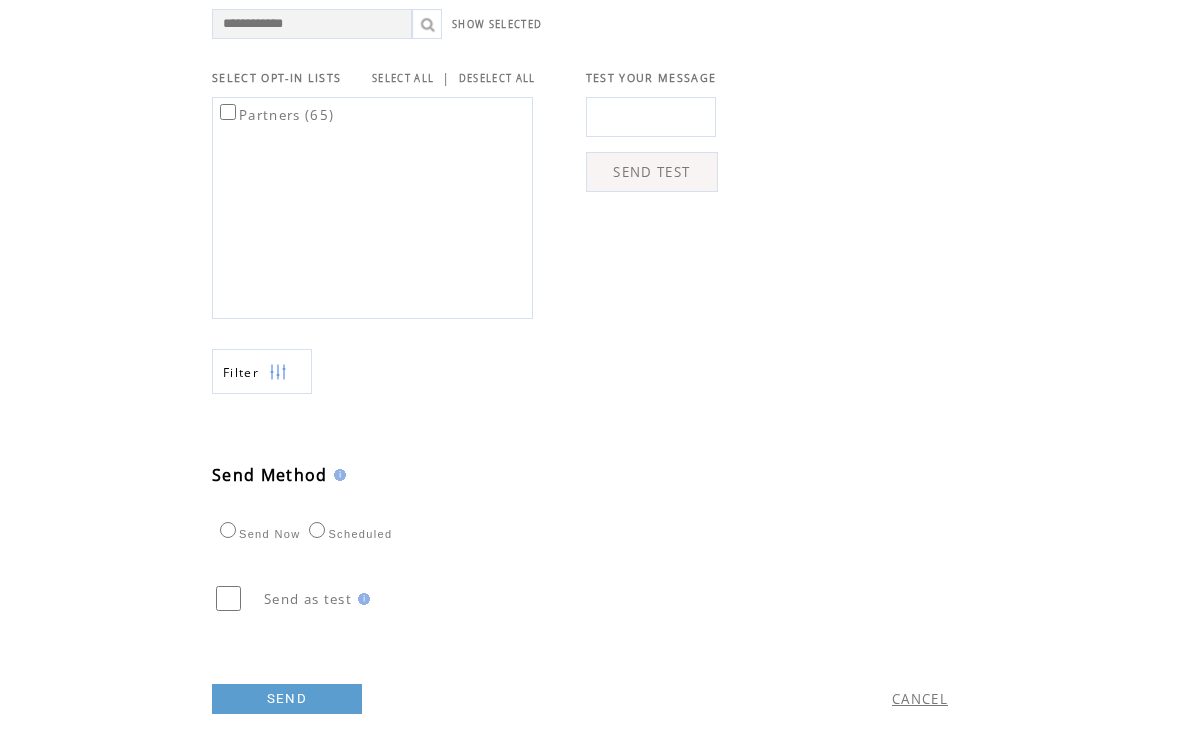 click on "SEND" at bounding box center [287, 699] 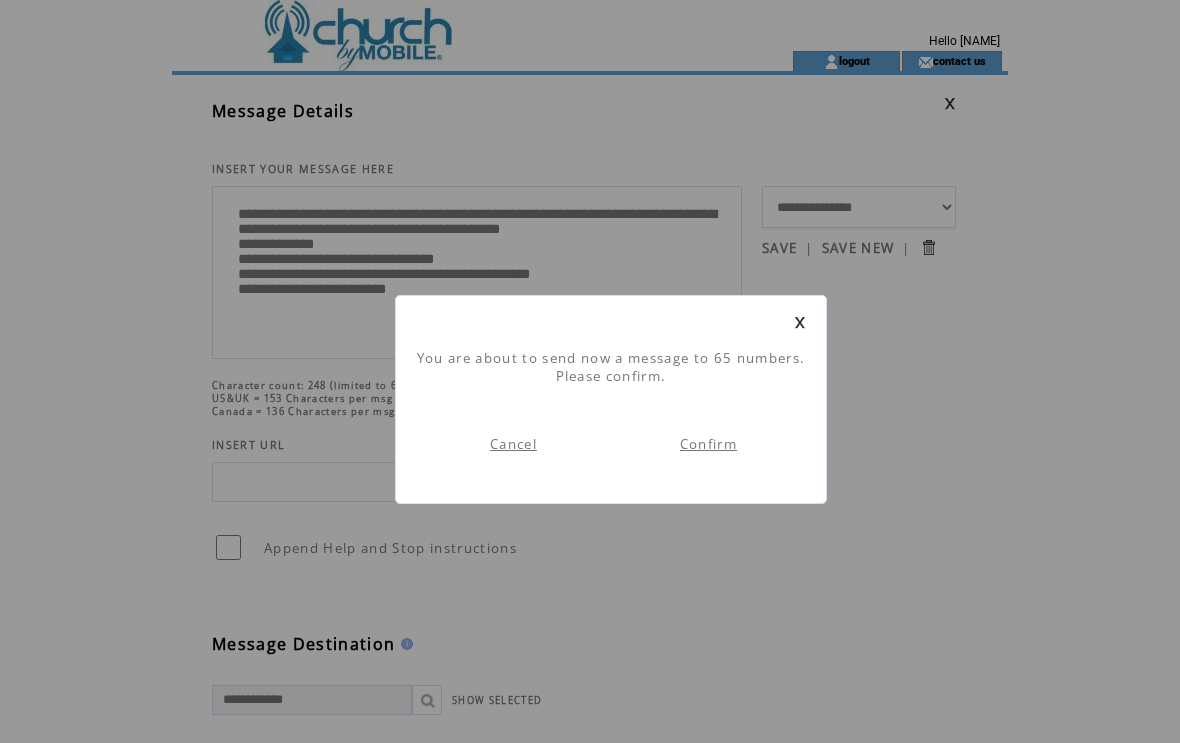 scroll, scrollTop: 1, scrollLeft: 0, axis: vertical 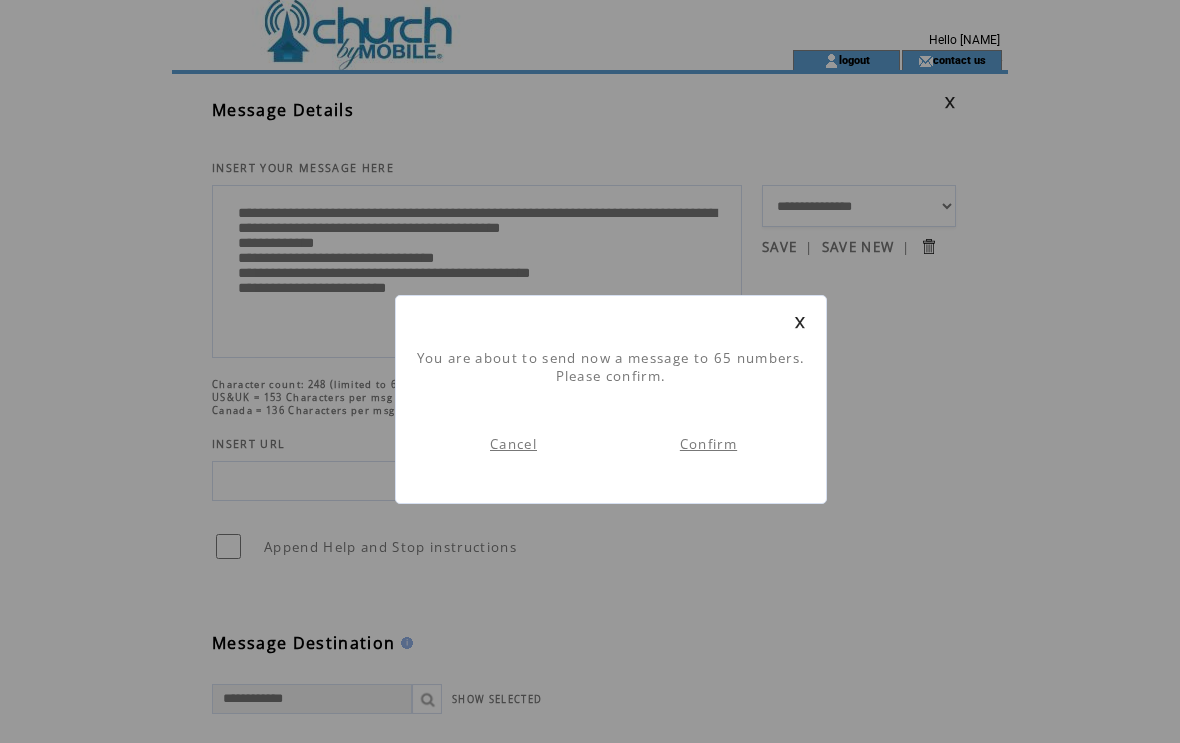 click at bounding box center (800, 322) 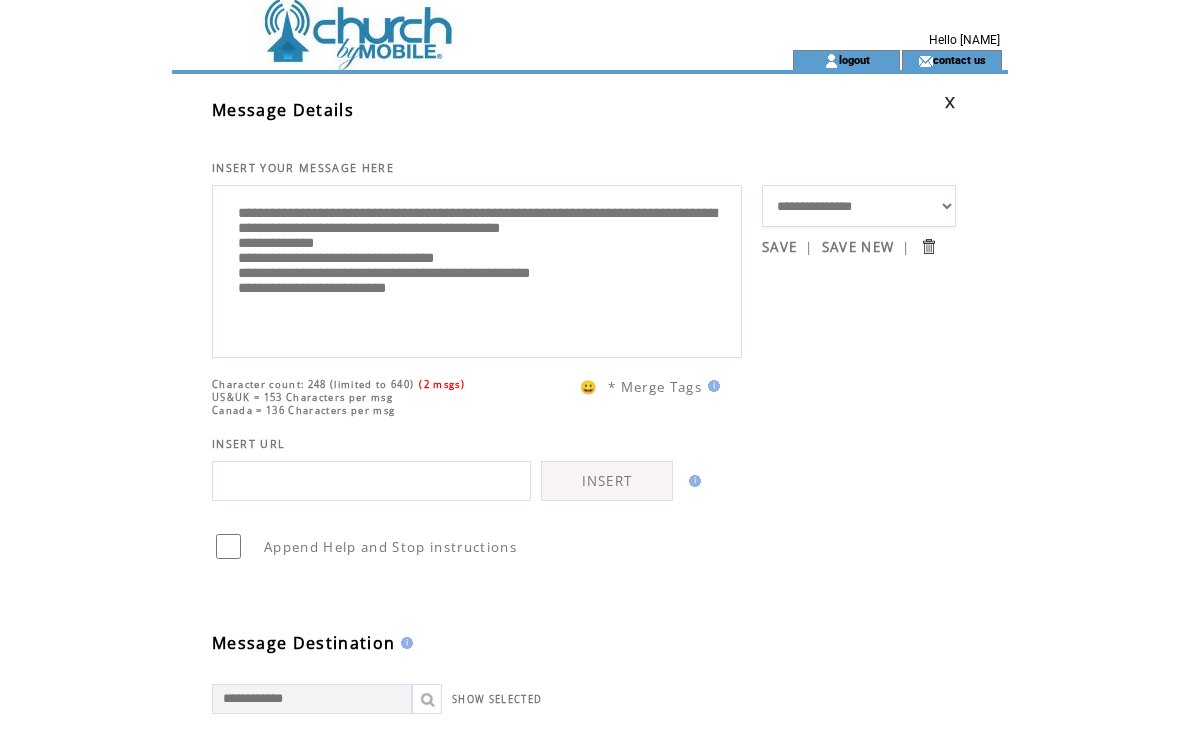scroll, scrollTop: 0, scrollLeft: 0, axis: both 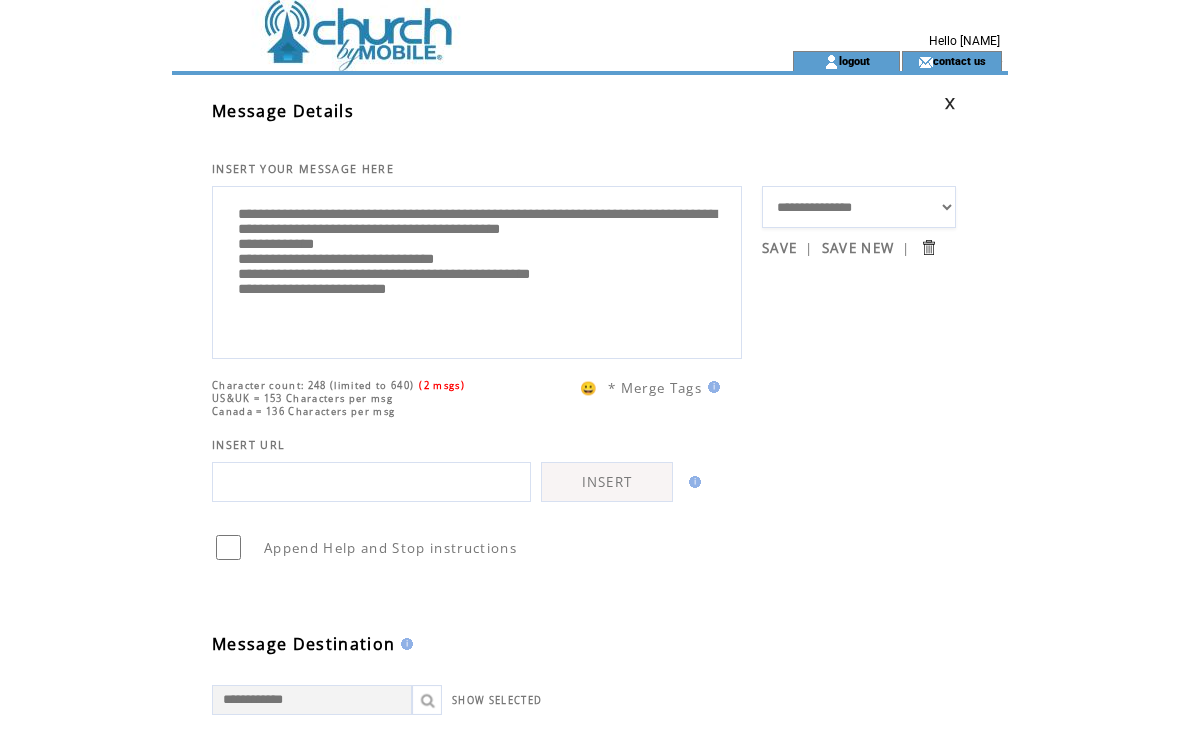 click on "**********" at bounding box center [477, 270] 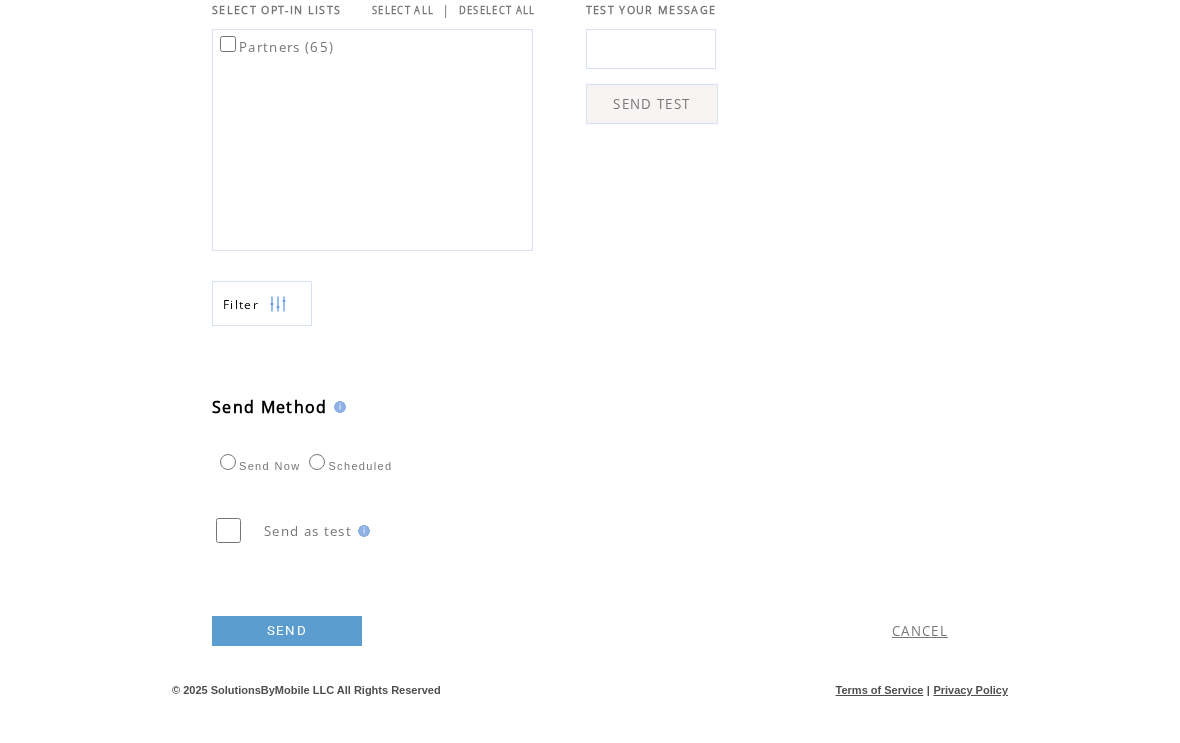 scroll, scrollTop: 731, scrollLeft: 0, axis: vertical 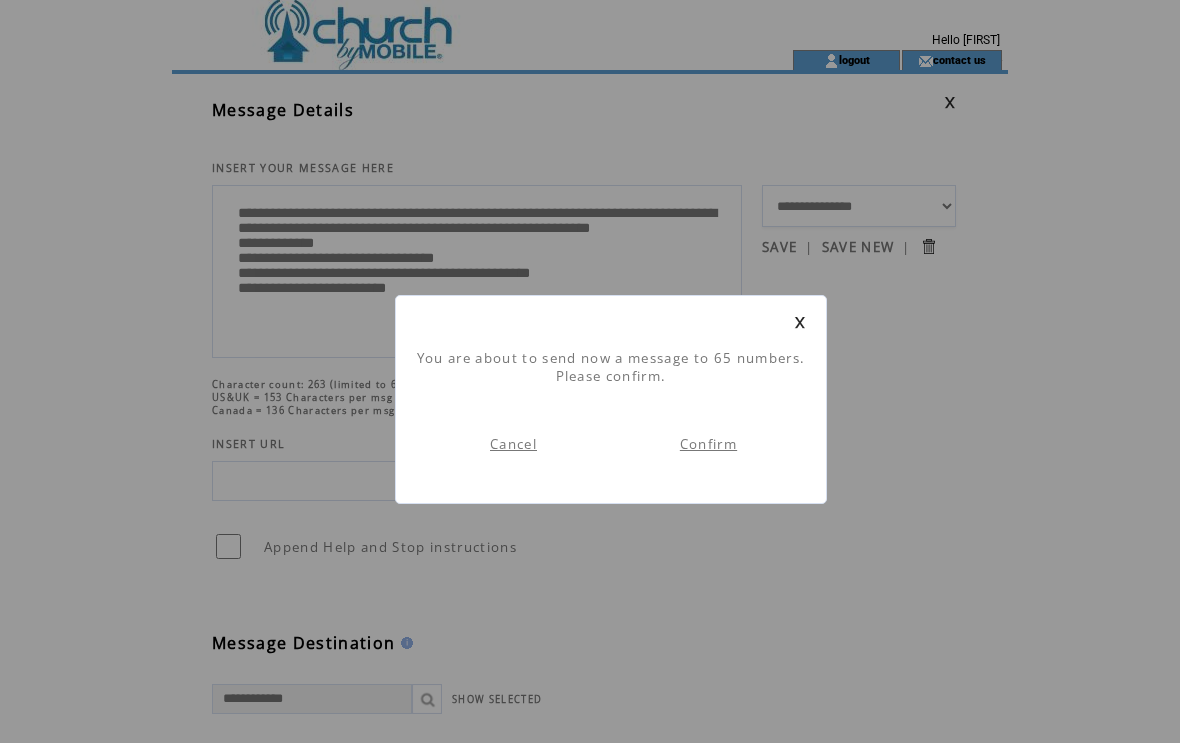 click on "Confirm" at bounding box center [708, 444] 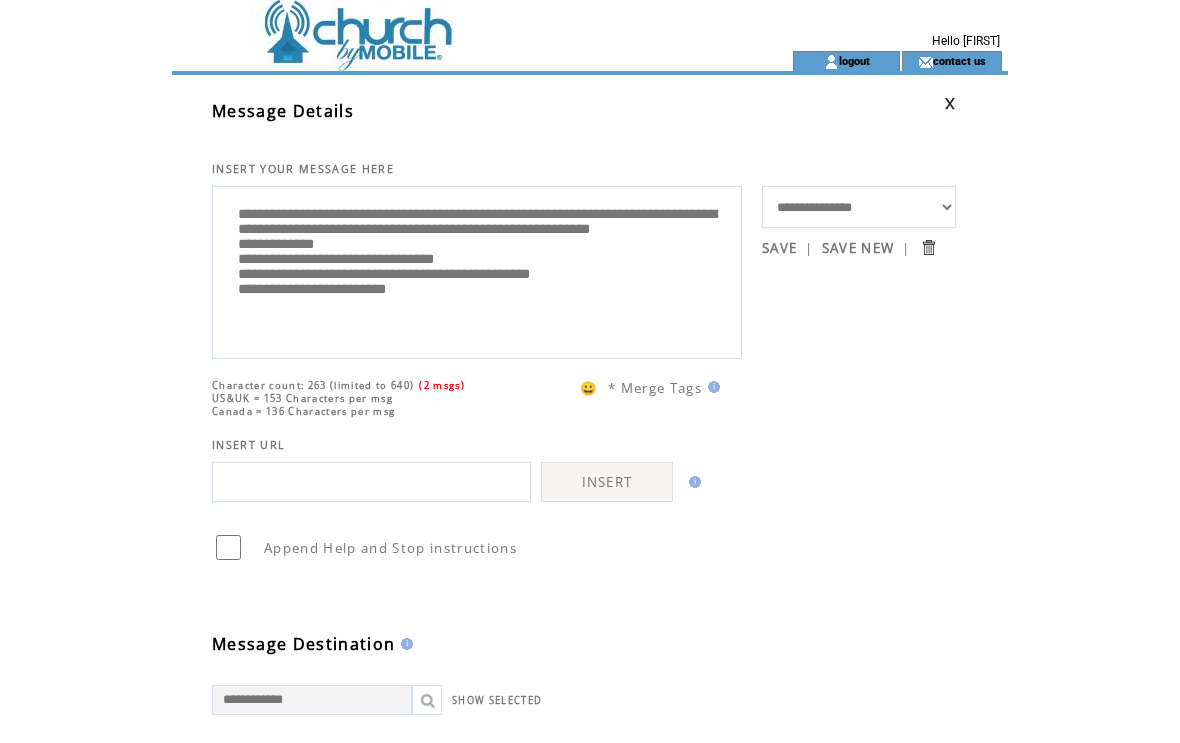 scroll, scrollTop: 1, scrollLeft: 0, axis: vertical 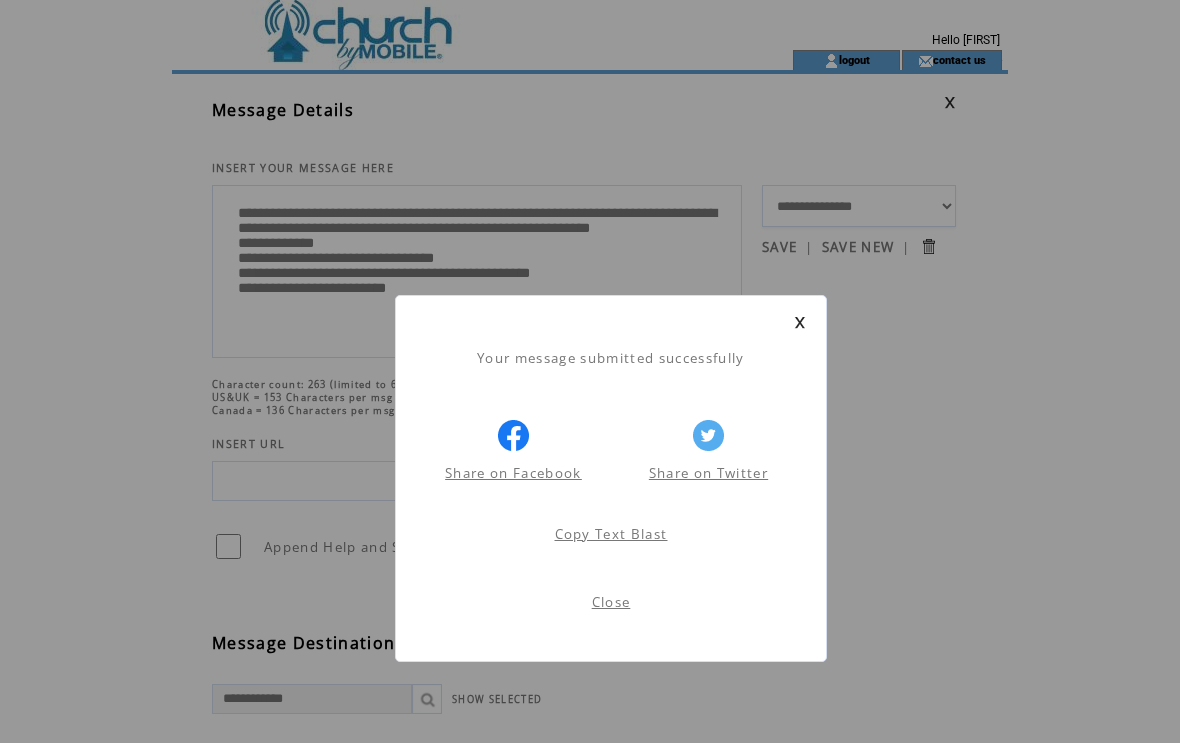 click at bounding box center (800, 322) 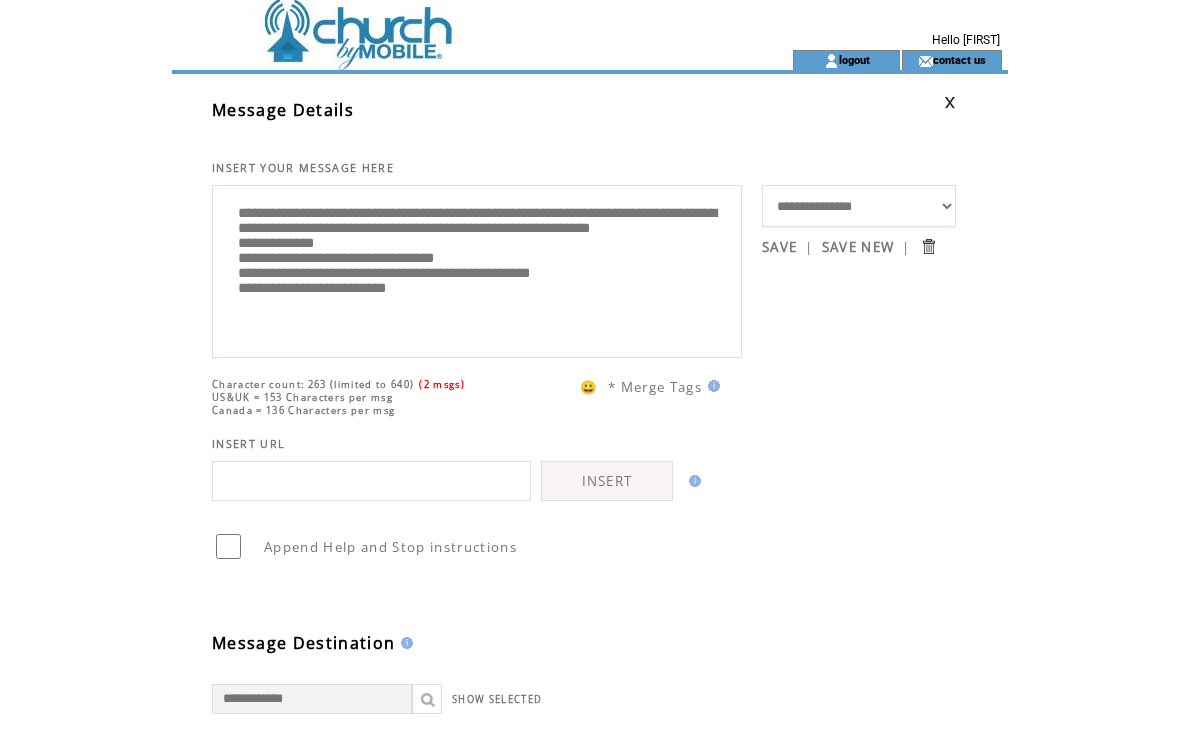scroll, scrollTop: 0, scrollLeft: 0, axis: both 